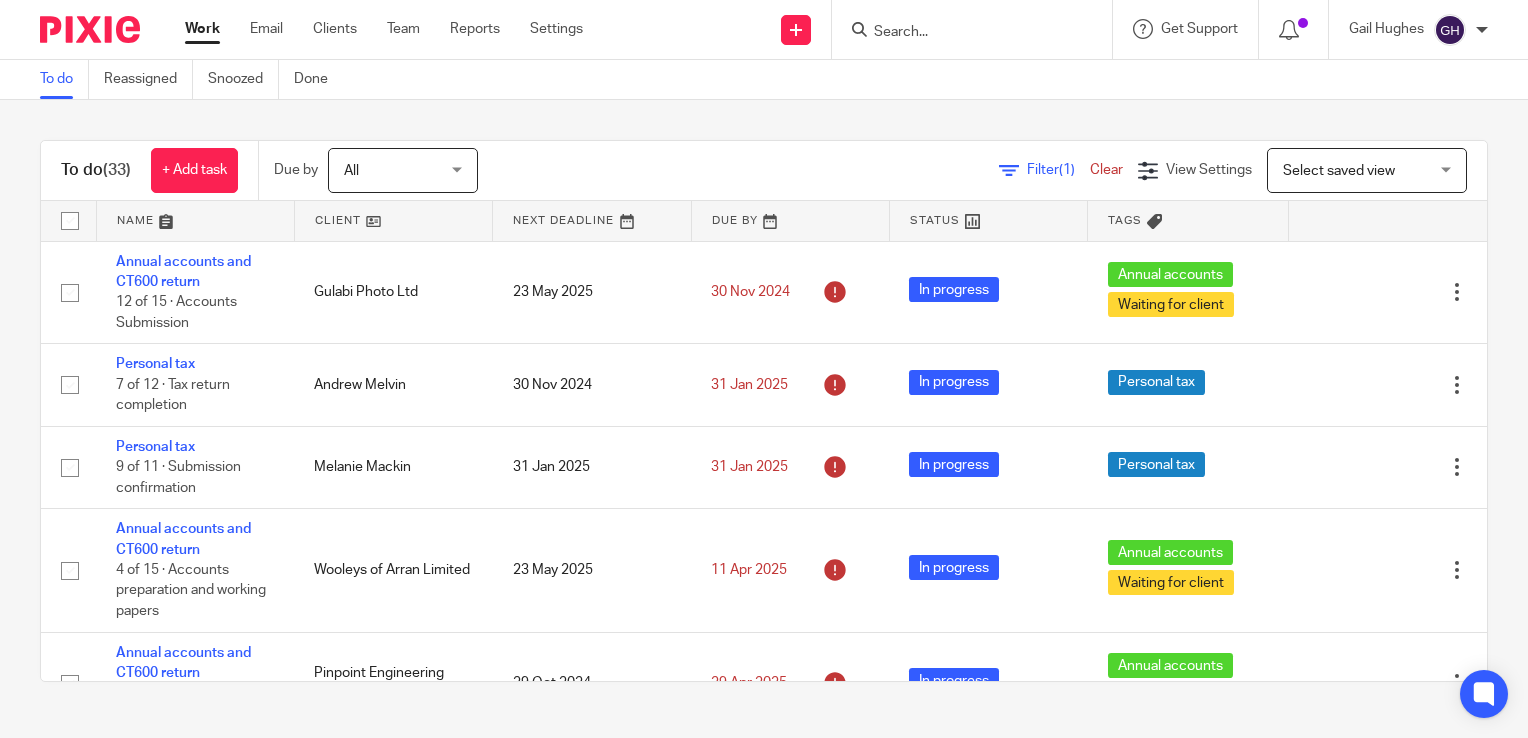 scroll, scrollTop: 0, scrollLeft: 0, axis: both 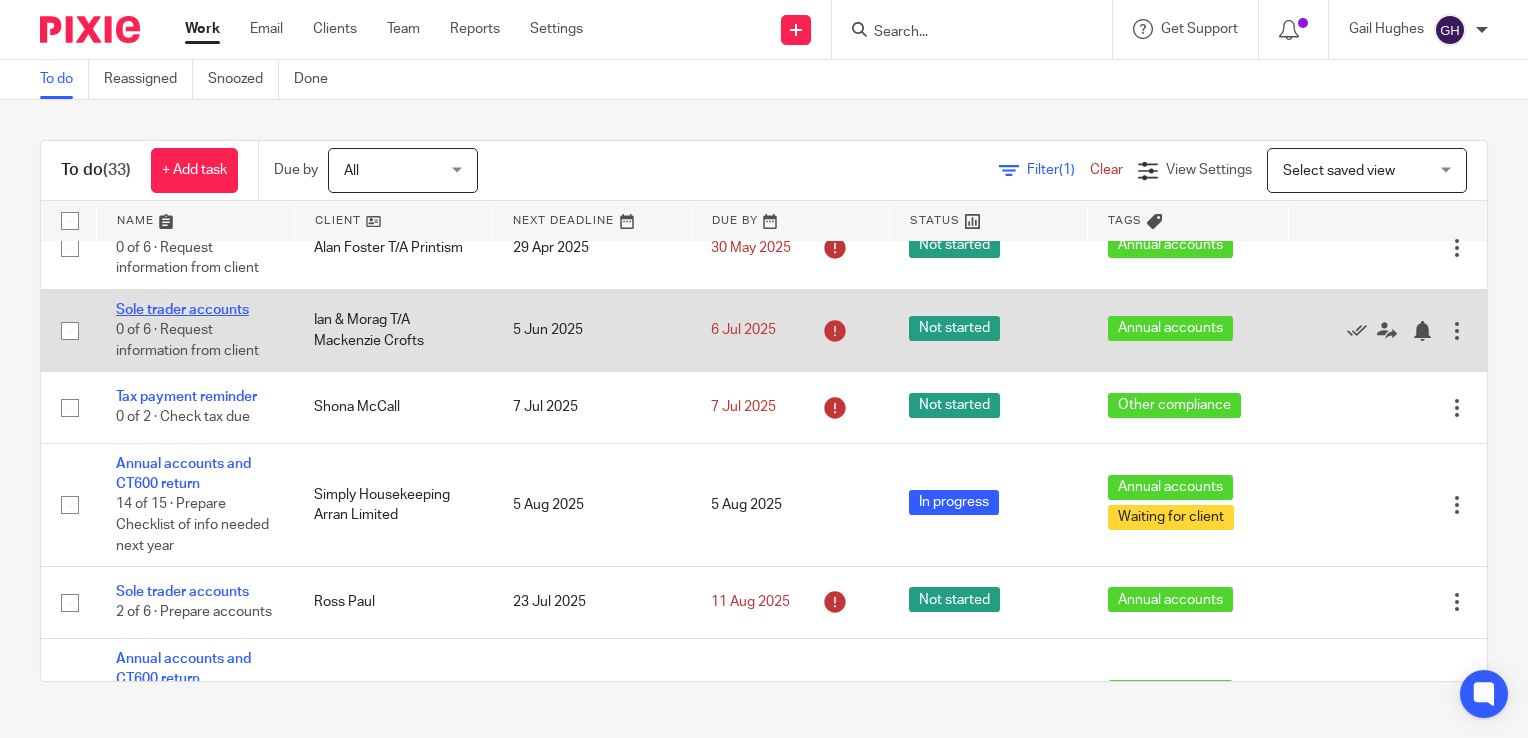 click on "Sole trader accounts" at bounding box center (182, 310) 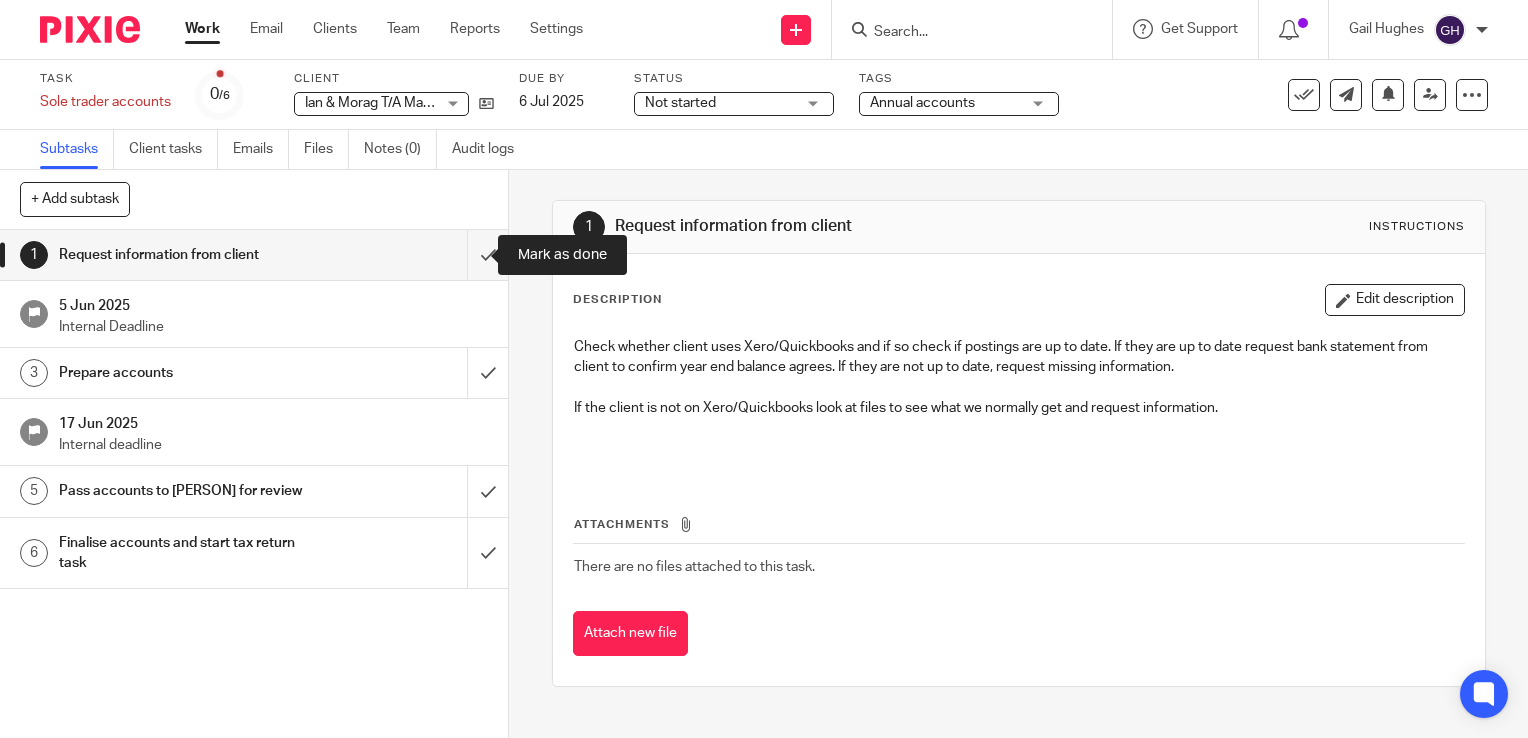 scroll, scrollTop: 0, scrollLeft: 0, axis: both 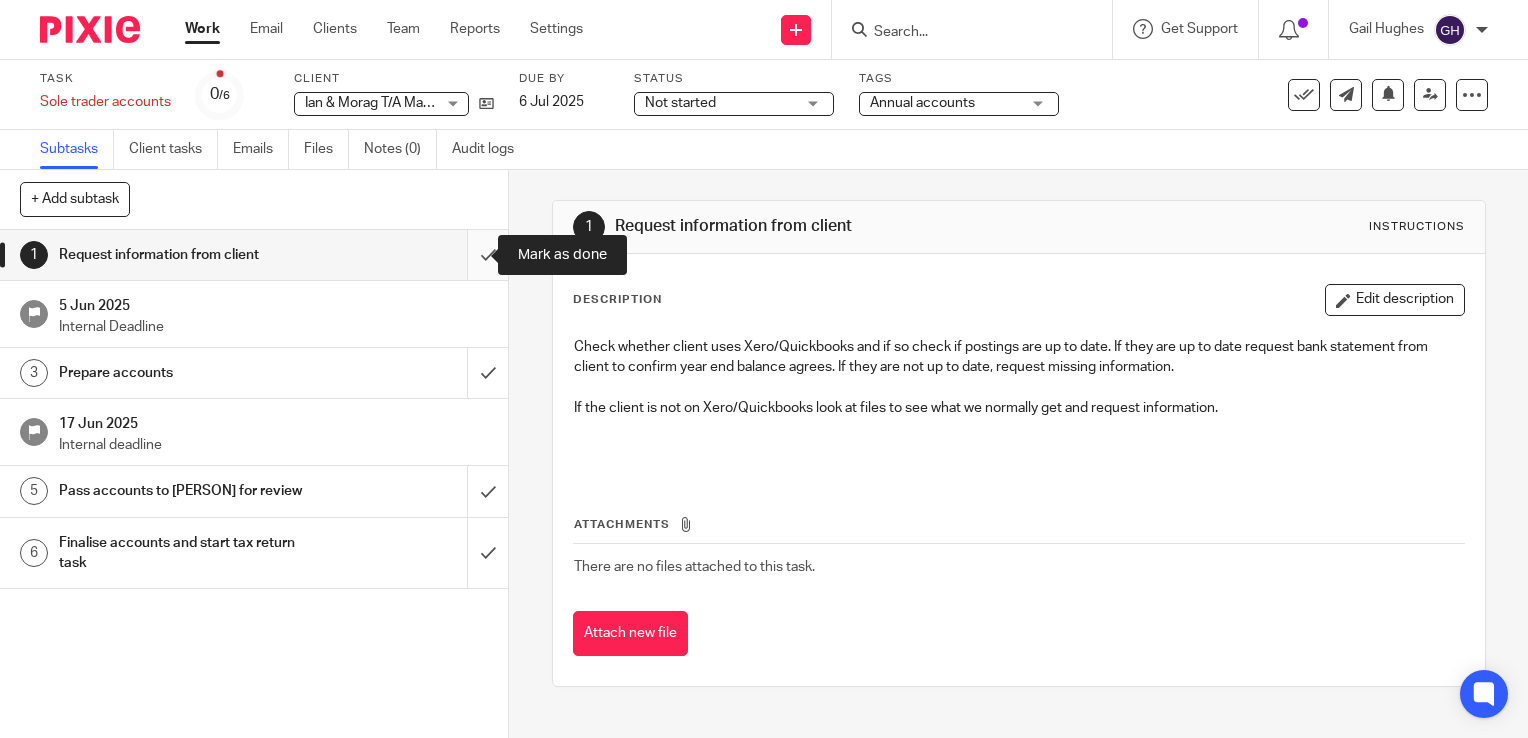 click at bounding box center [254, 255] 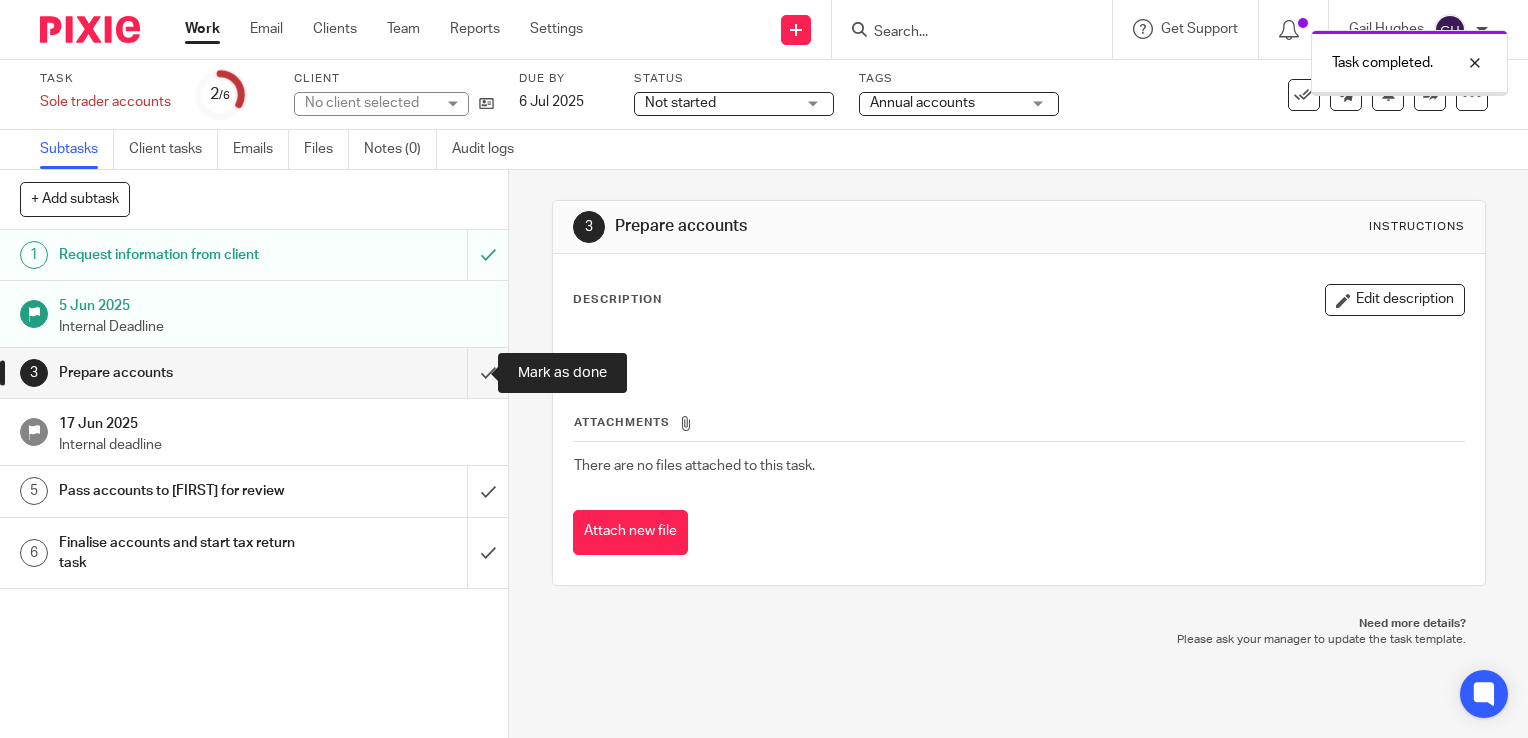 scroll, scrollTop: 0, scrollLeft: 0, axis: both 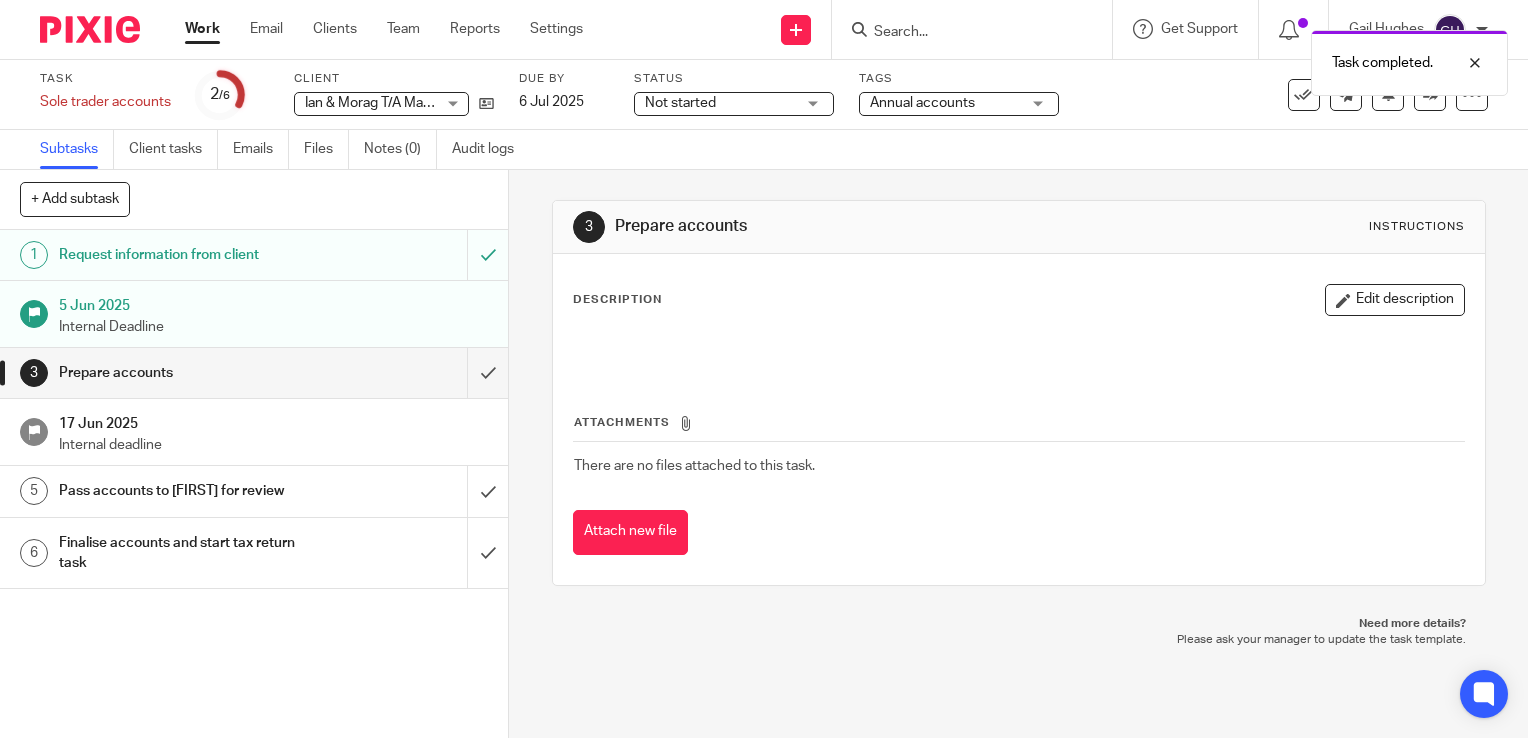 click on "Prepare accounts" at bounding box center (253, 373) 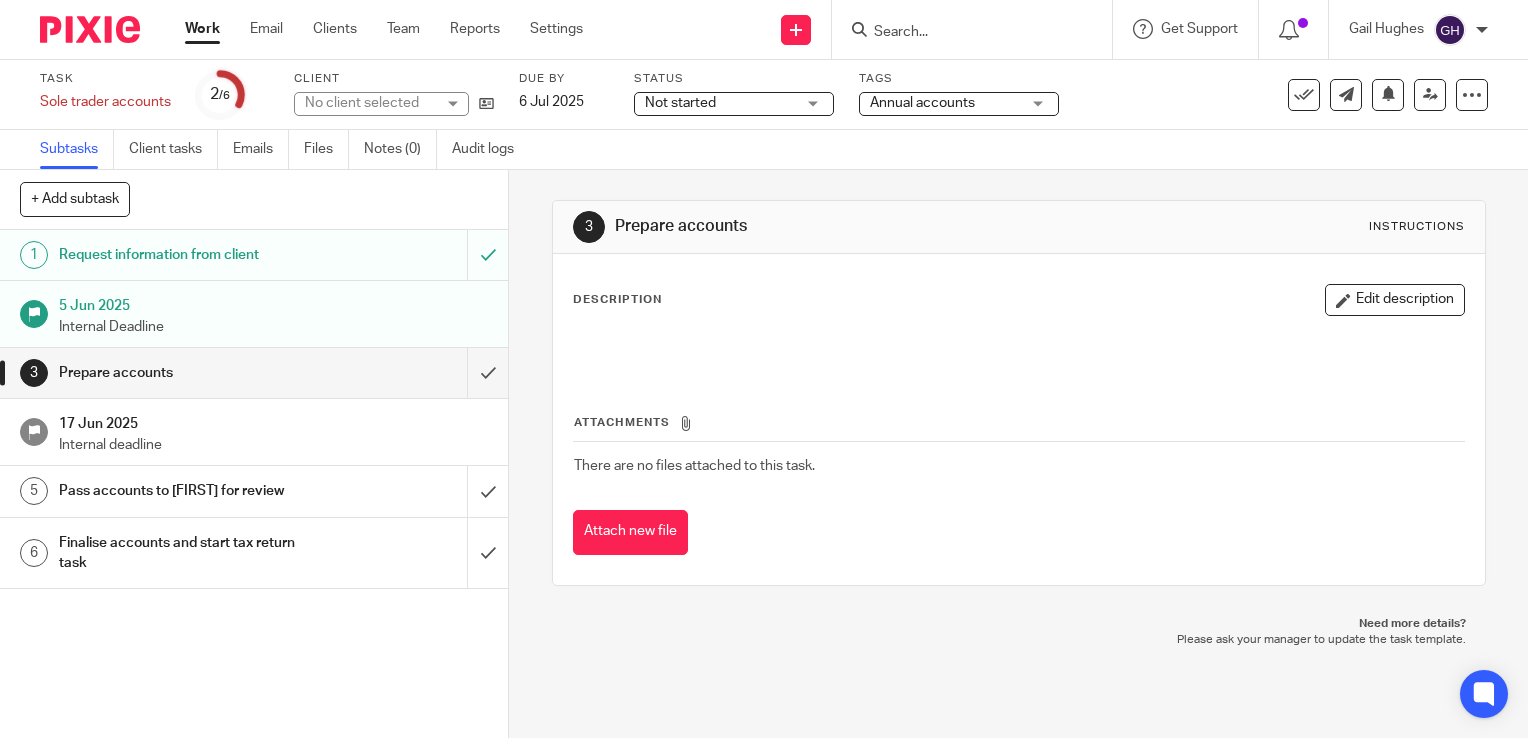 scroll, scrollTop: 0, scrollLeft: 0, axis: both 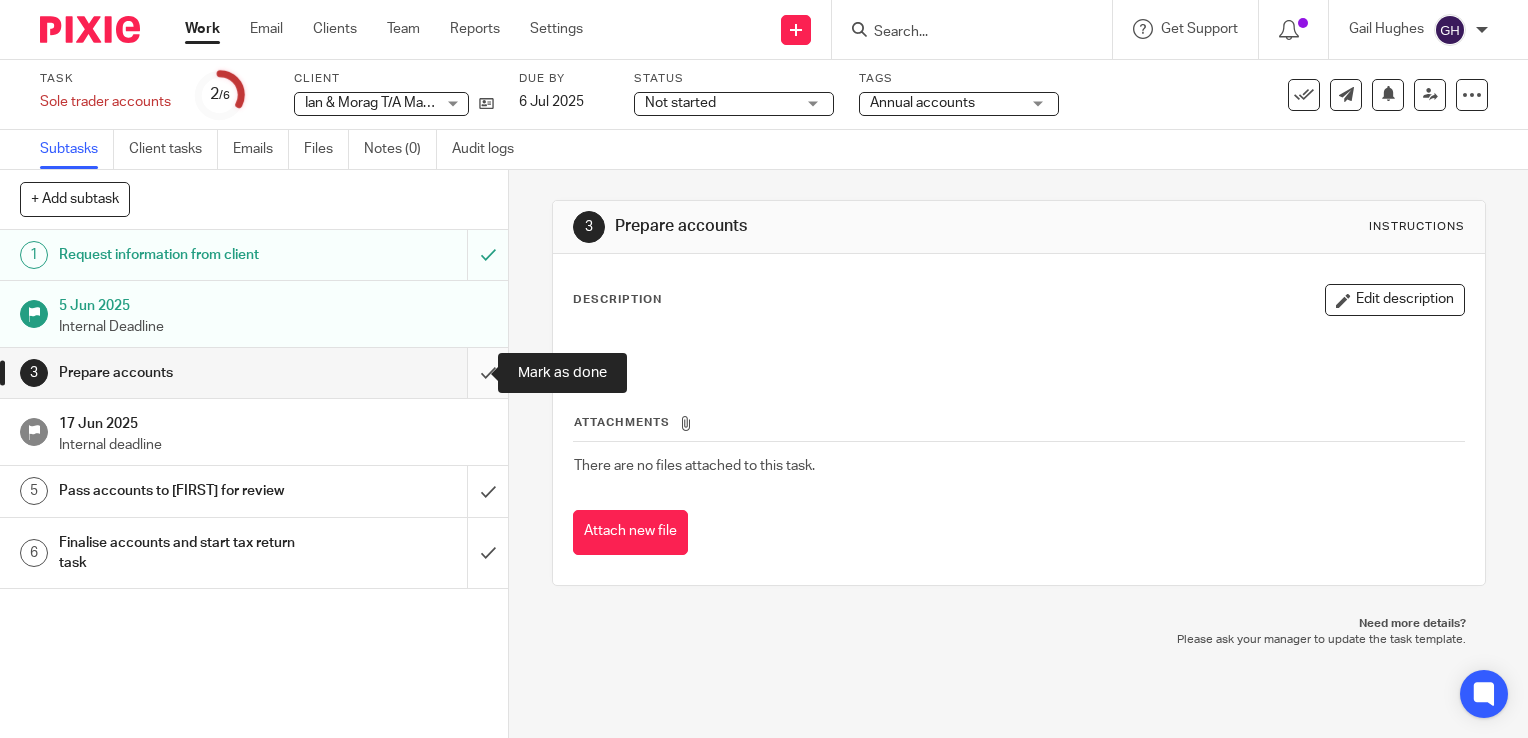 click at bounding box center [254, 373] 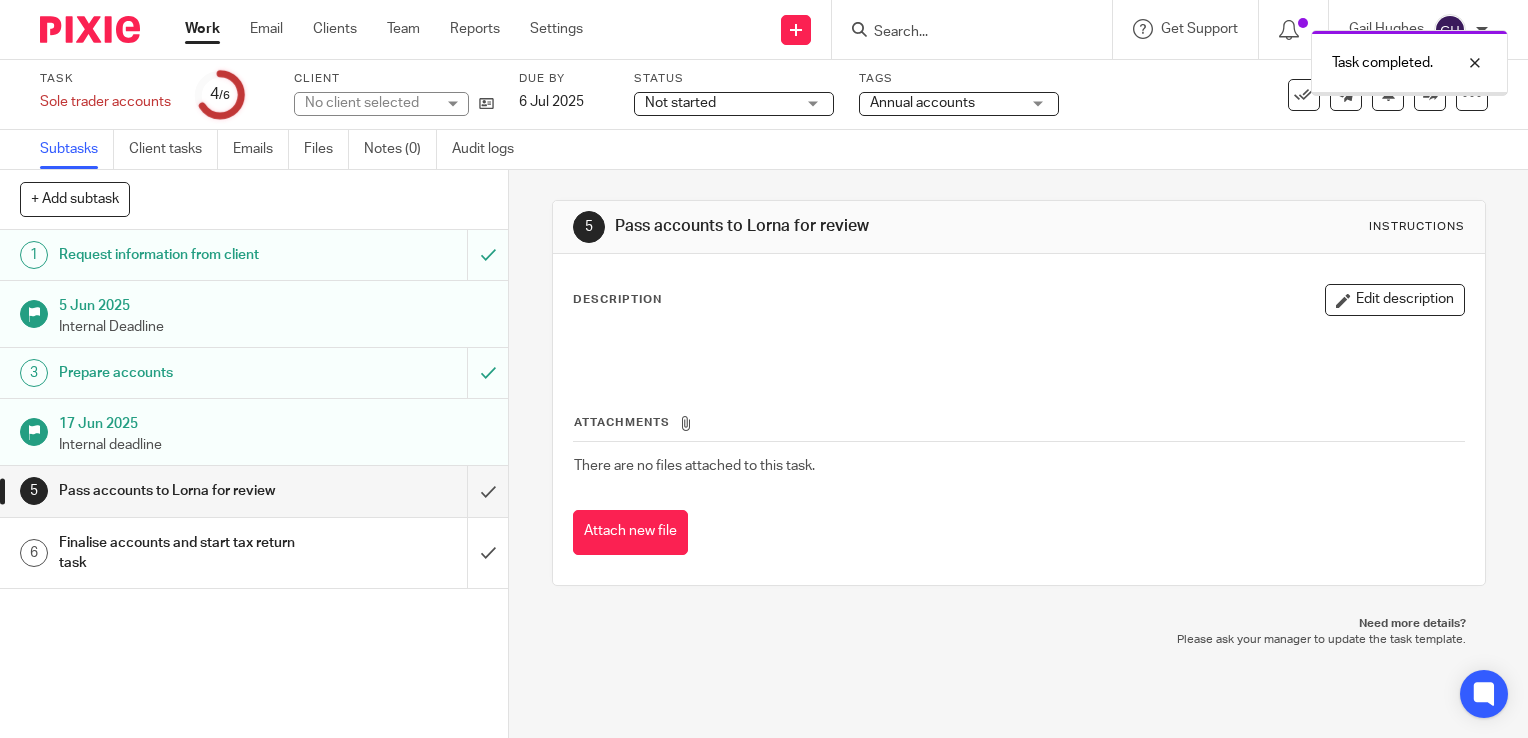 scroll, scrollTop: 0, scrollLeft: 0, axis: both 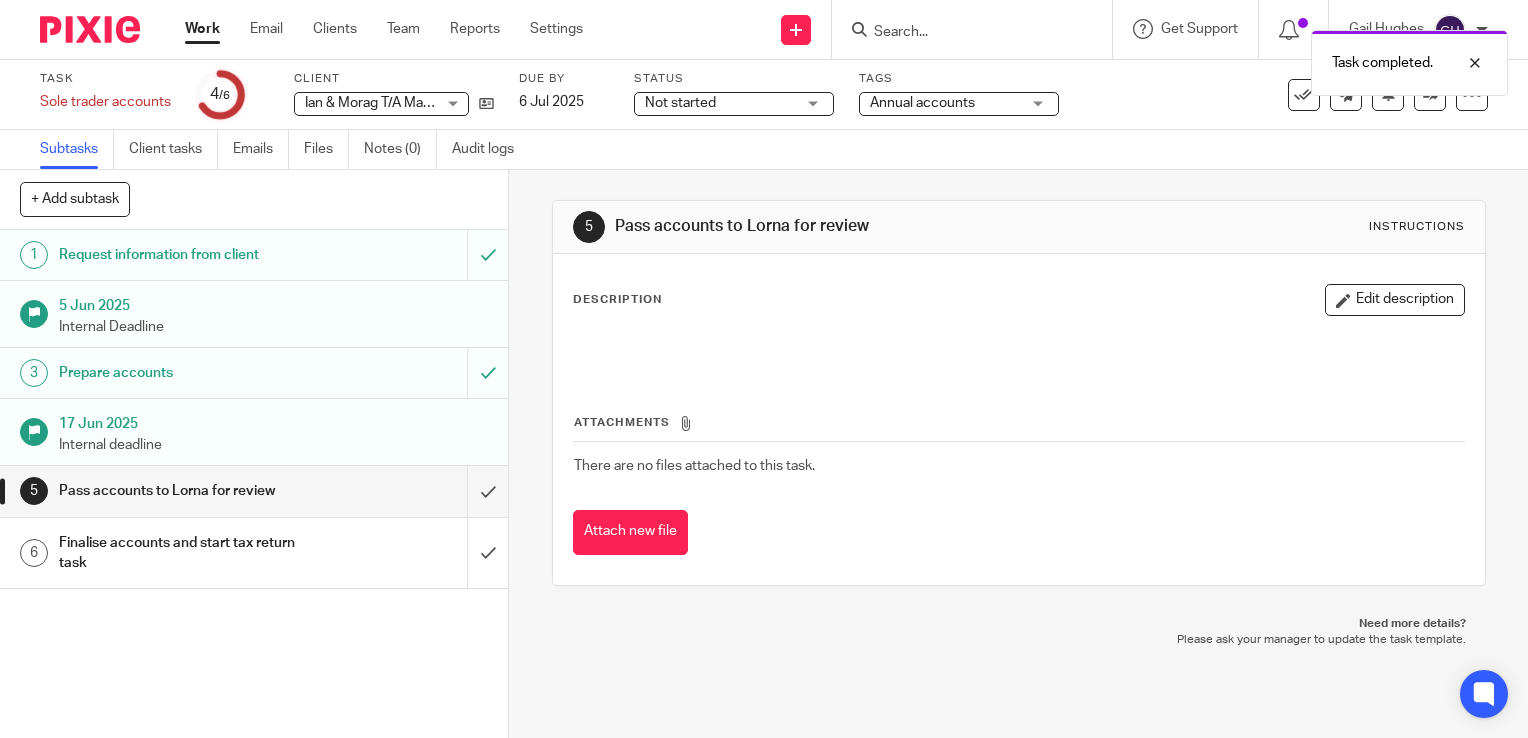 click on "Pass accounts to [FIRST] for review" at bounding box center (188, 491) 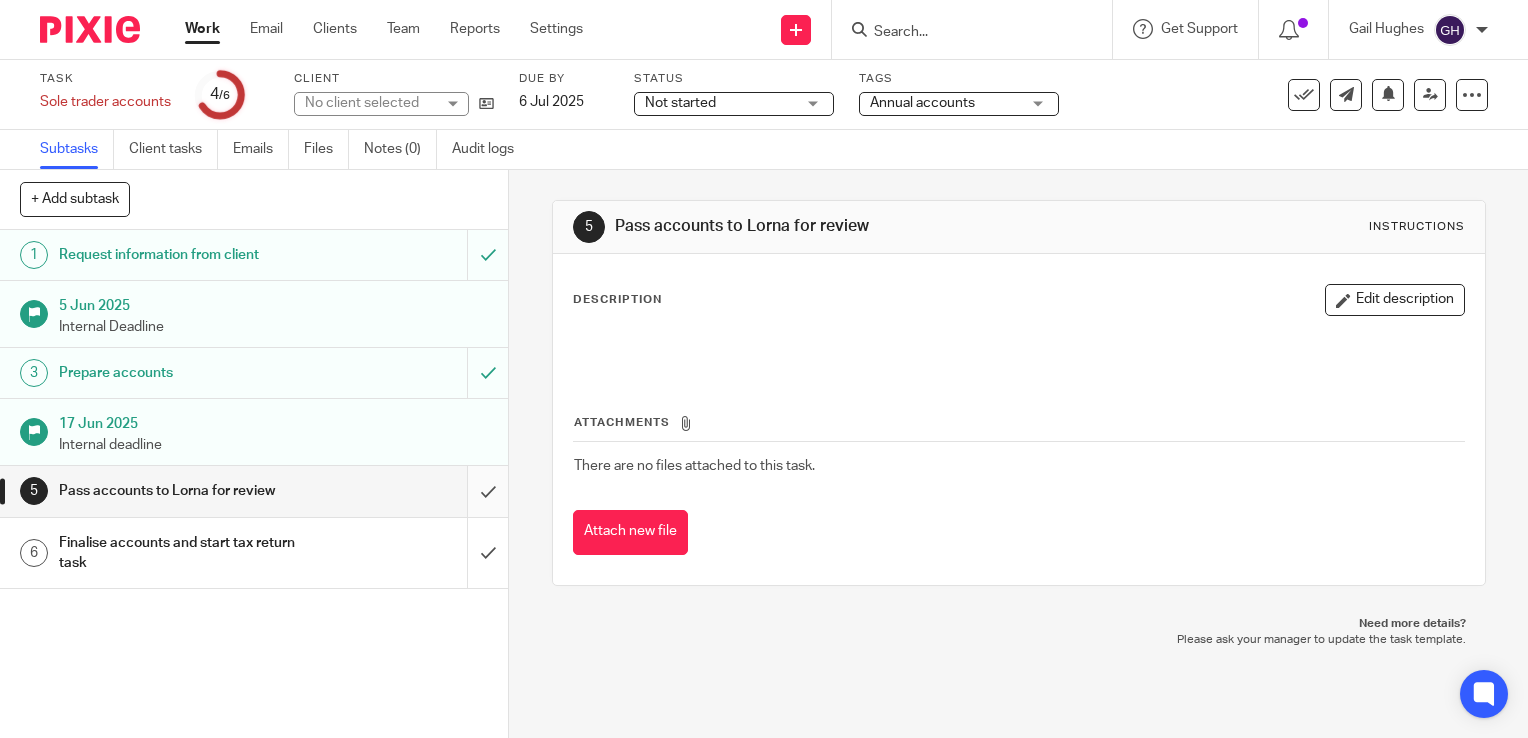 scroll, scrollTop: 0, scrollLeft: 0, axis: both 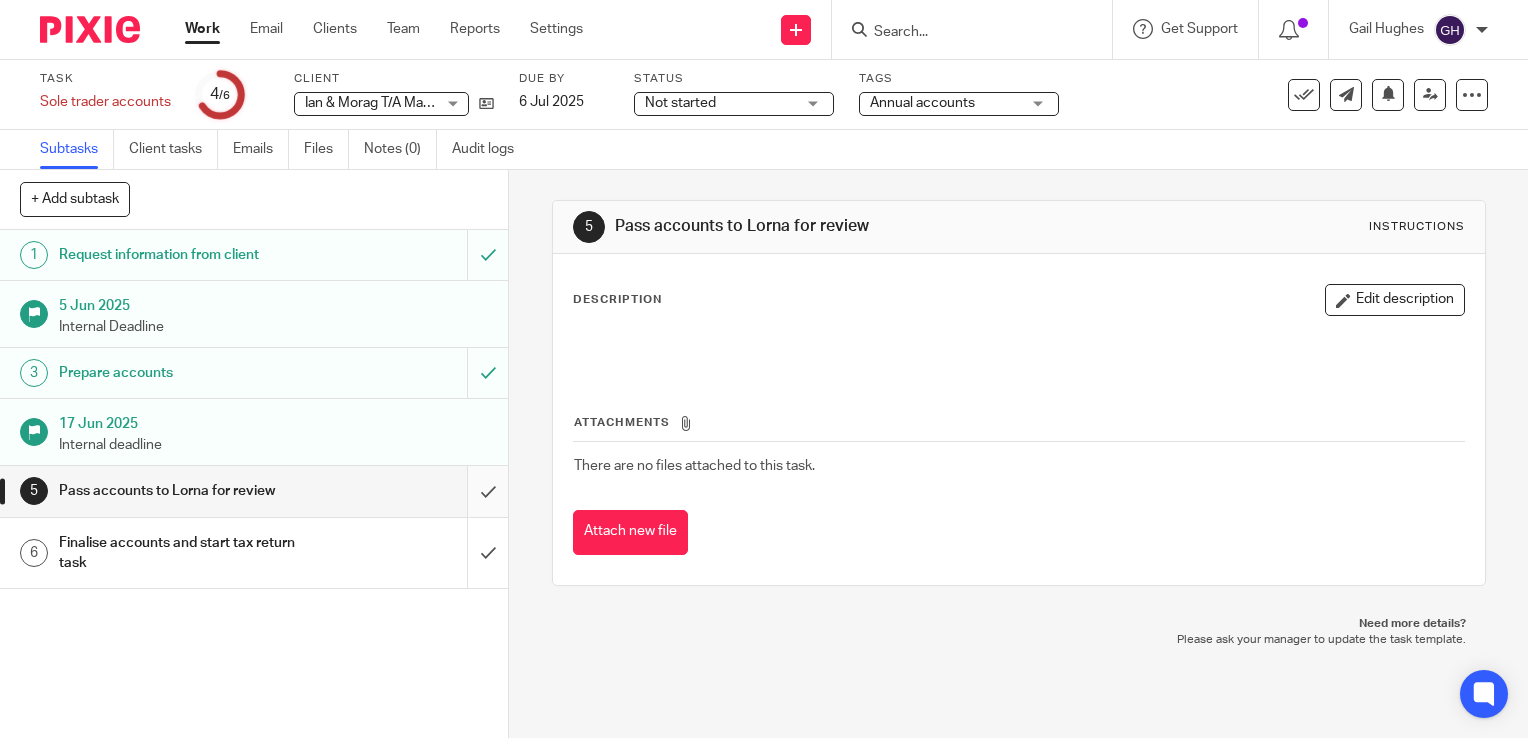 click at bounding box center (254, 491) 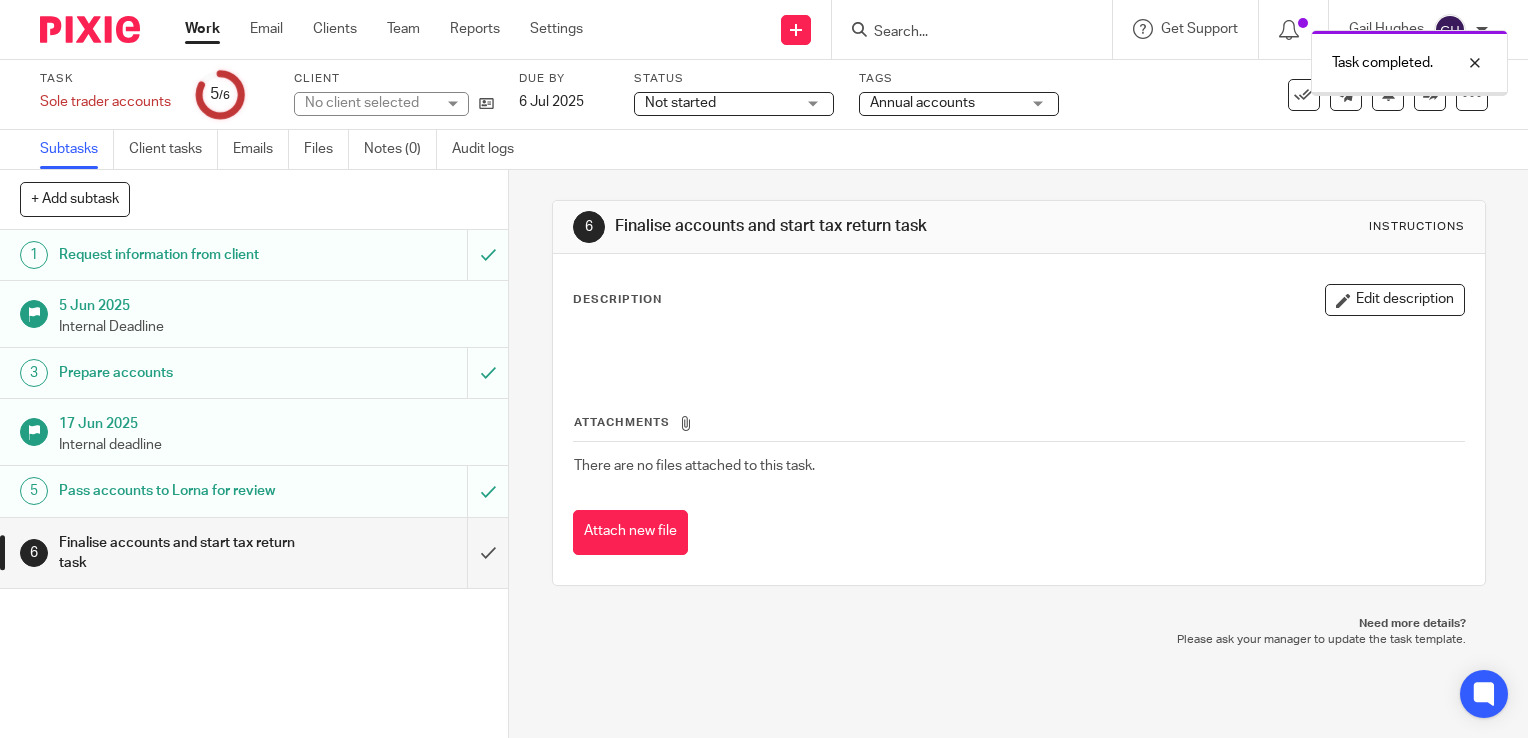 scroll, scrollTop: 0, scrollLeft: 0, axis: both 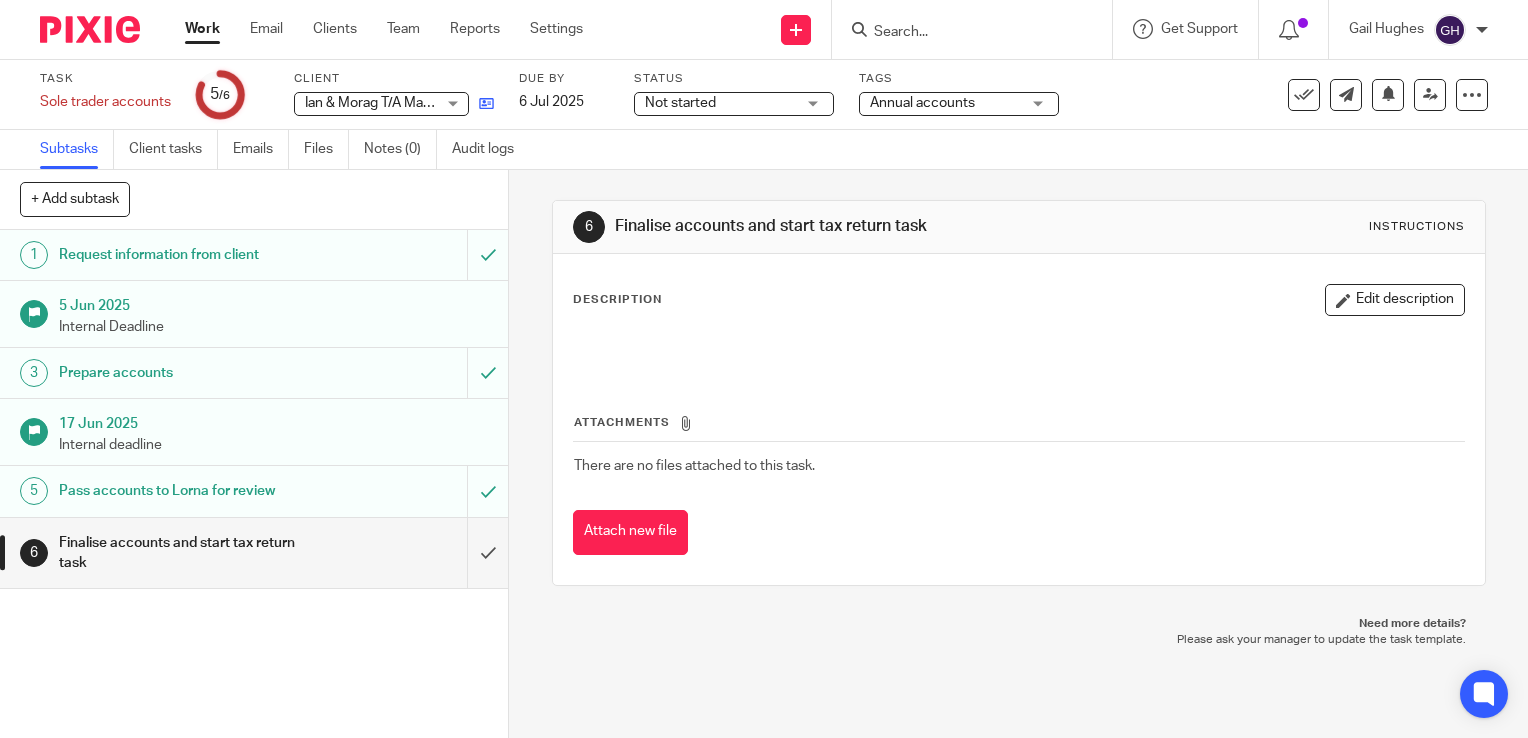 click at bounding box center (481, 103) 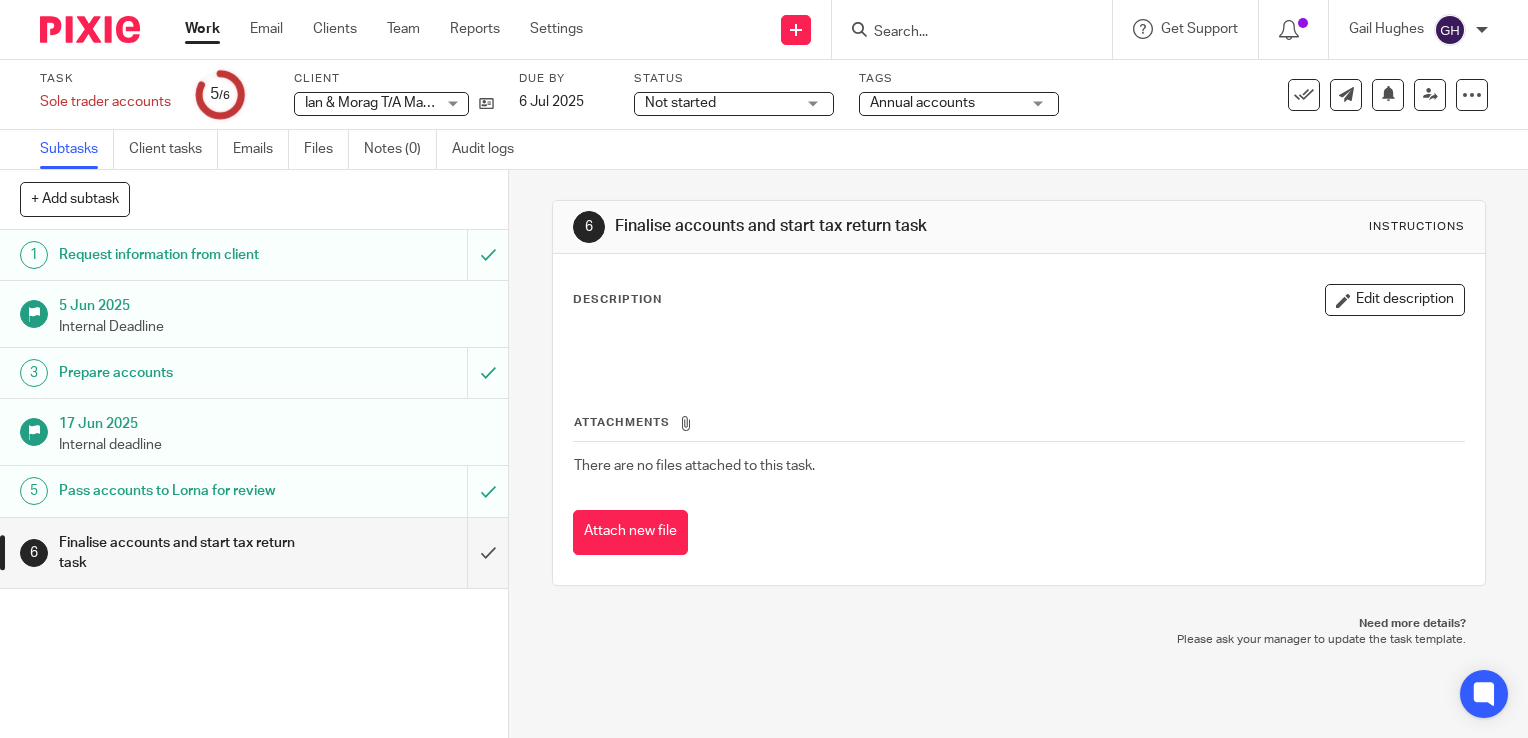 click on "Work" at bounding box center [202, 29] 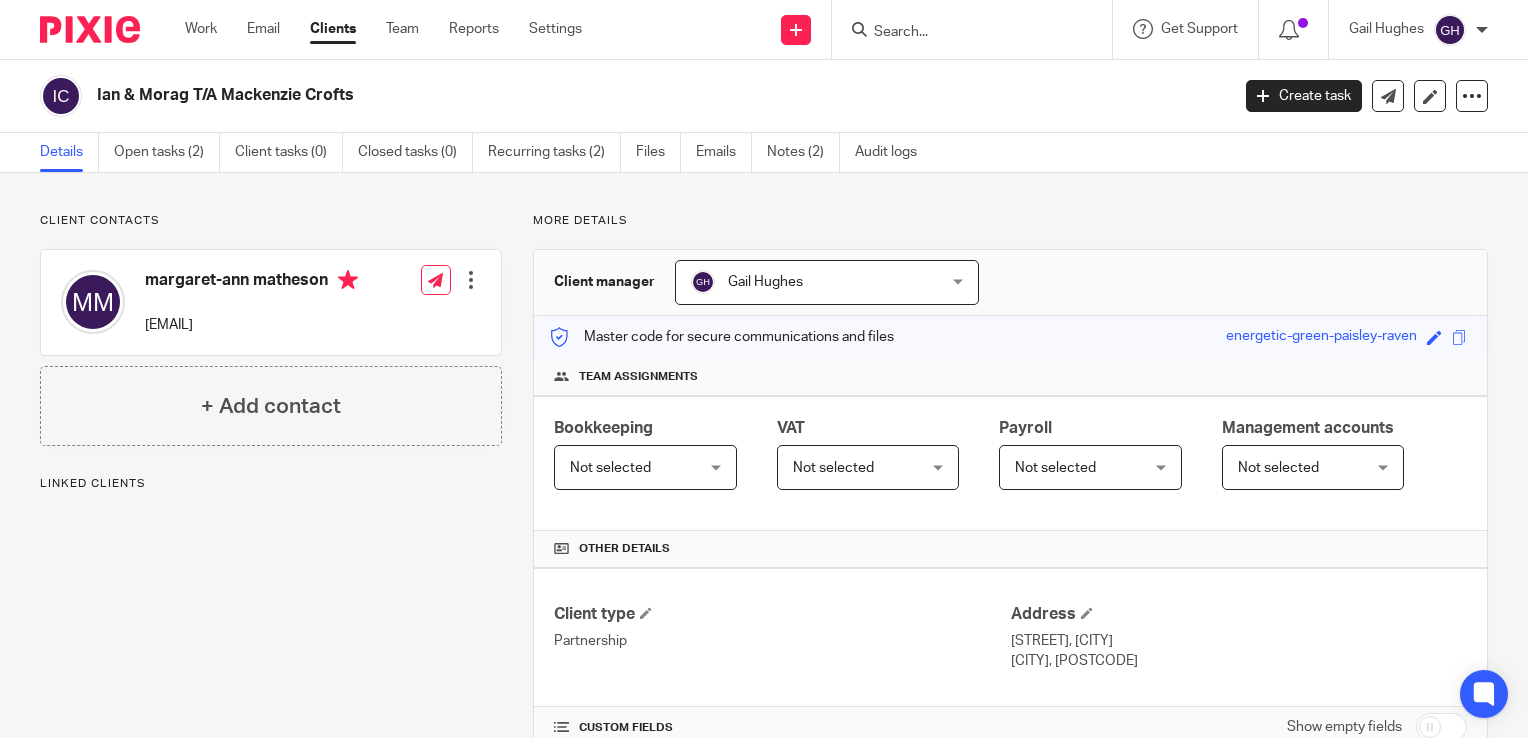 scroll, scrollTop: 0, scrollLeft: 0, axis: both 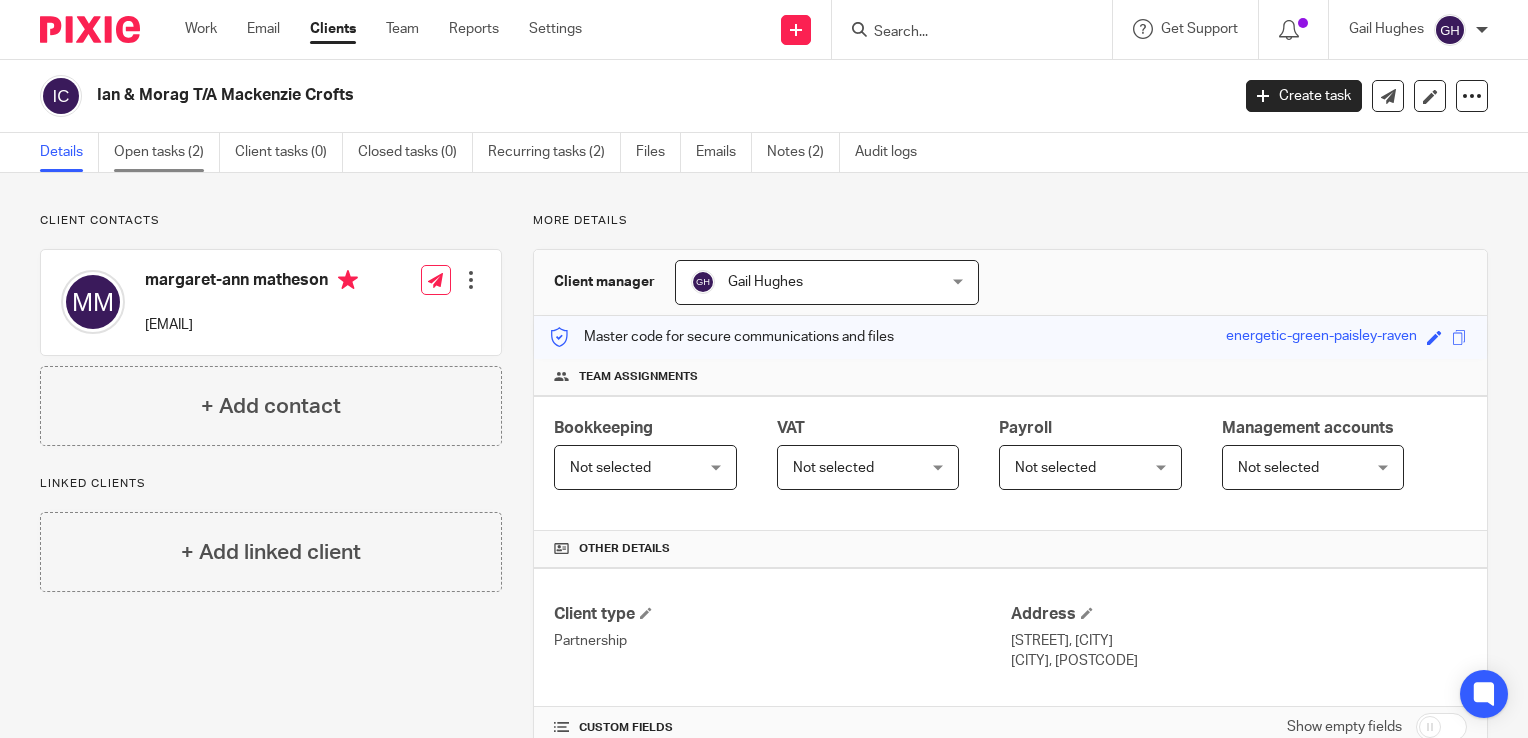 click on "Open tasks (2)" at bounding box center [167, 152] 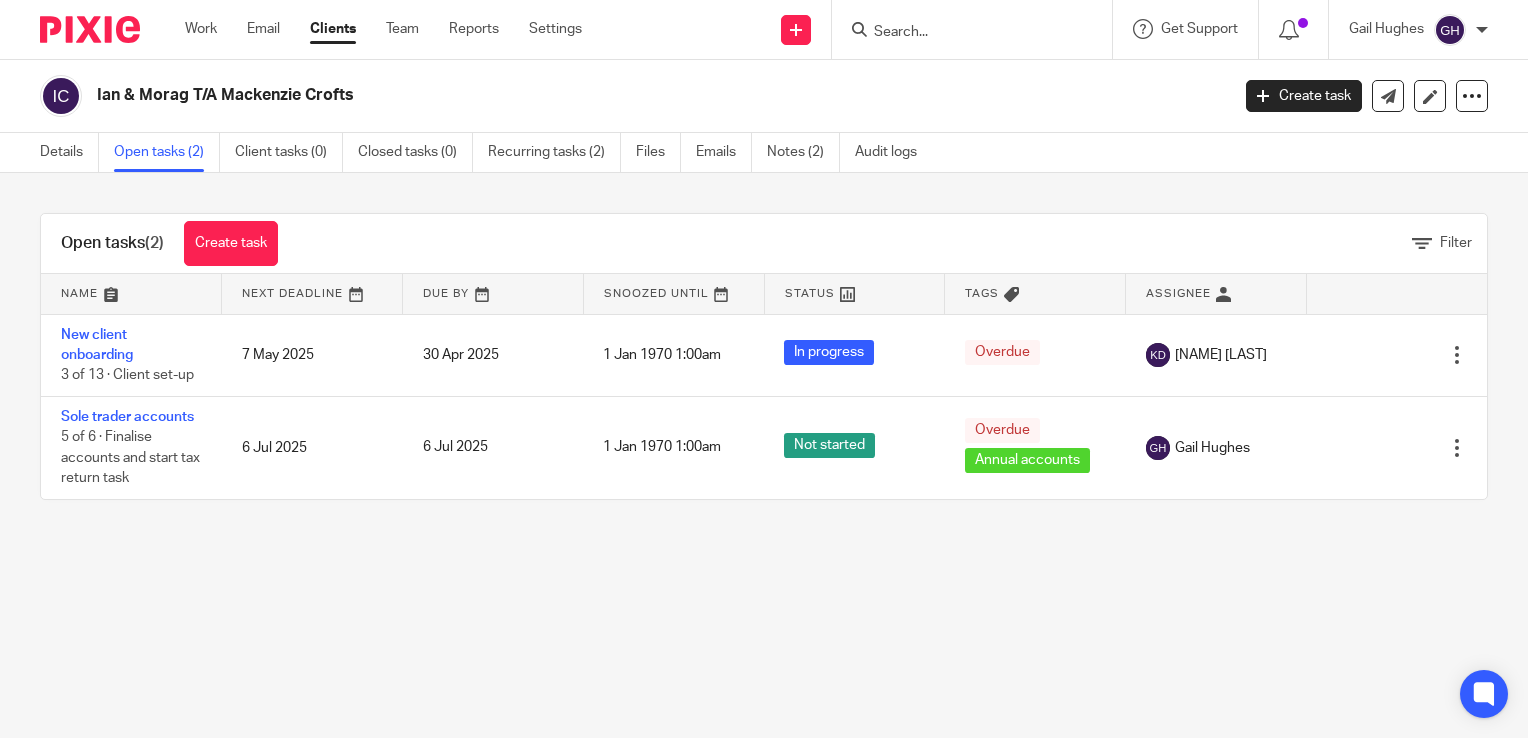 scroll, scrollTop: 0, scrollLeft: 0, axis: both 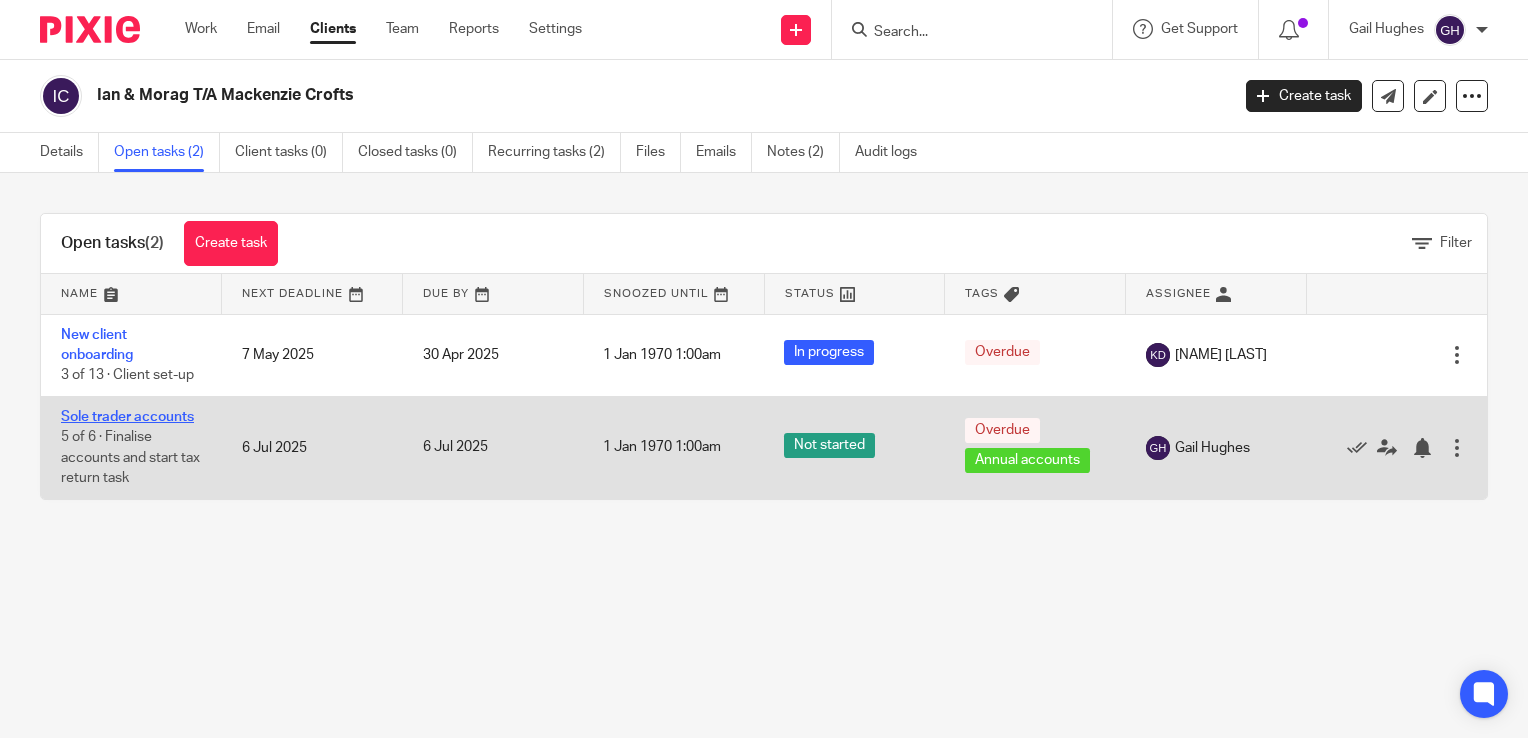 click on "Sole trader accounts" at bounding box center [127, 417] 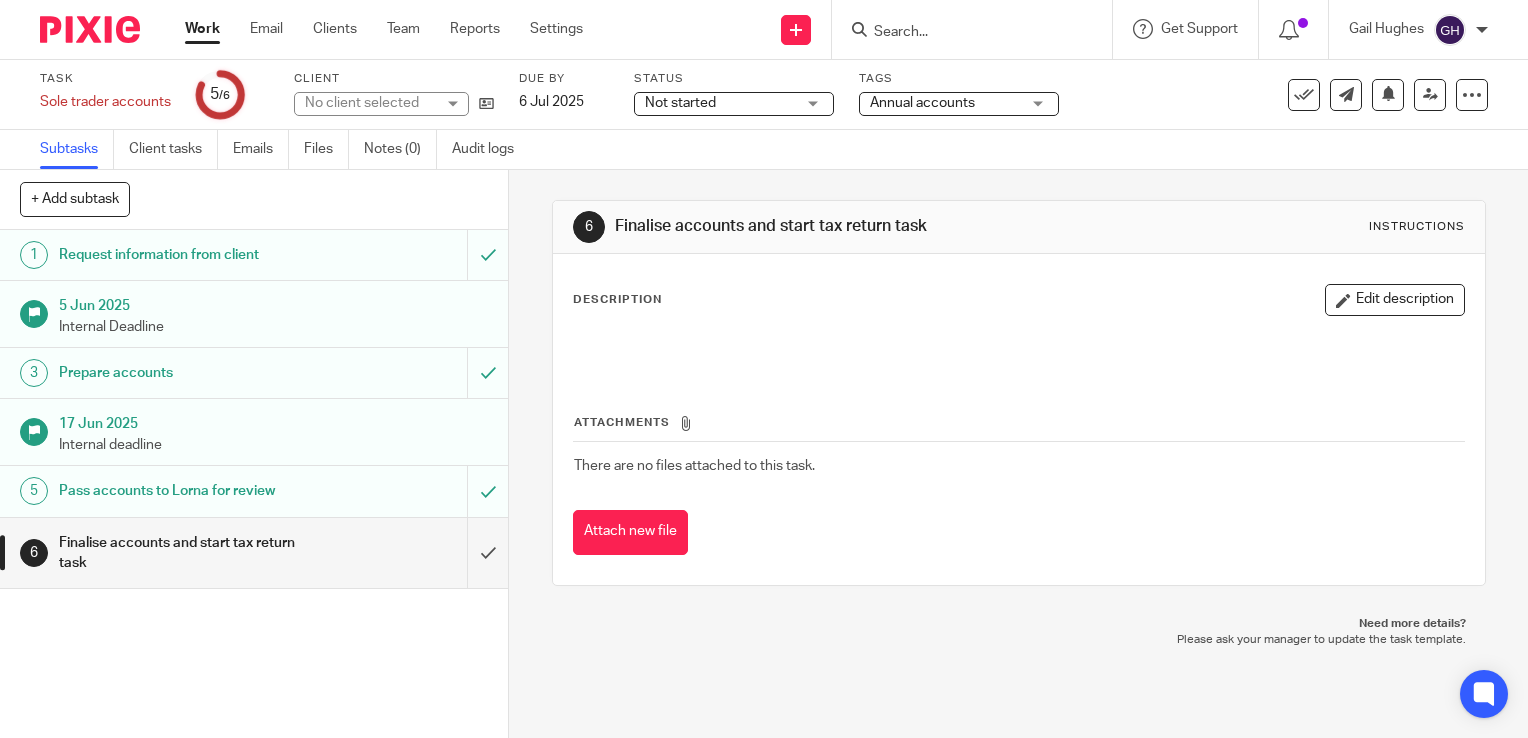 scroll, scrollTop: 0, scrollLeft: 0, axis: both 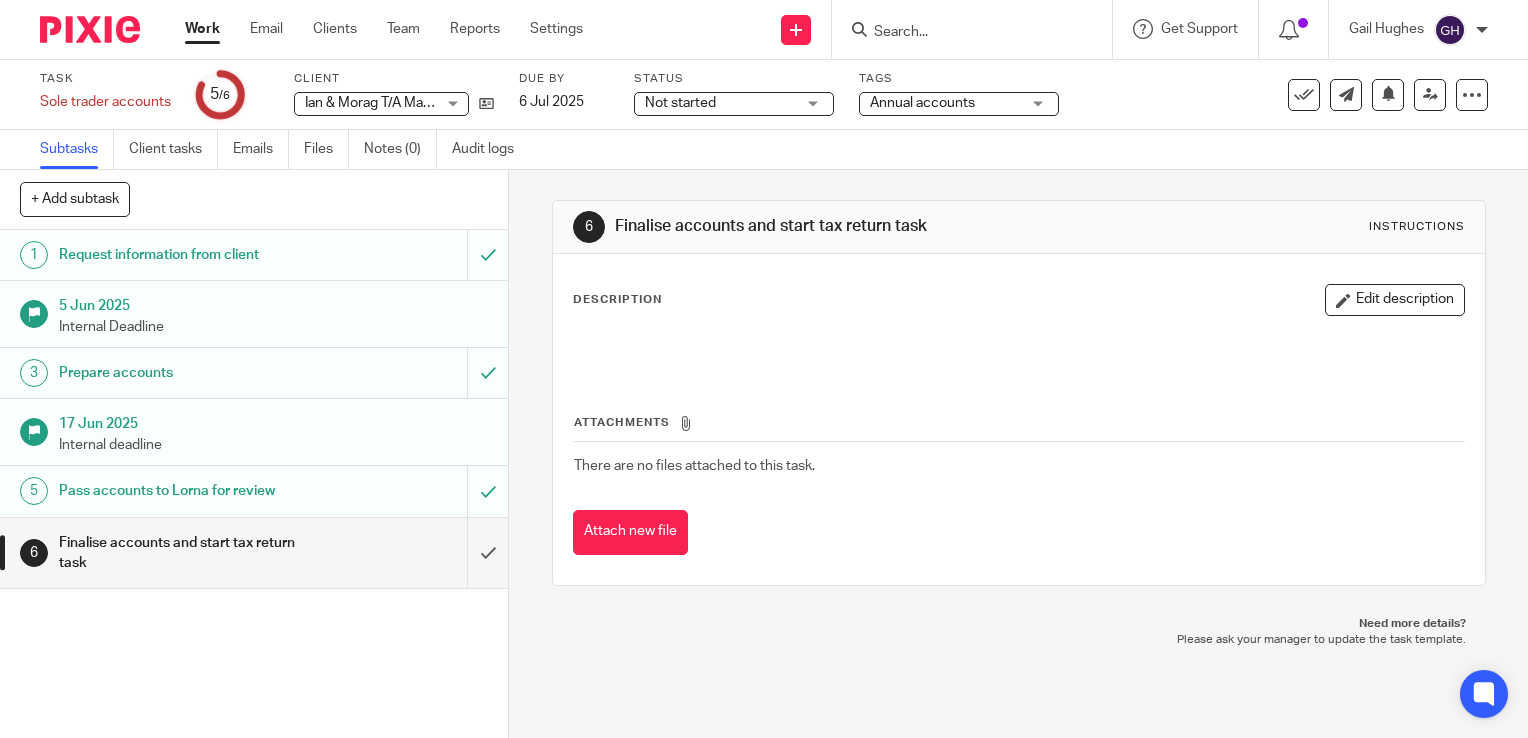 click on "Not started" at bounding box center (720, 103) 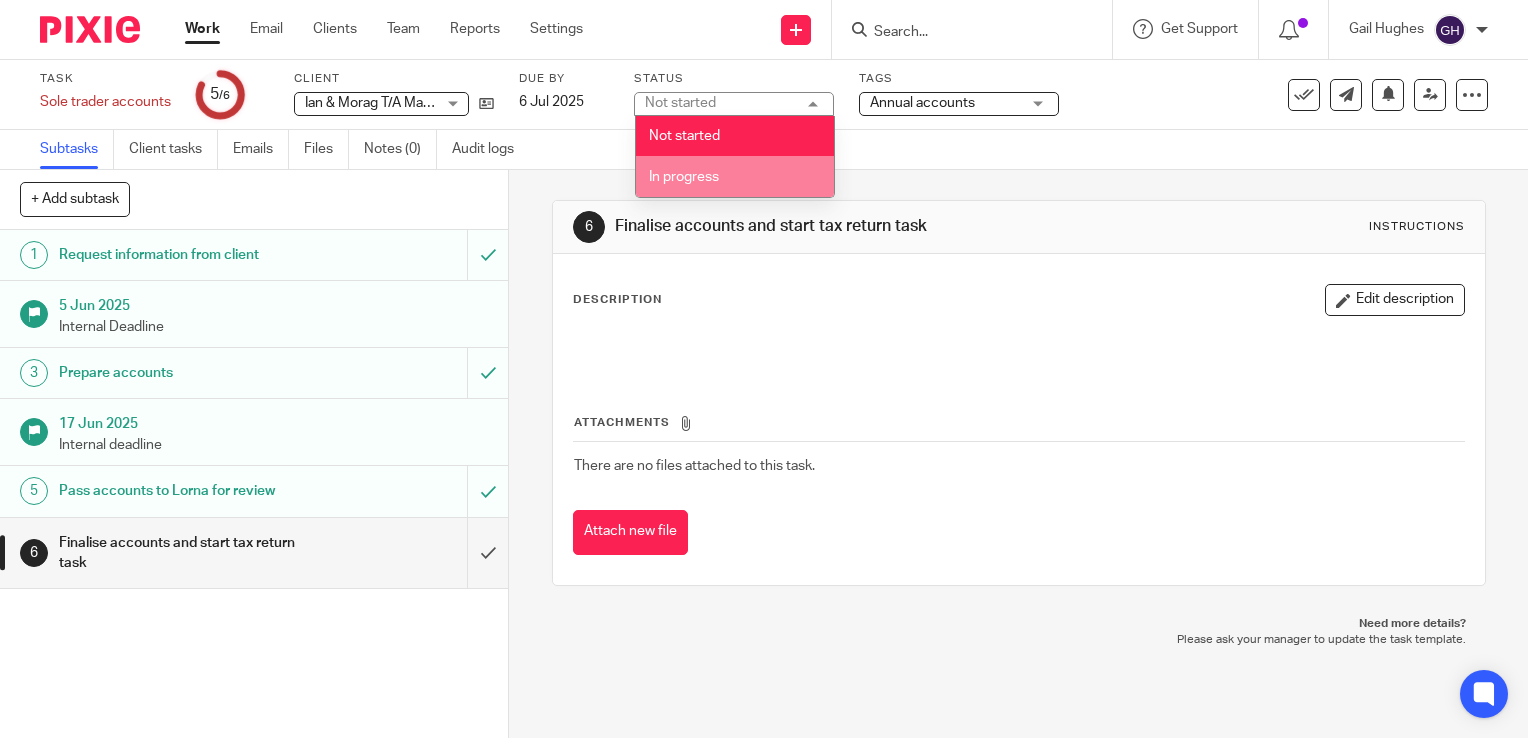 click on "In progress" at bounding box center [735, 176] 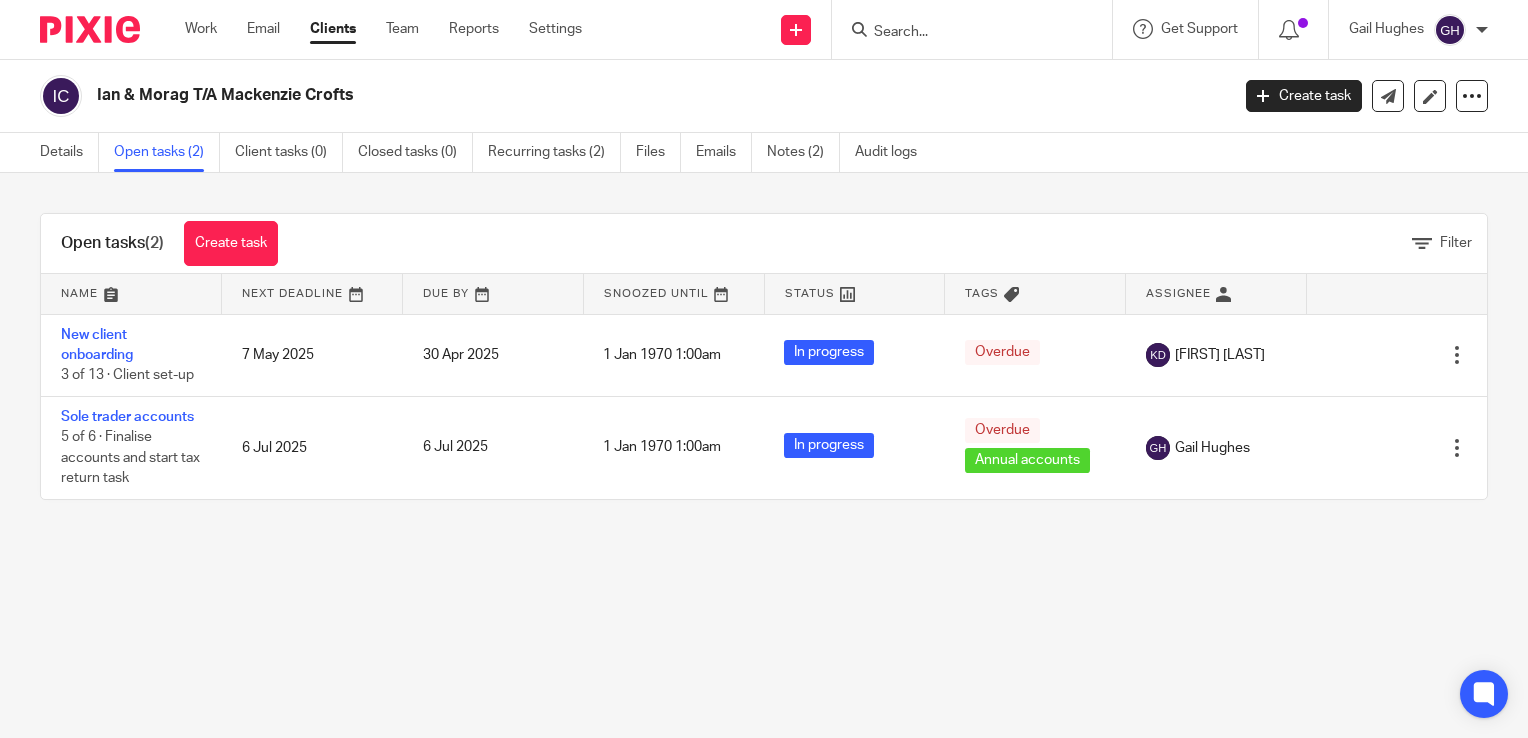 scroll, scrollTop: 0, scrollLeft: 0, axis: both 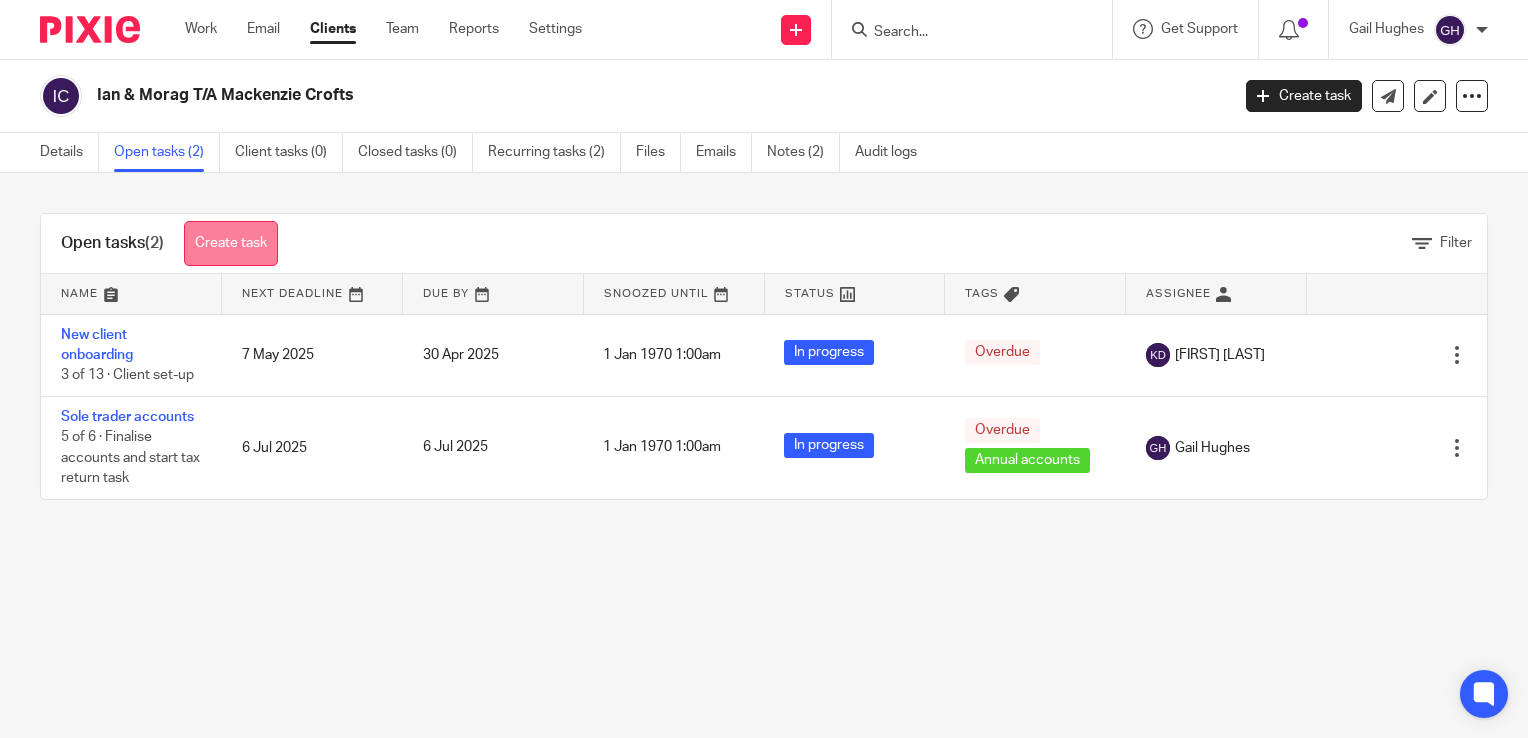 click on "Create task" at bounding box center [231, 243] 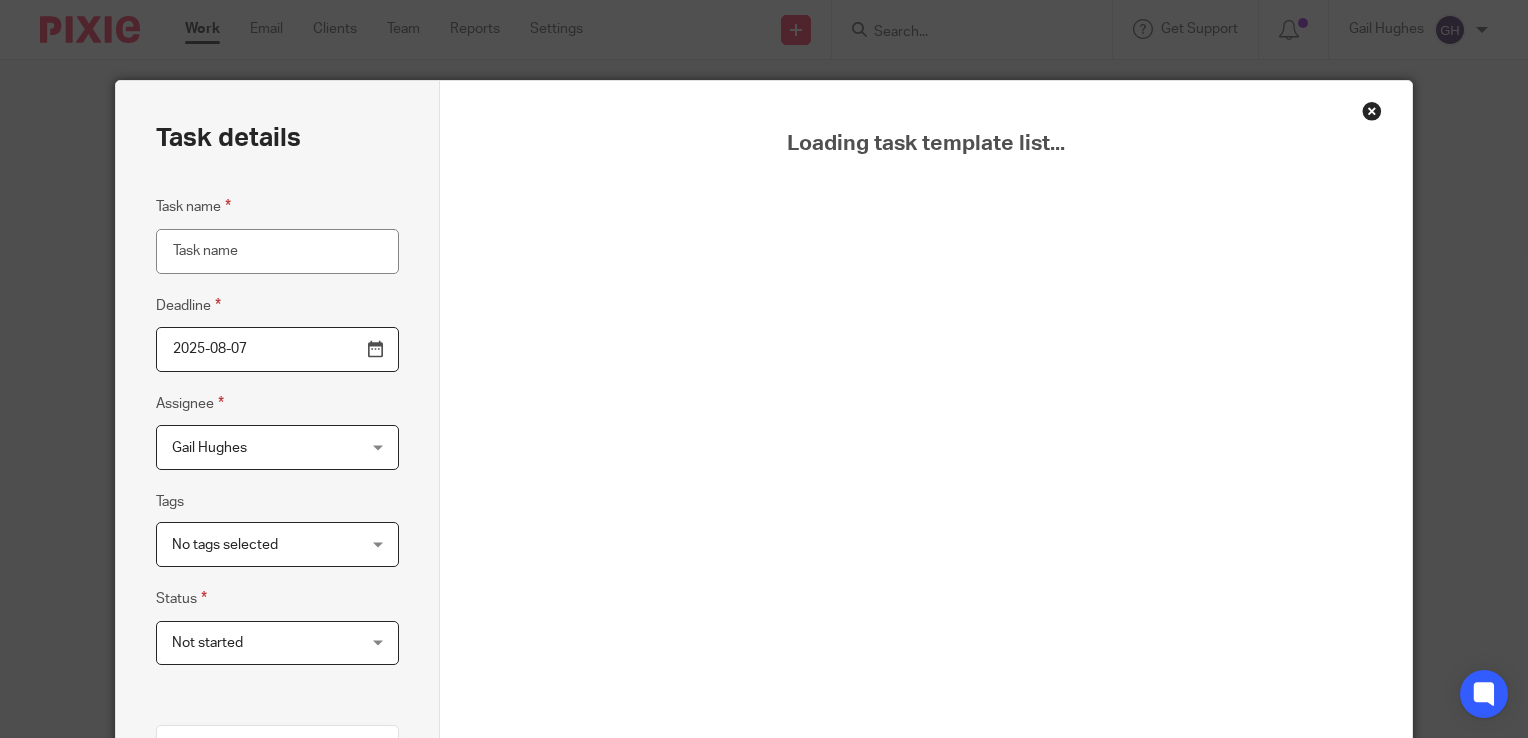 scroll, scrollTop: 0, scrollLeft: 0, axis: both 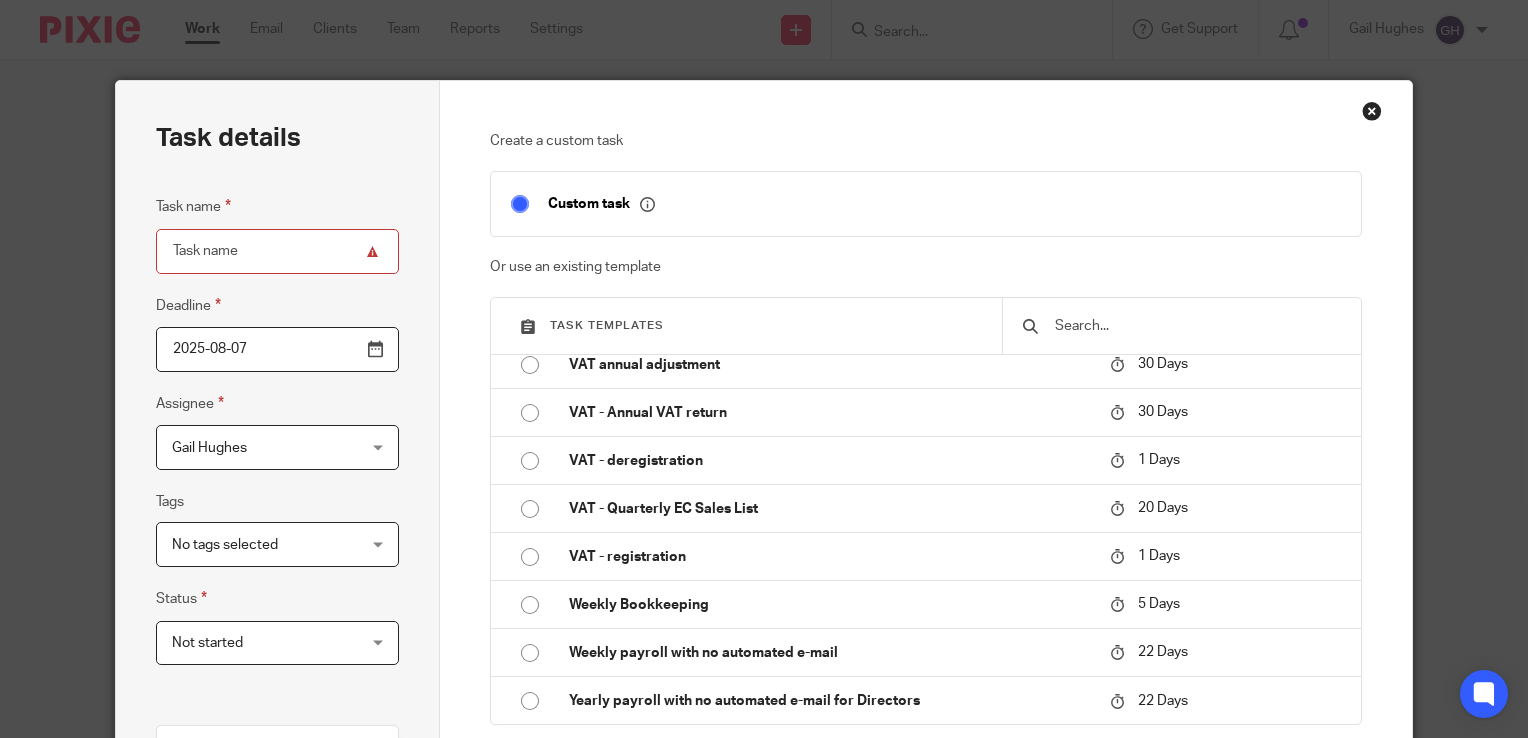 click on "Create a custom task
Custom task
Or use an existing template
Task templates
2 Weekly payroll with no automated e-mail
22 Days
31st January 2024 payment reminder
4 Days
4 weekly payroll with automated e-mail
7 Days
Annual accounts and CT600 return
8 Months
Bookkeeping
5 Days
Change of address
1 Days
Check and clear shared e-mail accounts
1 Days
Check confirmation statements due
5 Days
Check payme e-mail
5 Days
CIS Return" at bounding box center [926, 557] 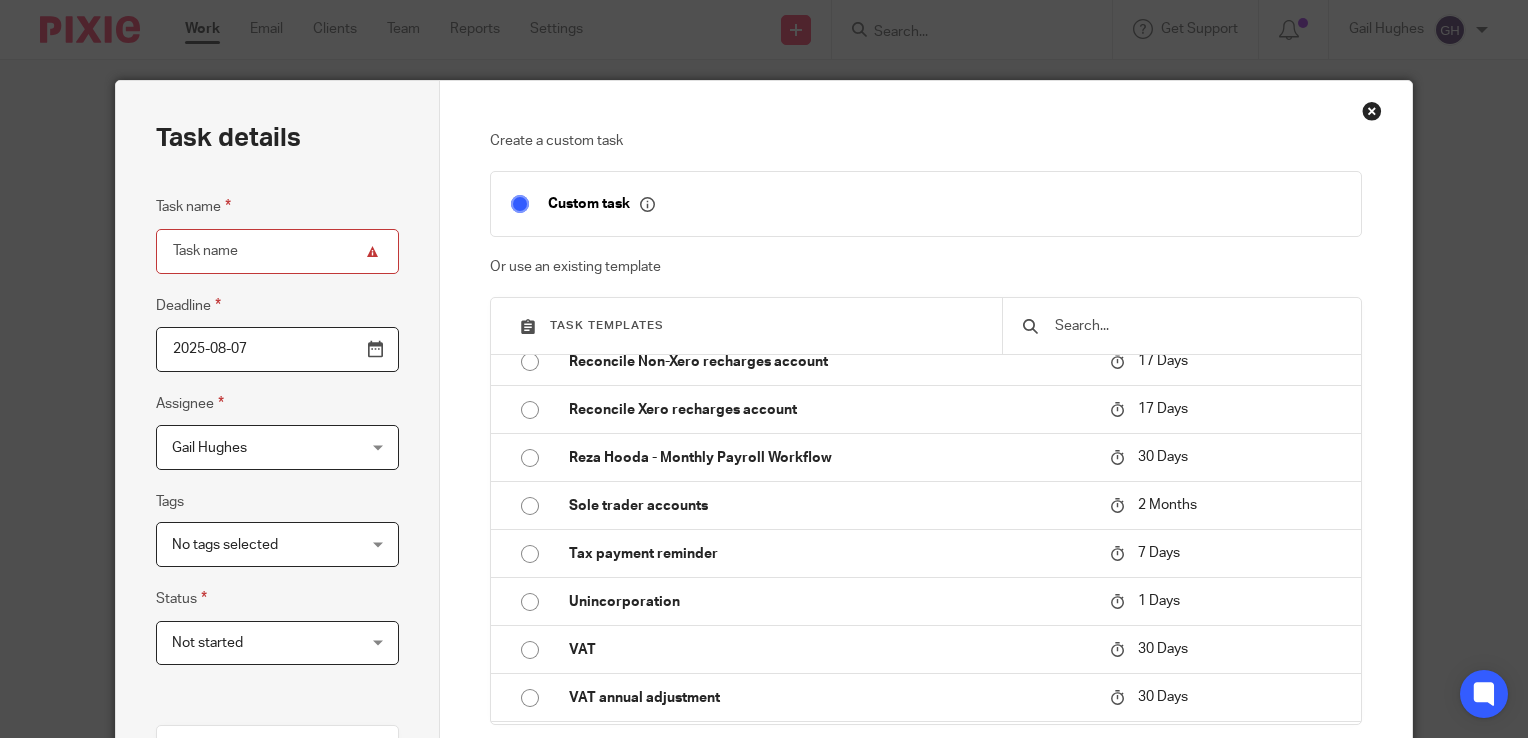 scroll, scrollTop: 1710, scrollLeft: 0, axis: vertical 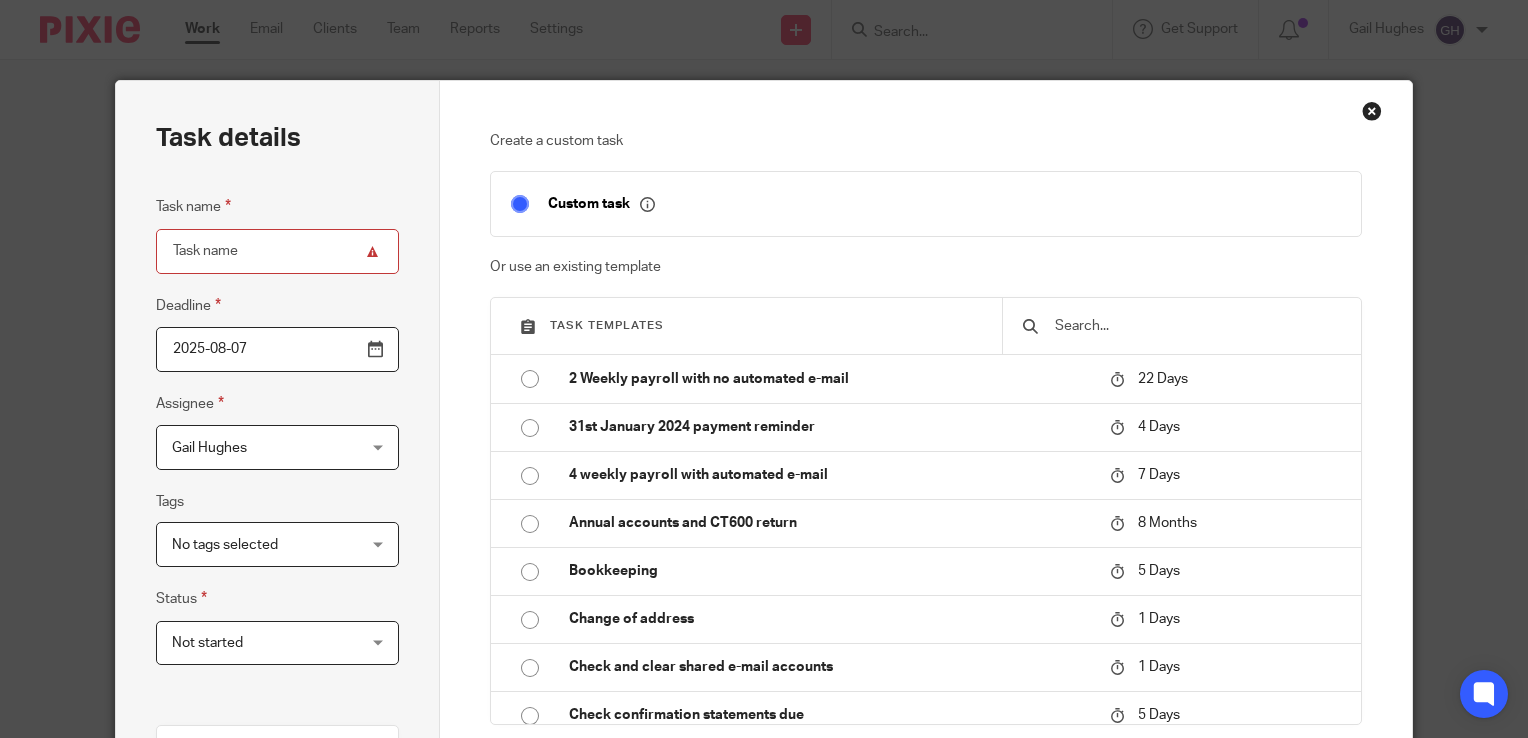 click at bounding box center (1372, 111) 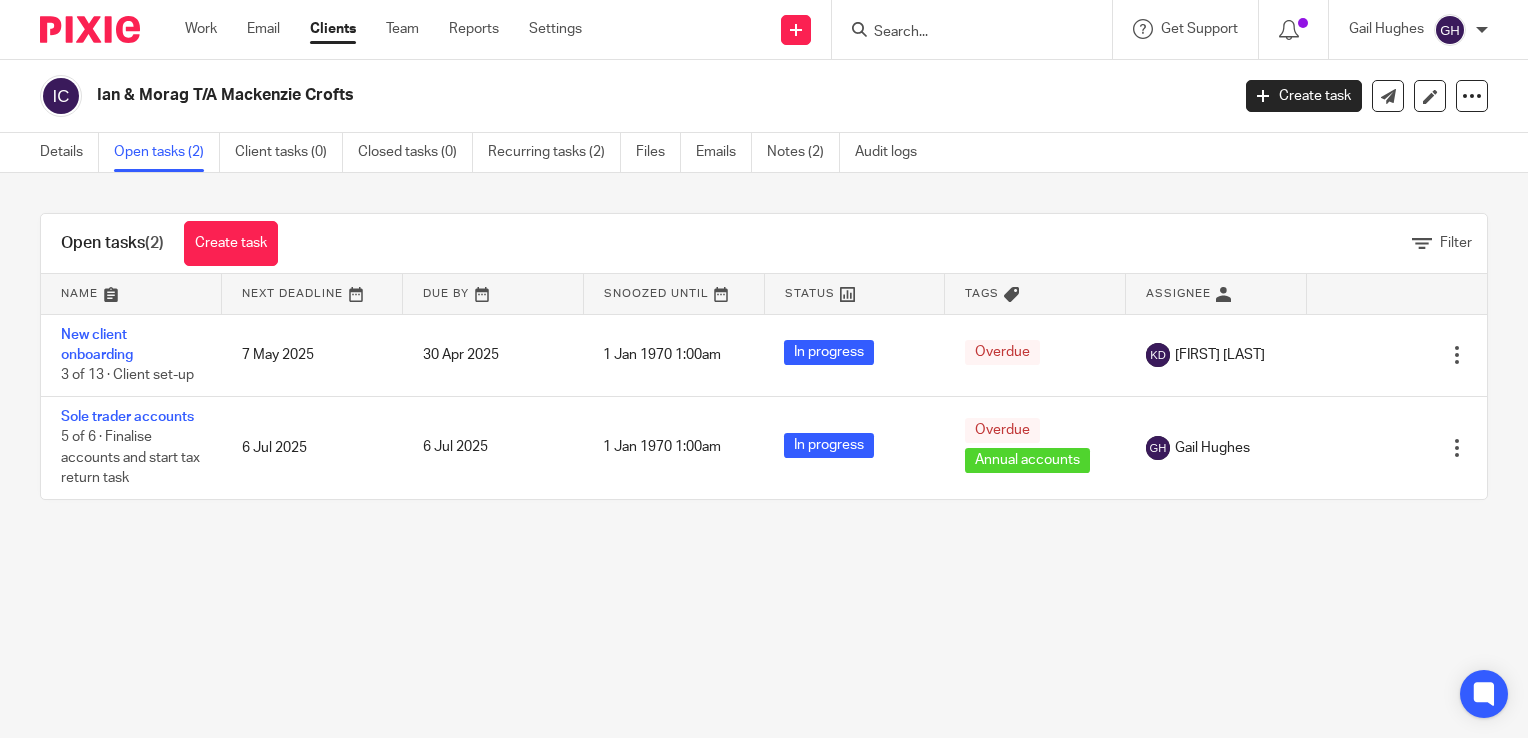 scroll, scrollTop: 0, scrollLeft: 0, axis: both 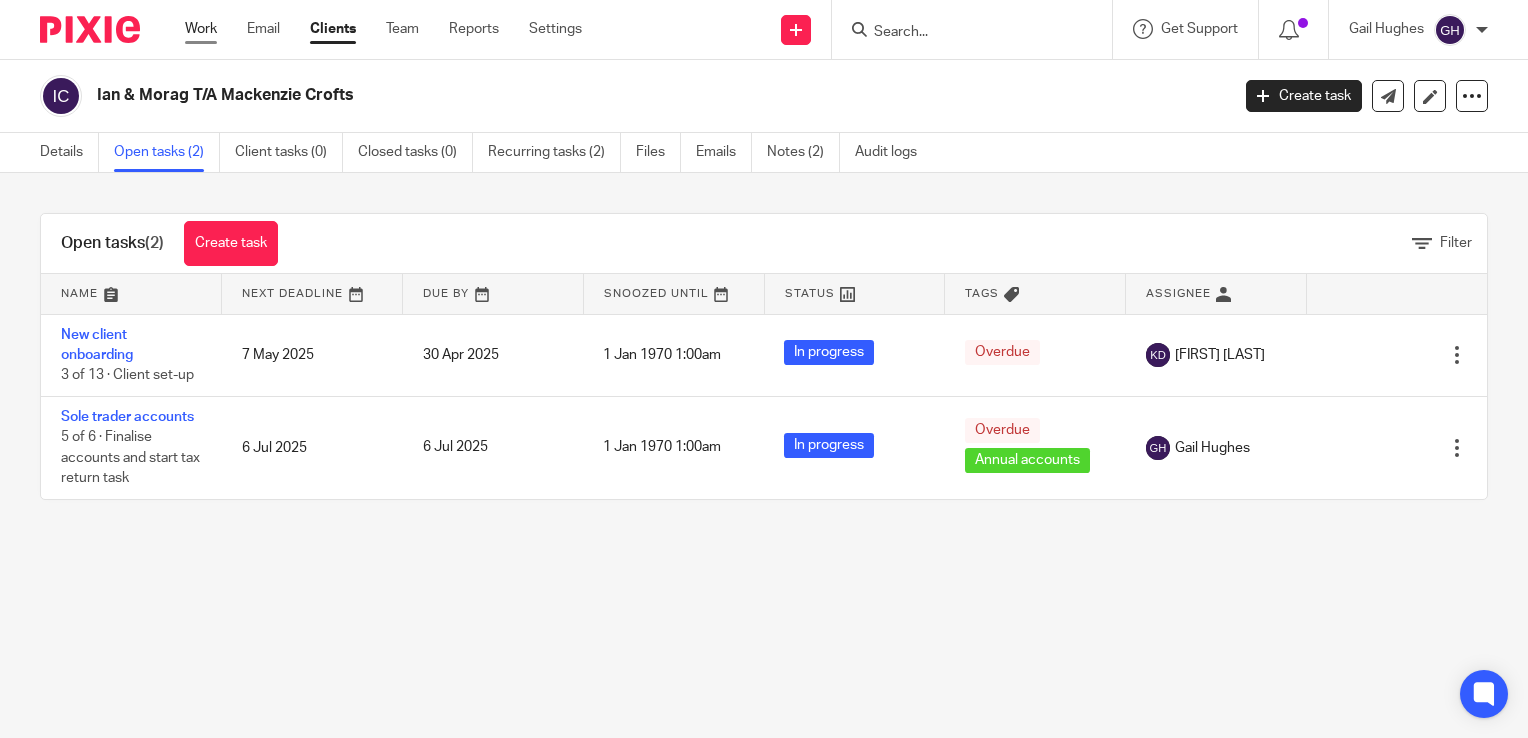 click on "Work" at bounding box center (201, 29) 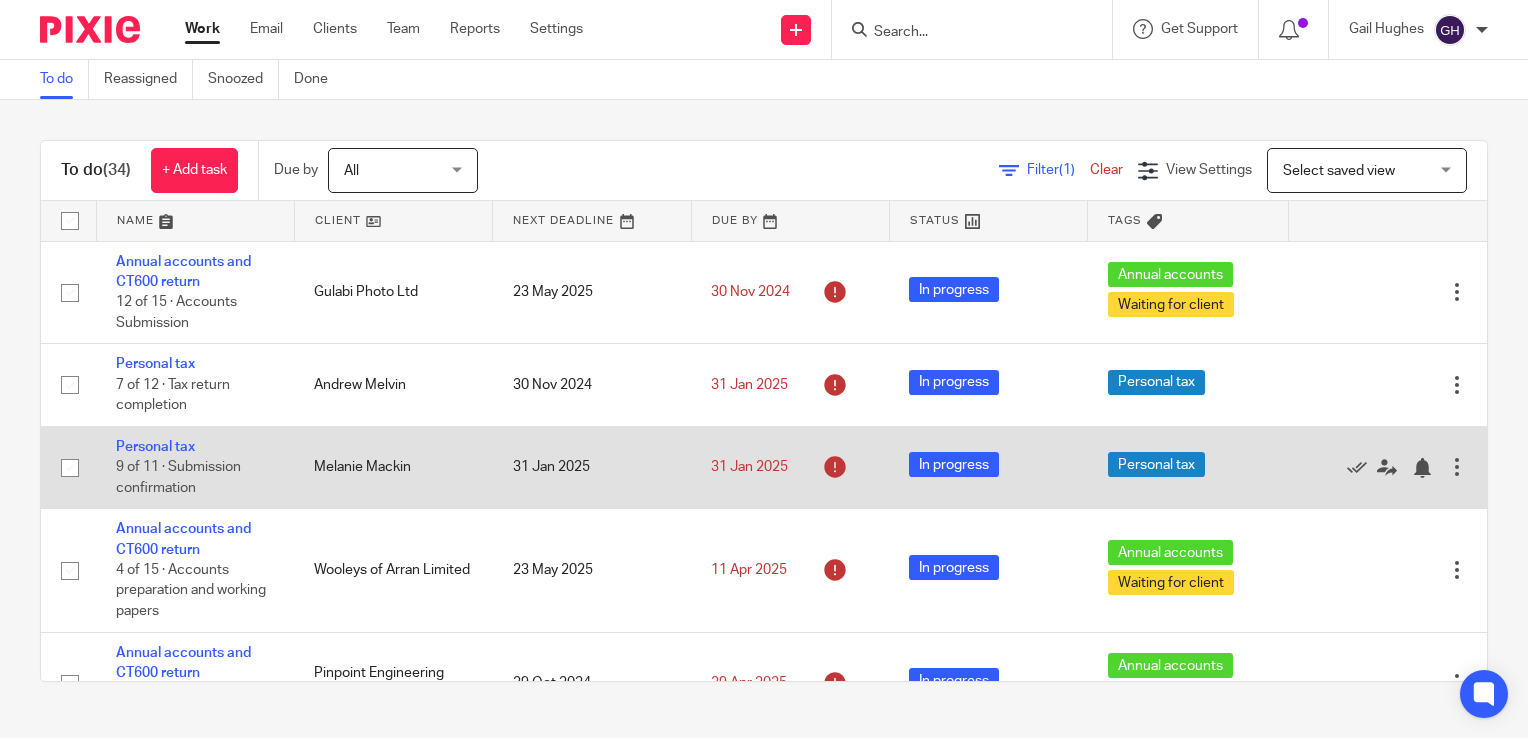 scroll, scrollTop: 0, scrollLeft: 0, axis: both 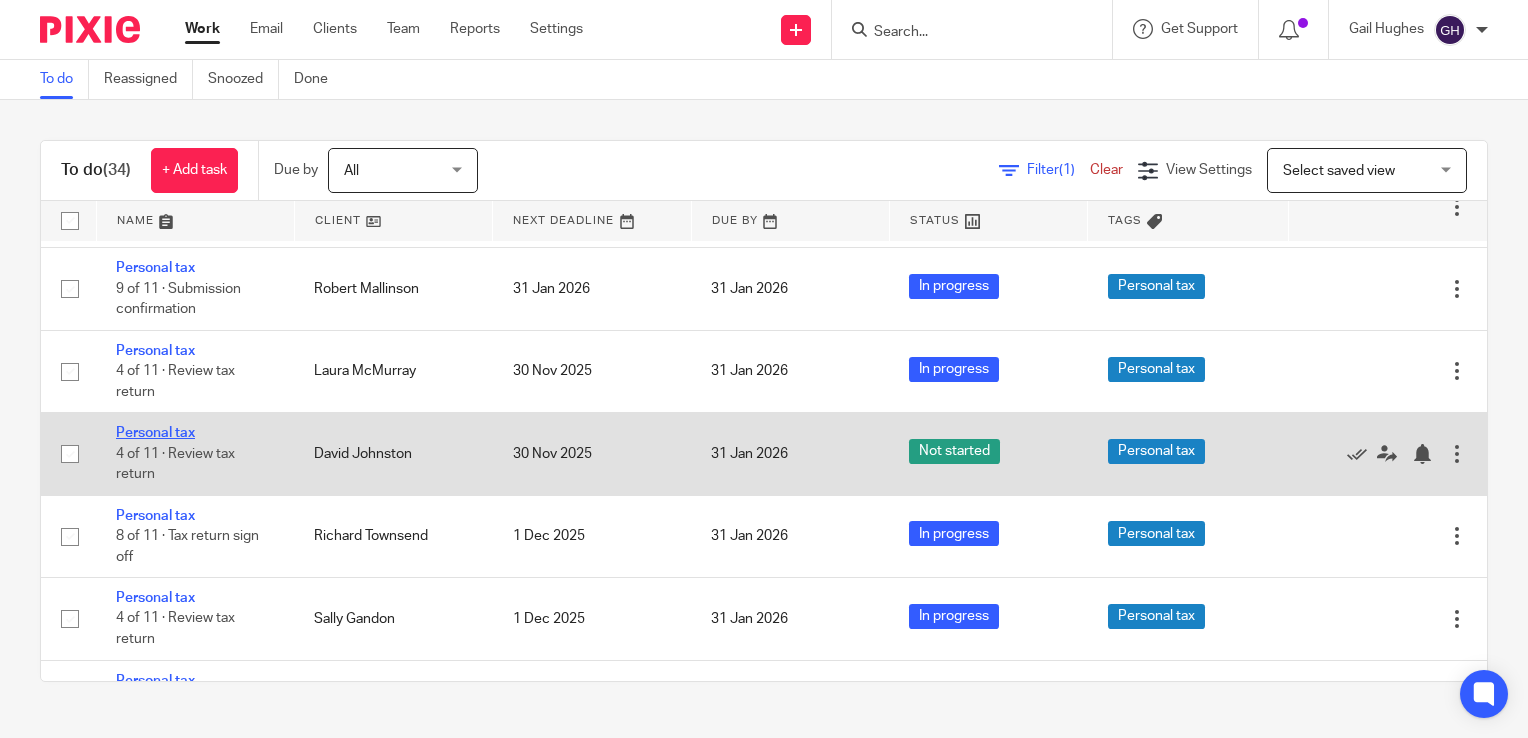 click on "Personal tax" at bounding box center [155, 433] 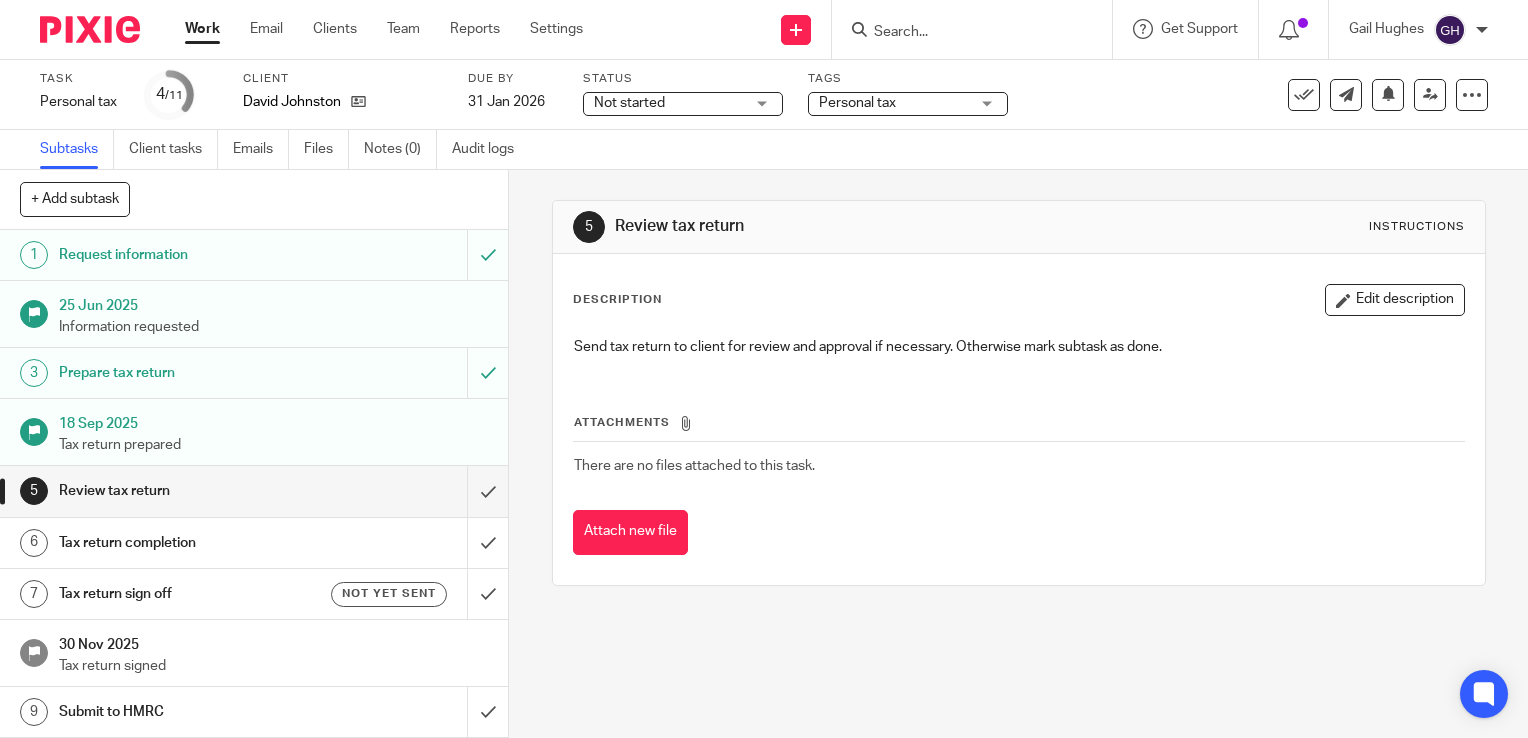 scroll, scrollTop: 0, scrollLeft: 0, axis: both 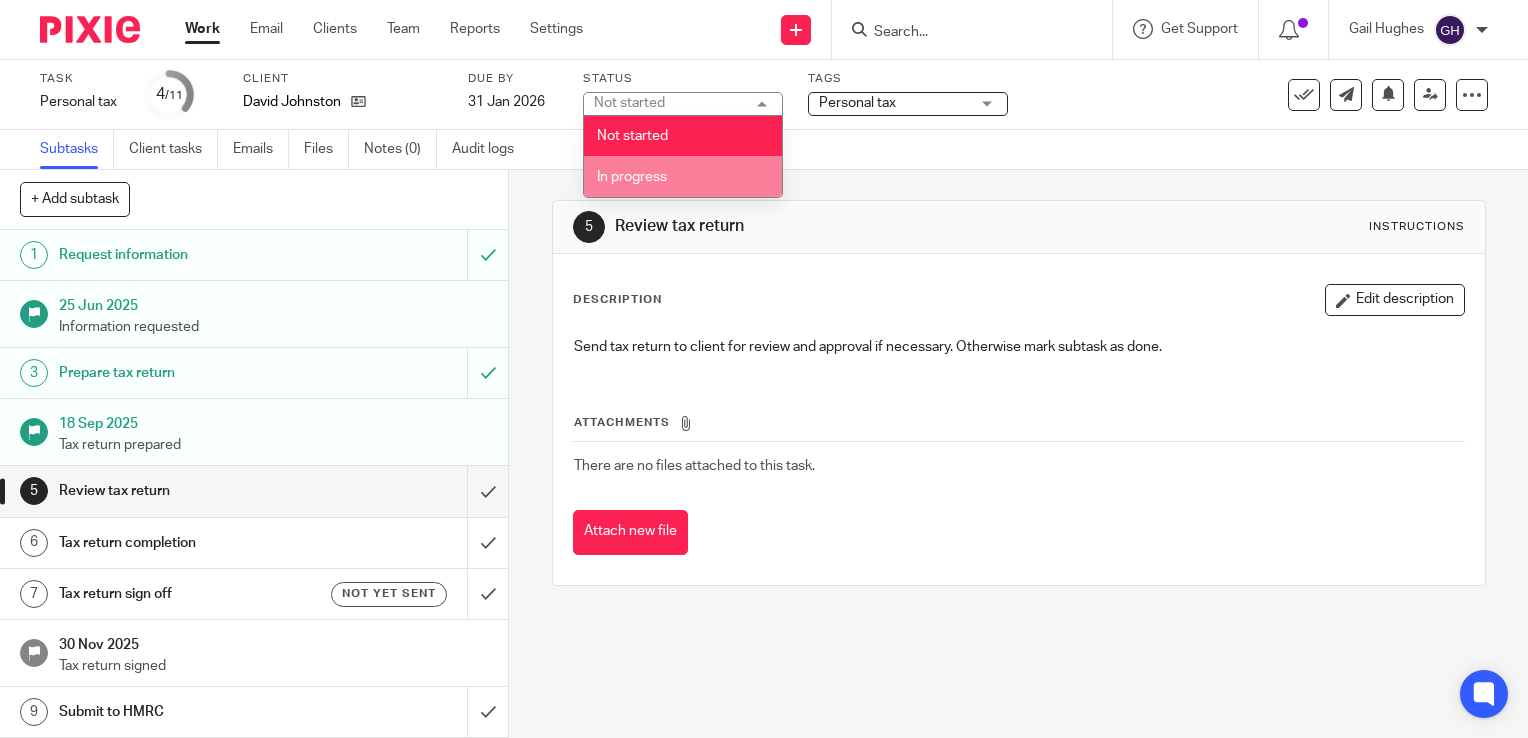click on "In progress" at bounding box center [683, 176] 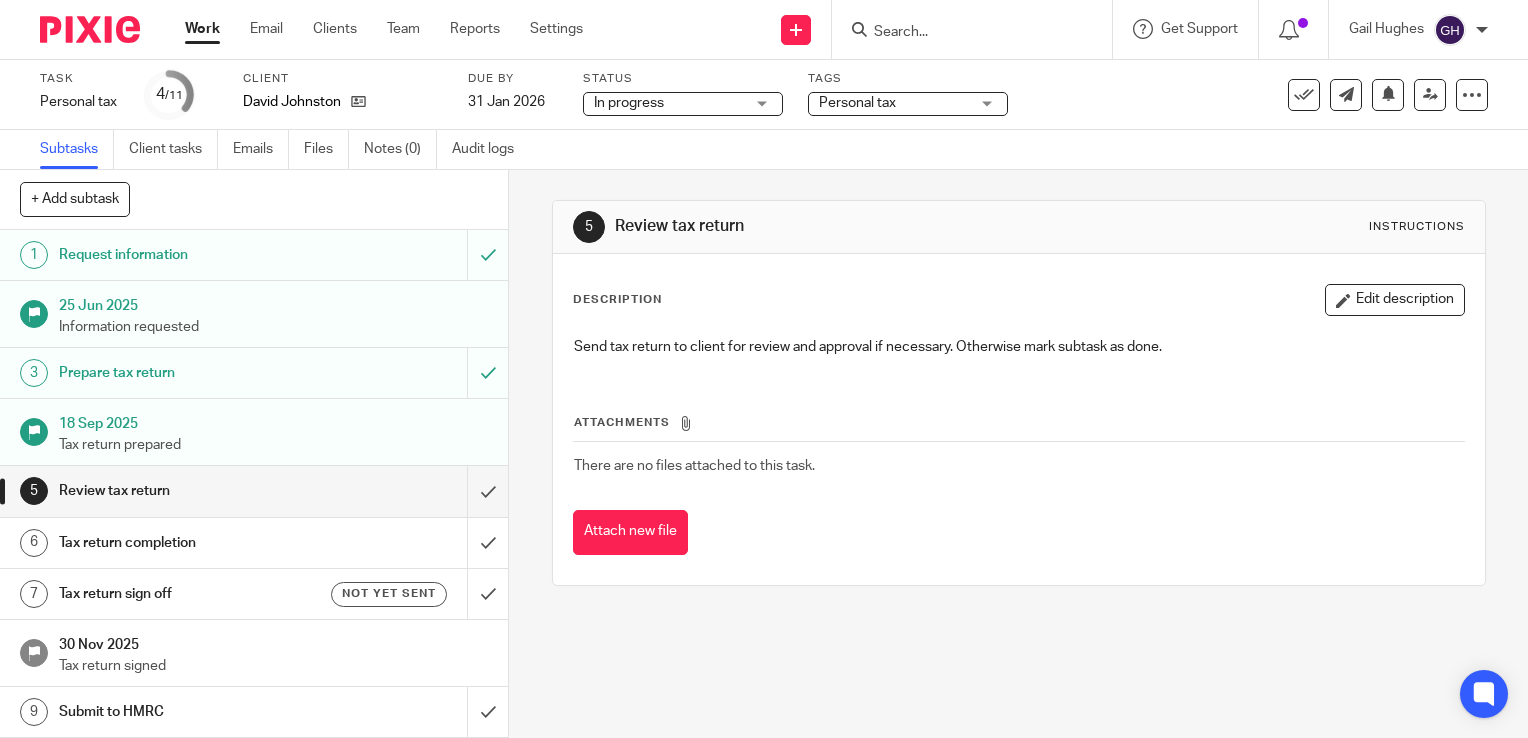 click on "Work" at bounding box center [202, 29] 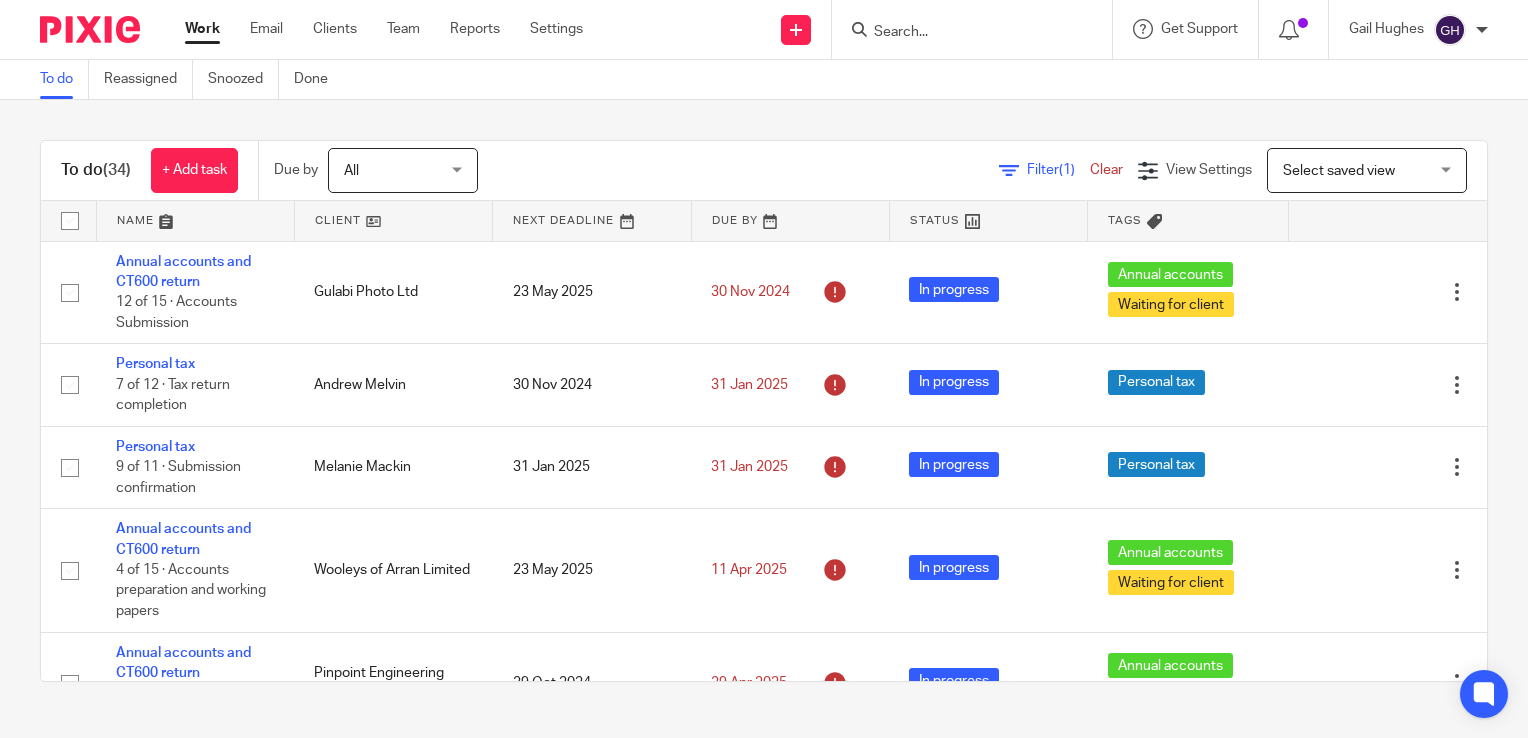 scroll, scrollTop: 0, scrollLeft: 0, axis: both 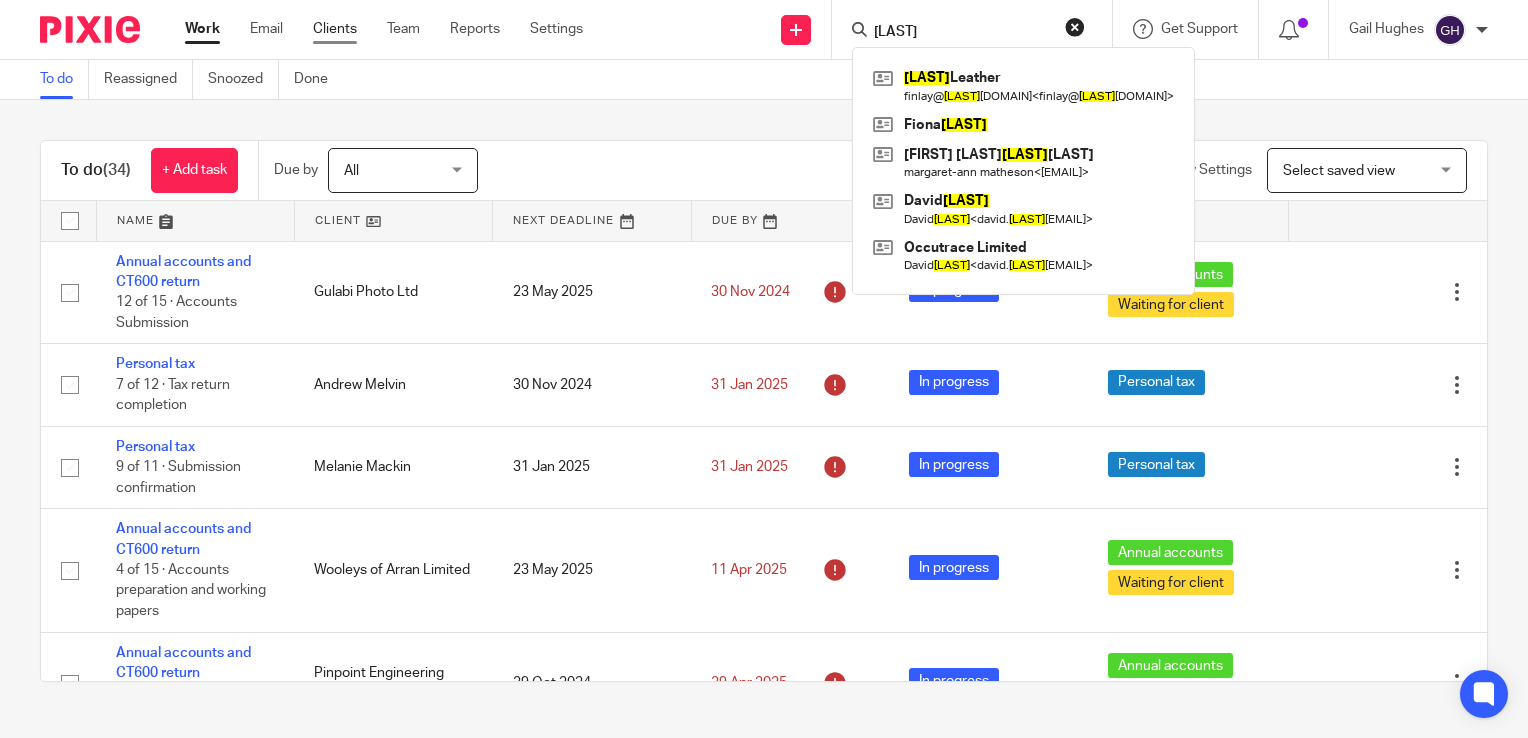 type on "mackenzie" 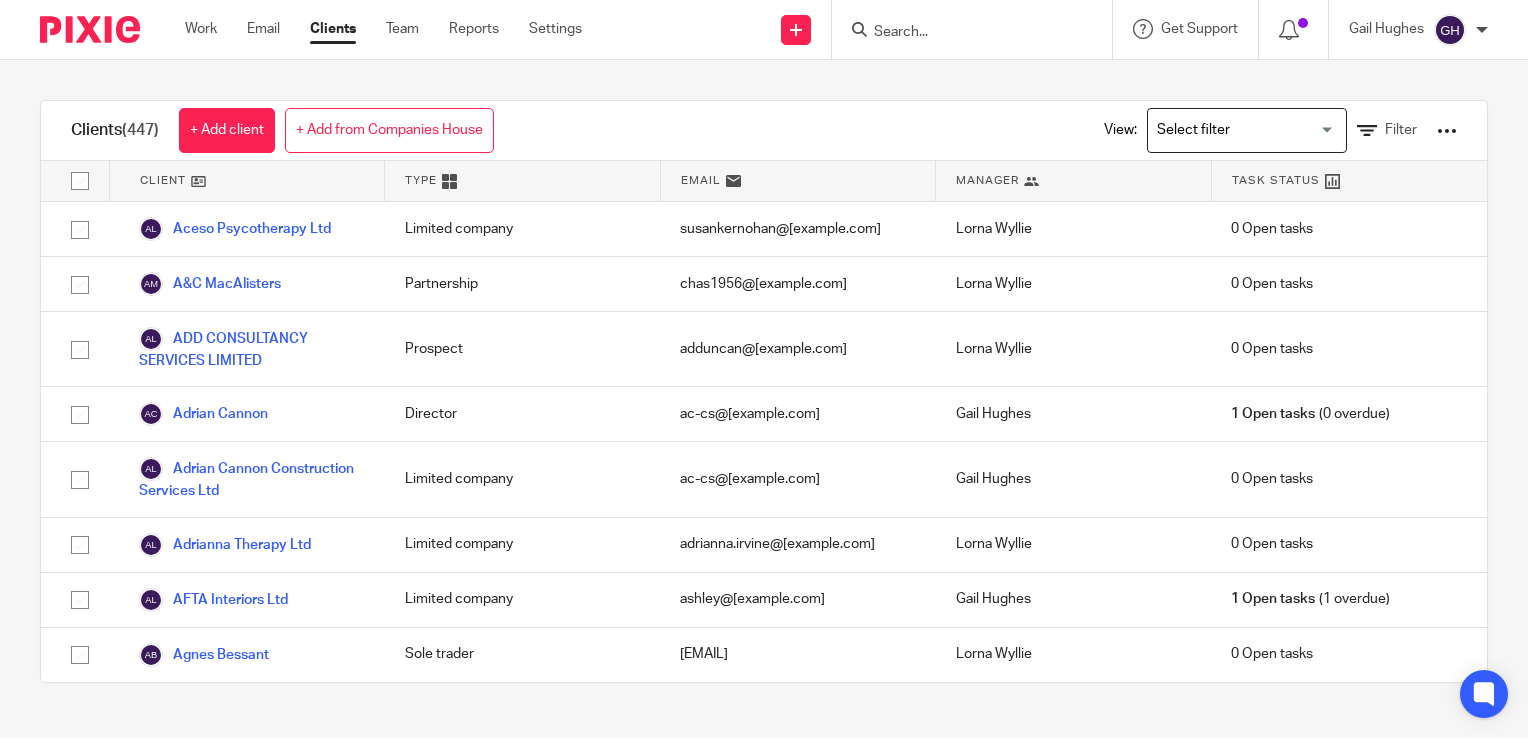 scroll, scrollTop: 0, scrollLeft: 0, axis: both 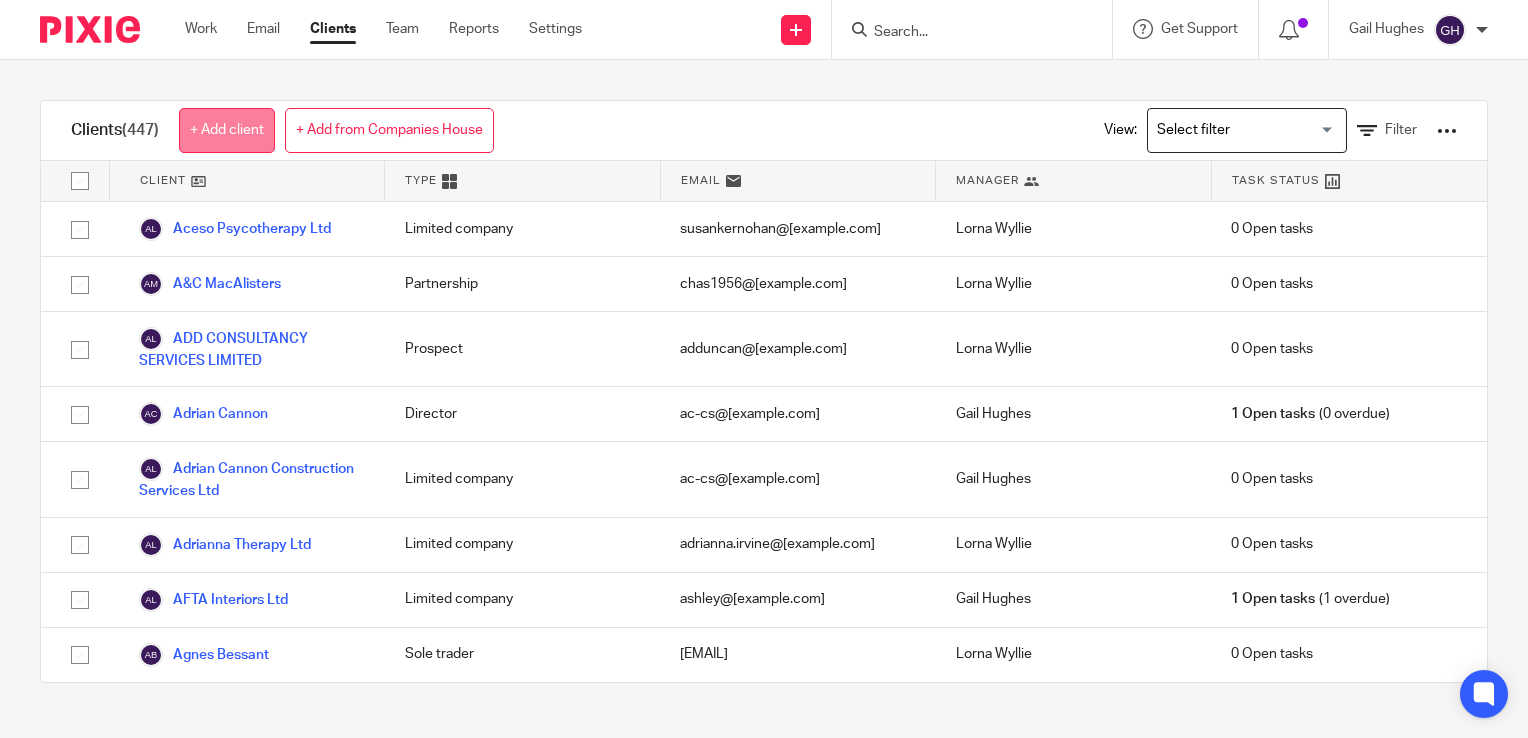 click on "+ Add client" at bounding box center [227, 130] 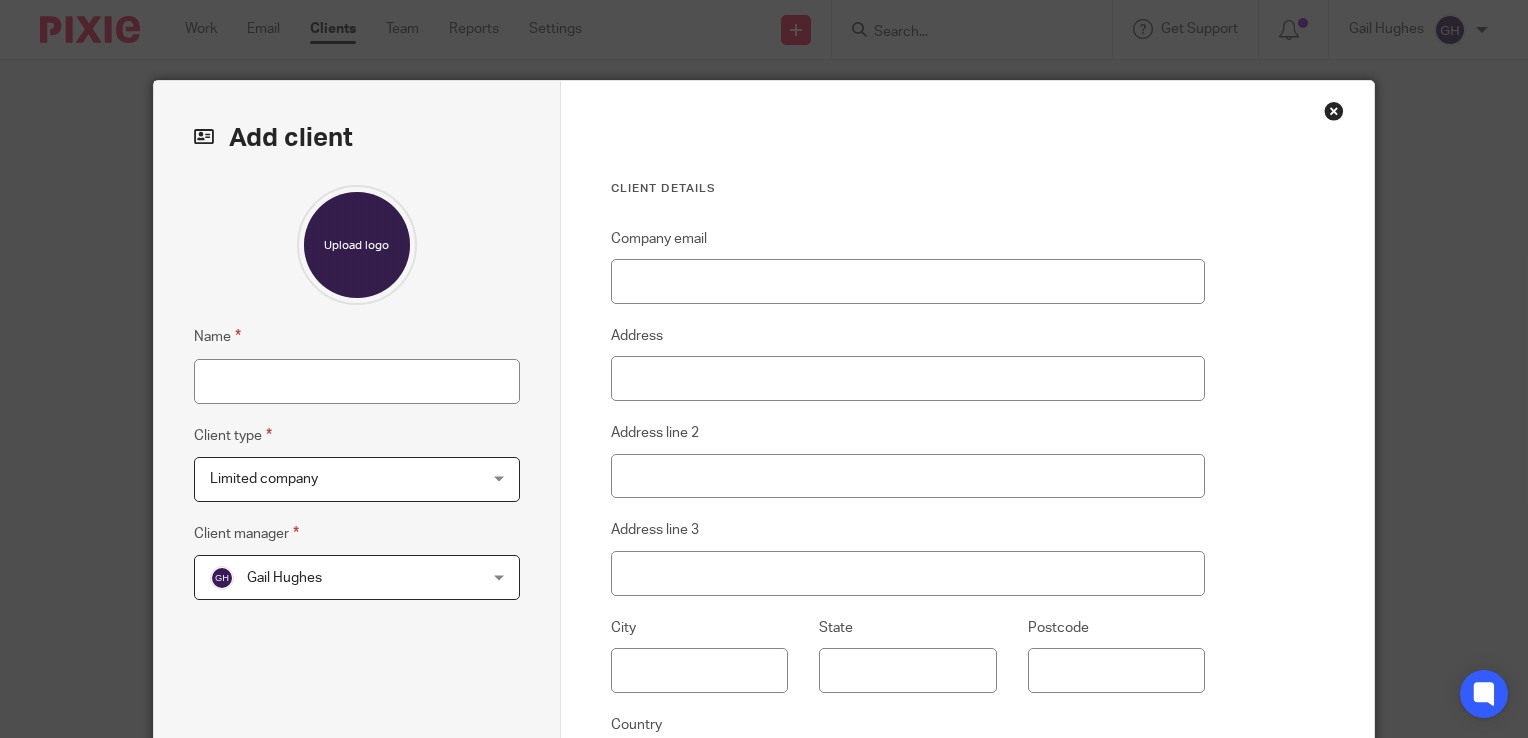 scroll, scrollTop: 0, scrollLeft: 0, axis: both 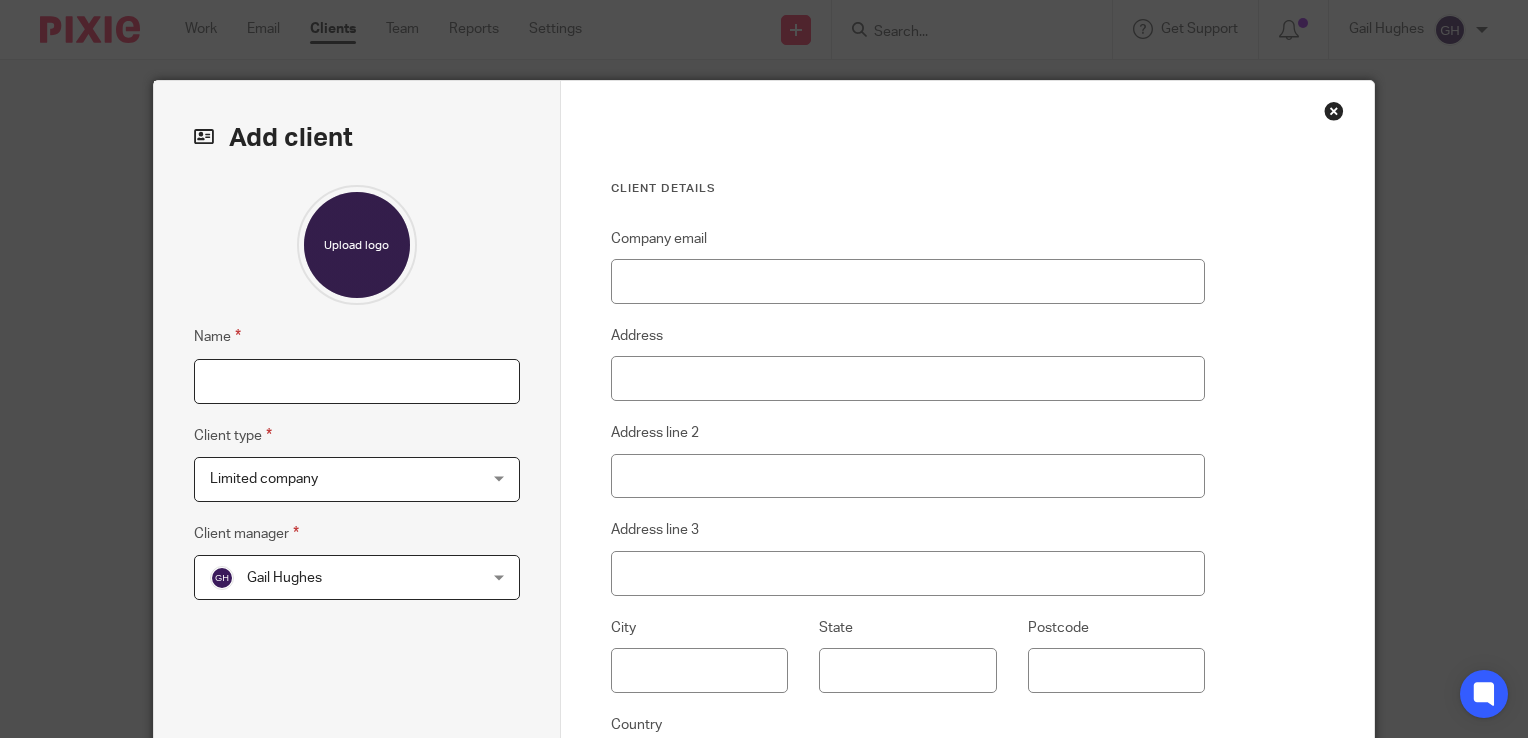 click on "Name" at bounding box center [357, 381] 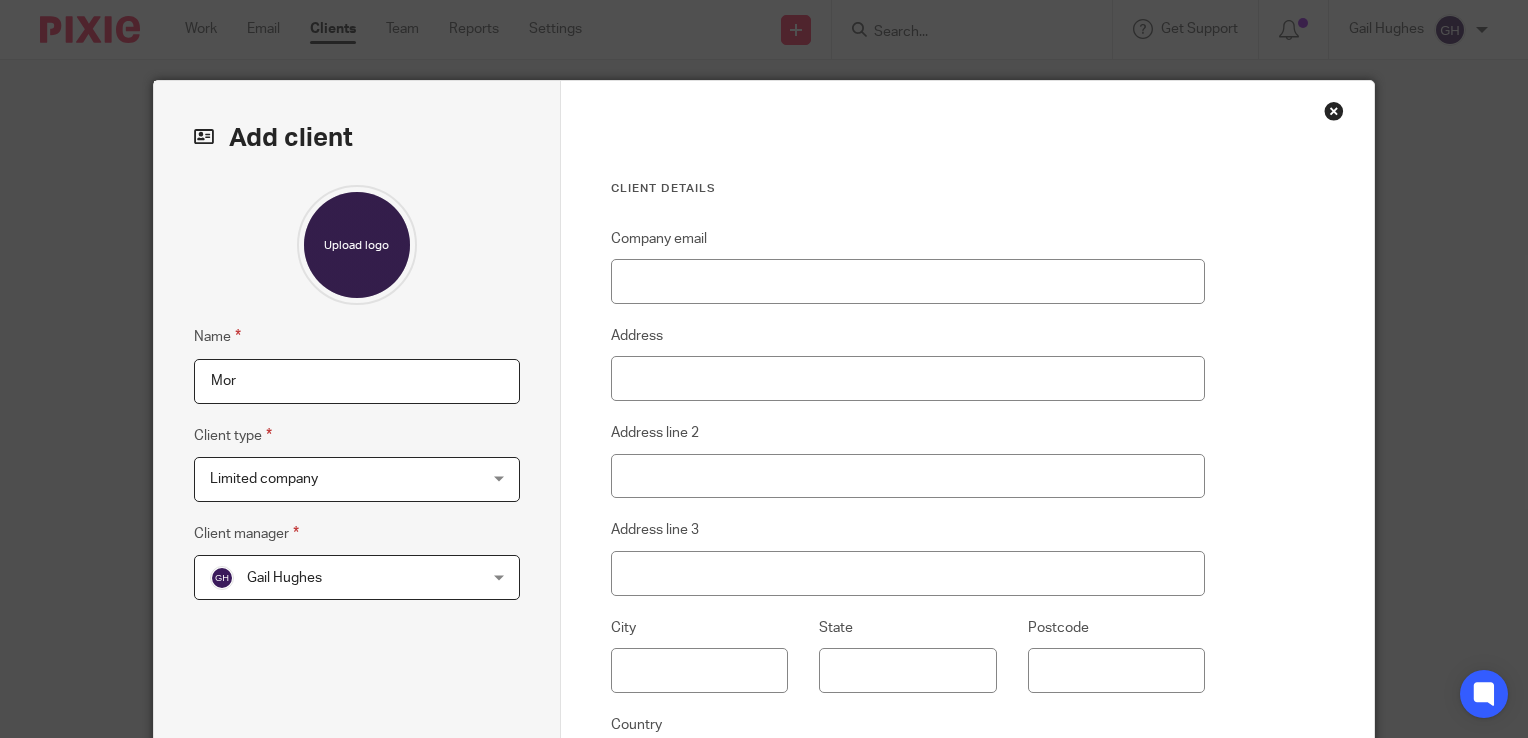 type on "[FIRST] [LAST]" 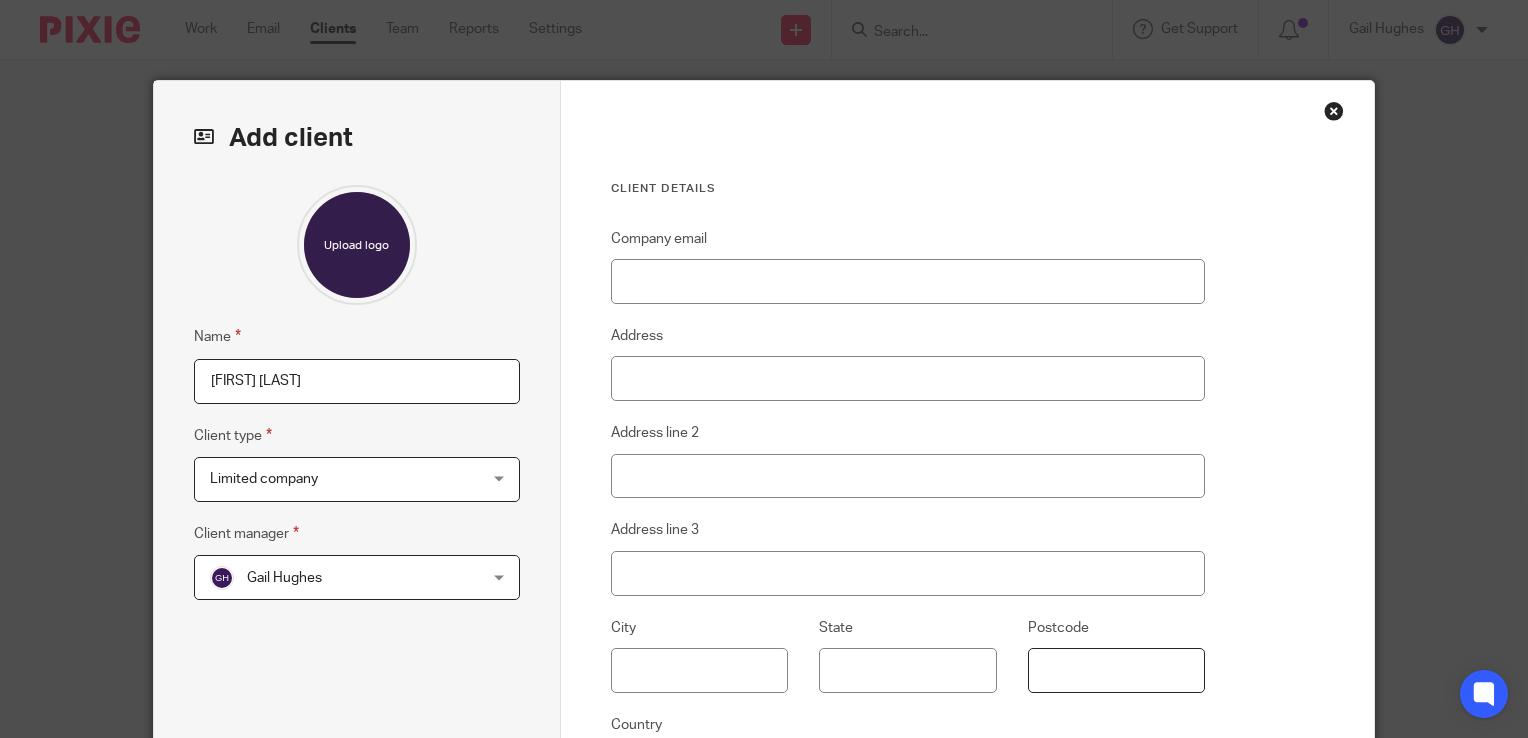 type on "[POSTAL_CODE]" 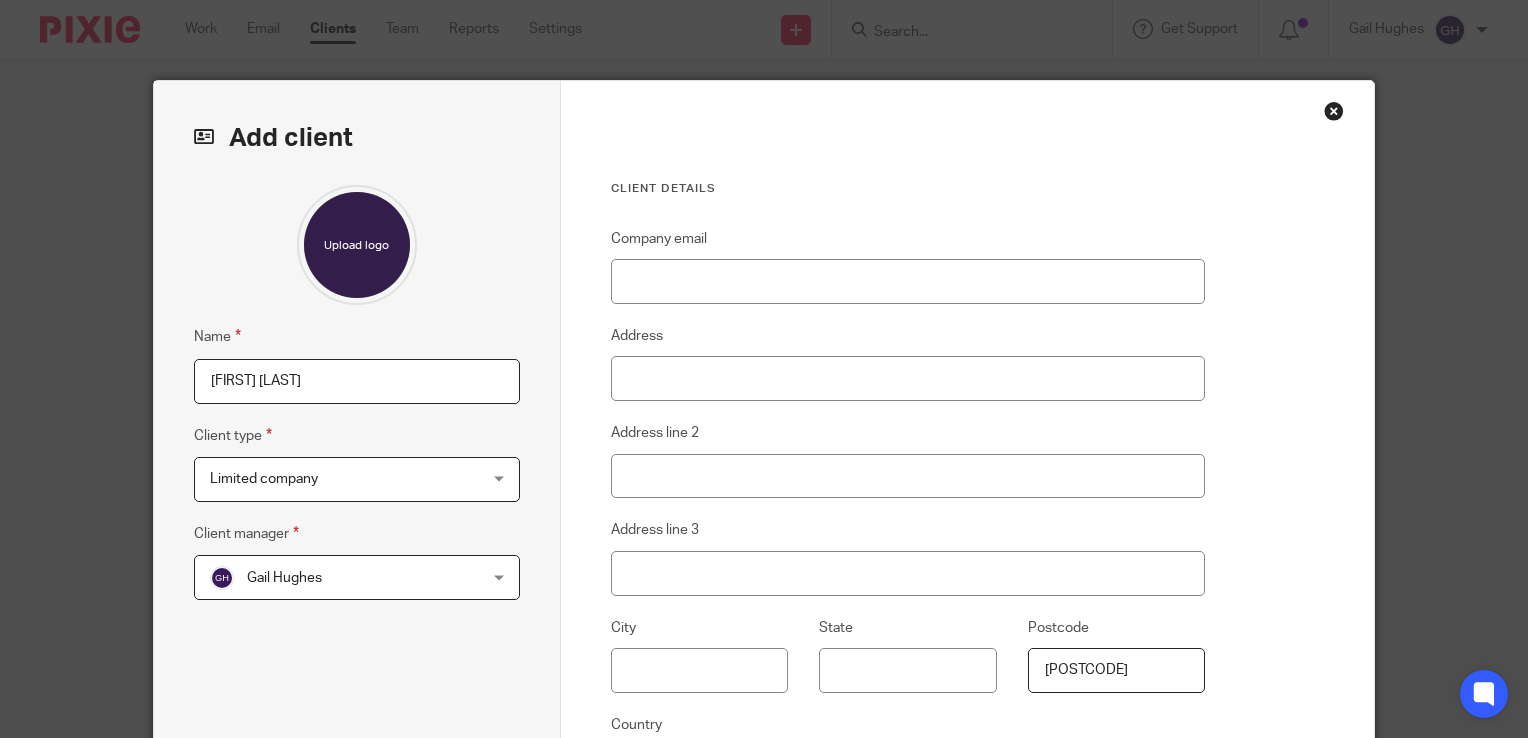 type on "United Kingdom" 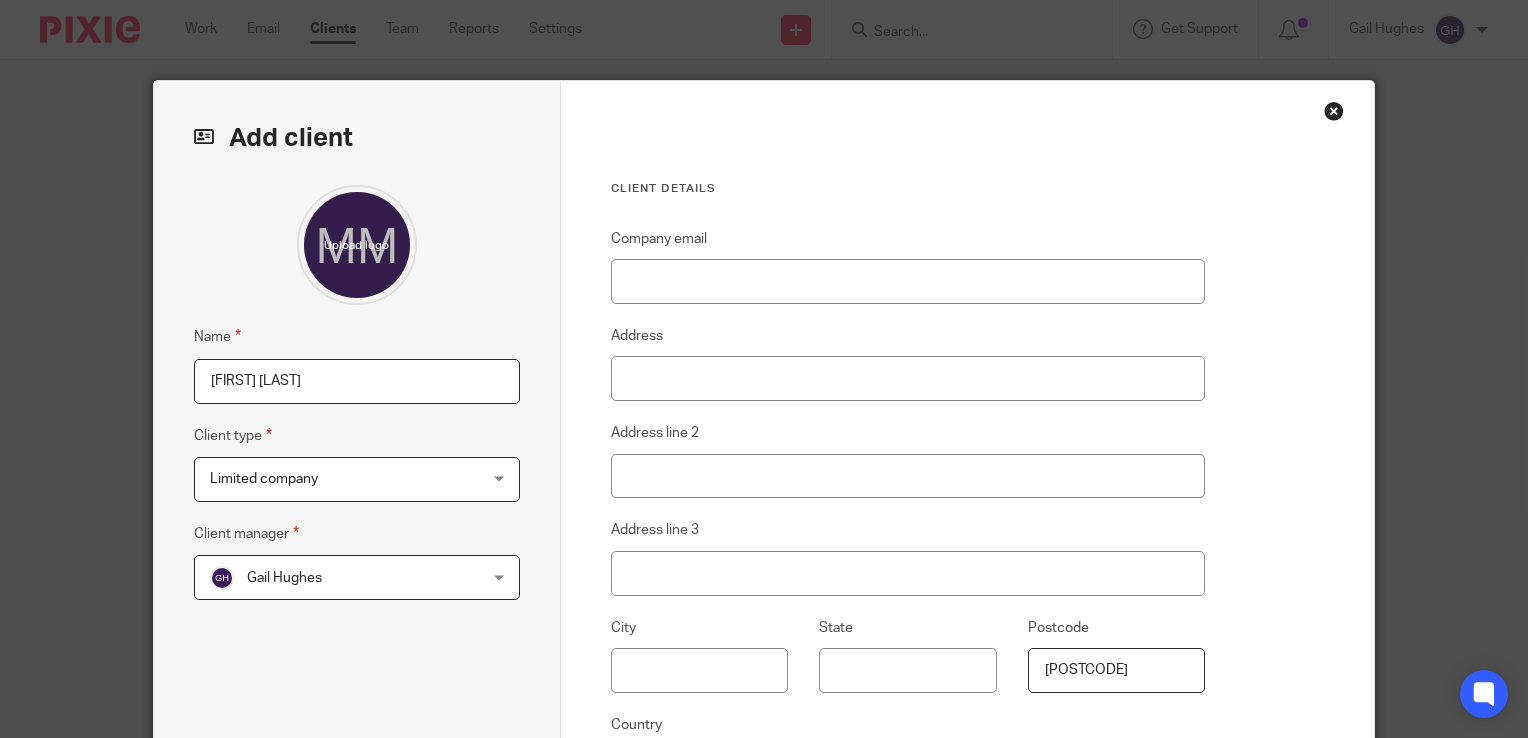 click on "Limited company" at bounding box center [264, 479] 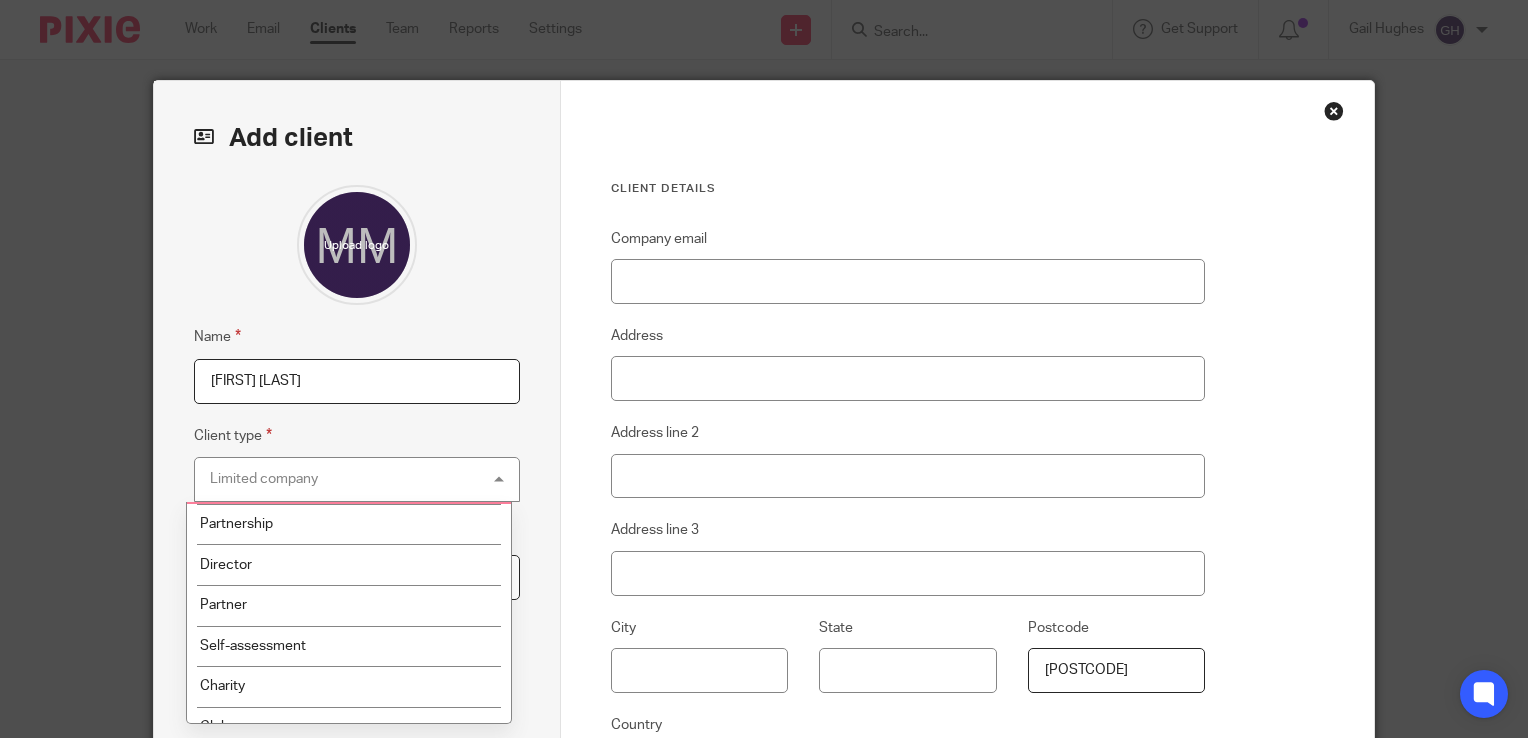 scroll, scrollTop: 72, scrollLeft: 0, axis: vertical 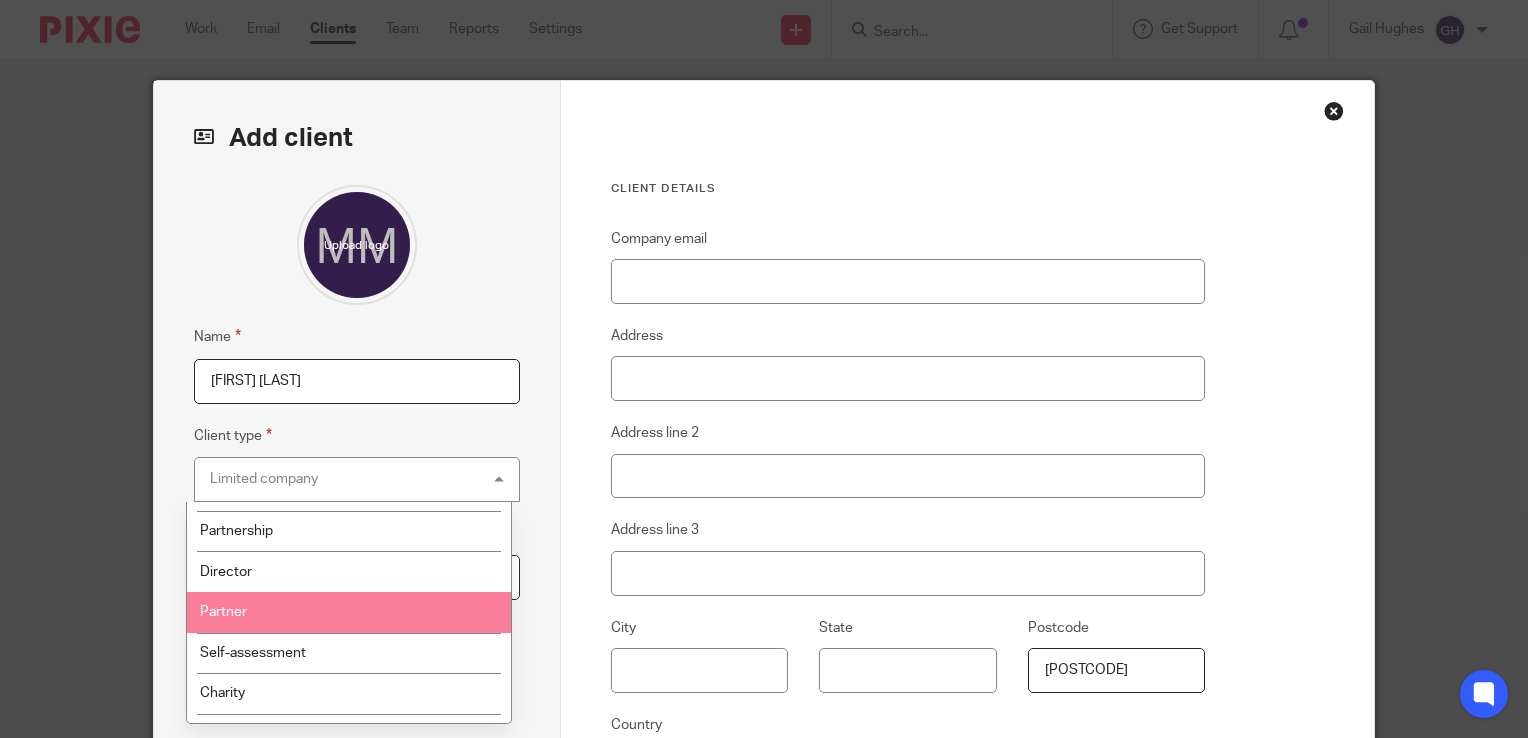 click on "Partner" at bounding box center [349, 612] 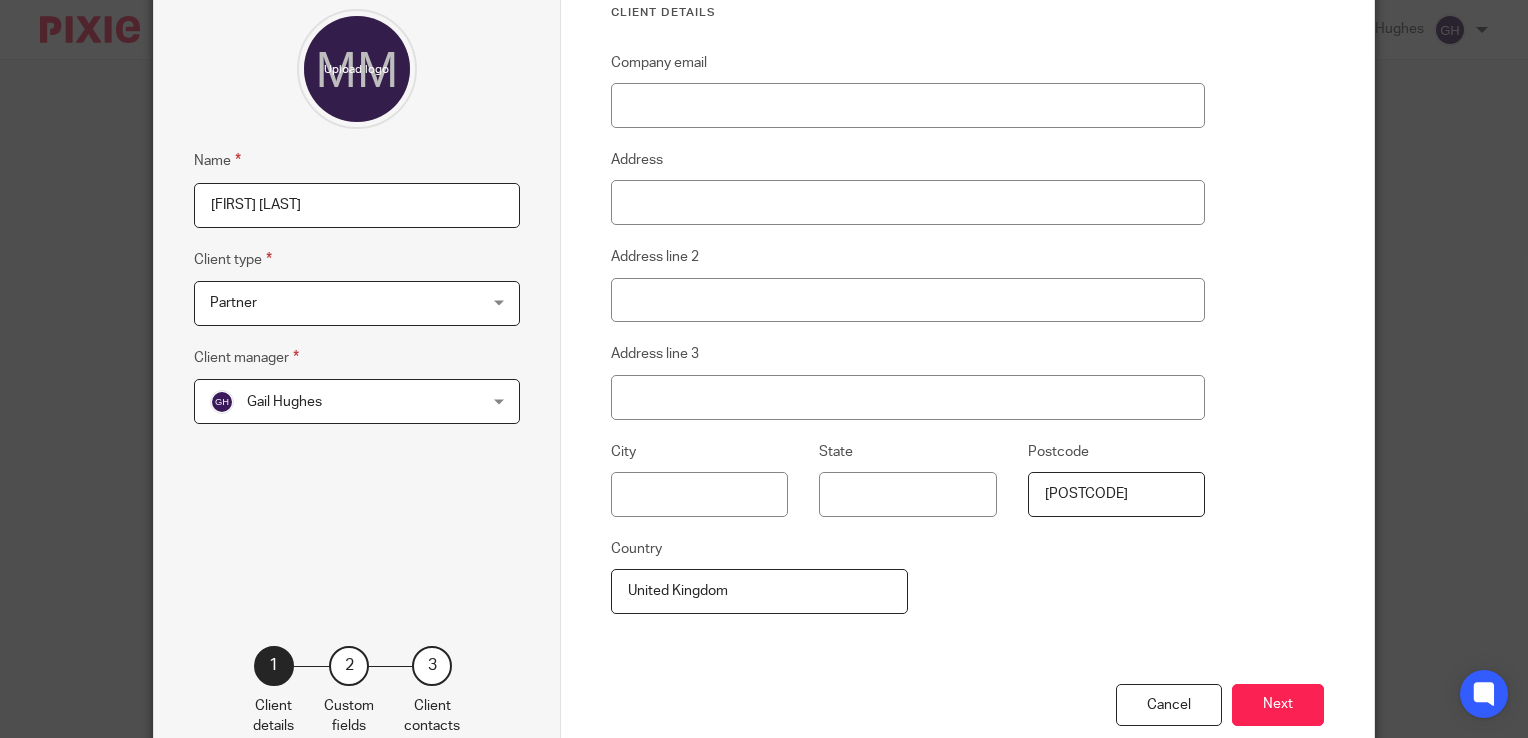 scroll, scrollTop: 195, scrollLeft: 0, axis: vertical 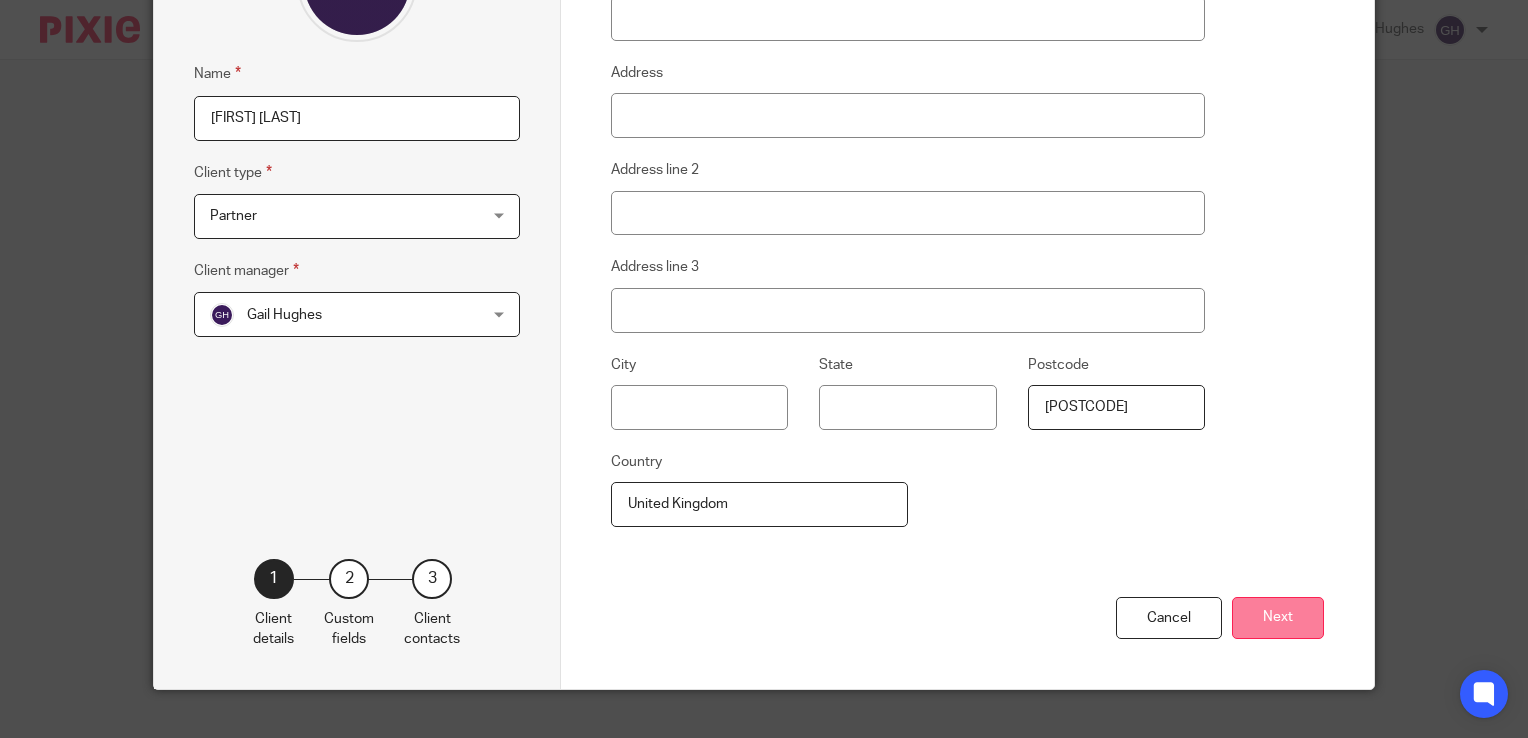 click on "Next" at bounding box center (1278, 618) 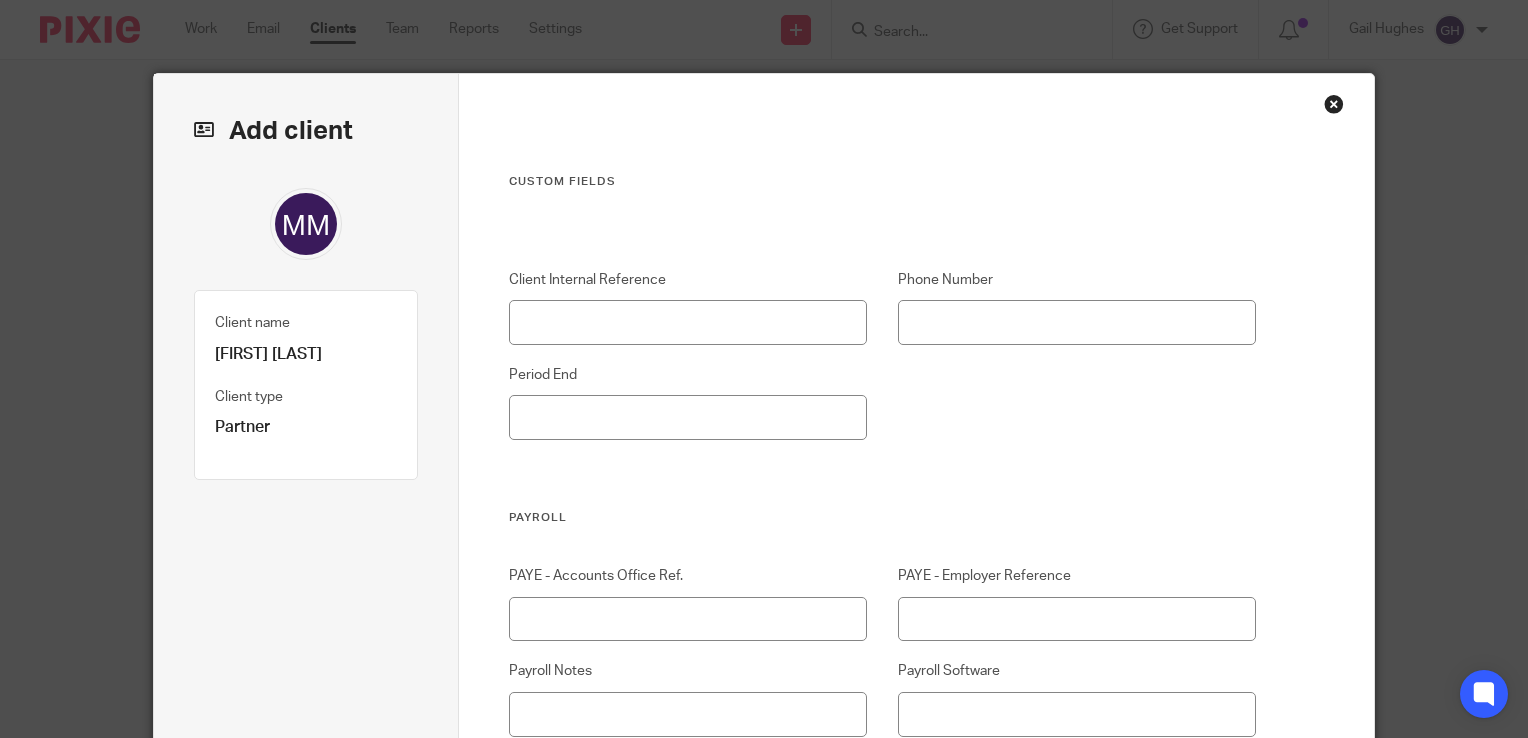 scroll, scrollTop: 0, scrollLeft: 0, axis: both 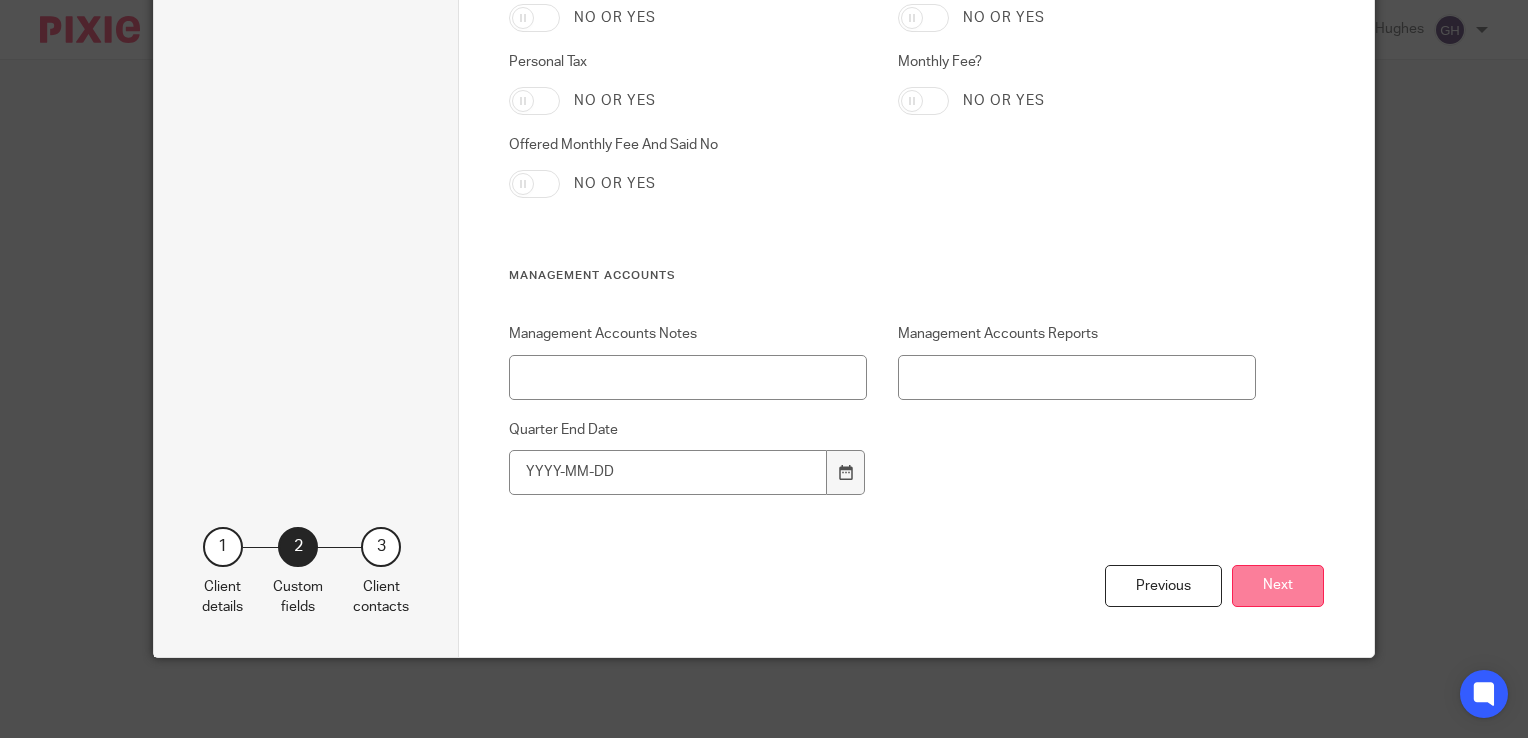 click on "Next" at bounding box center [1278, 586] 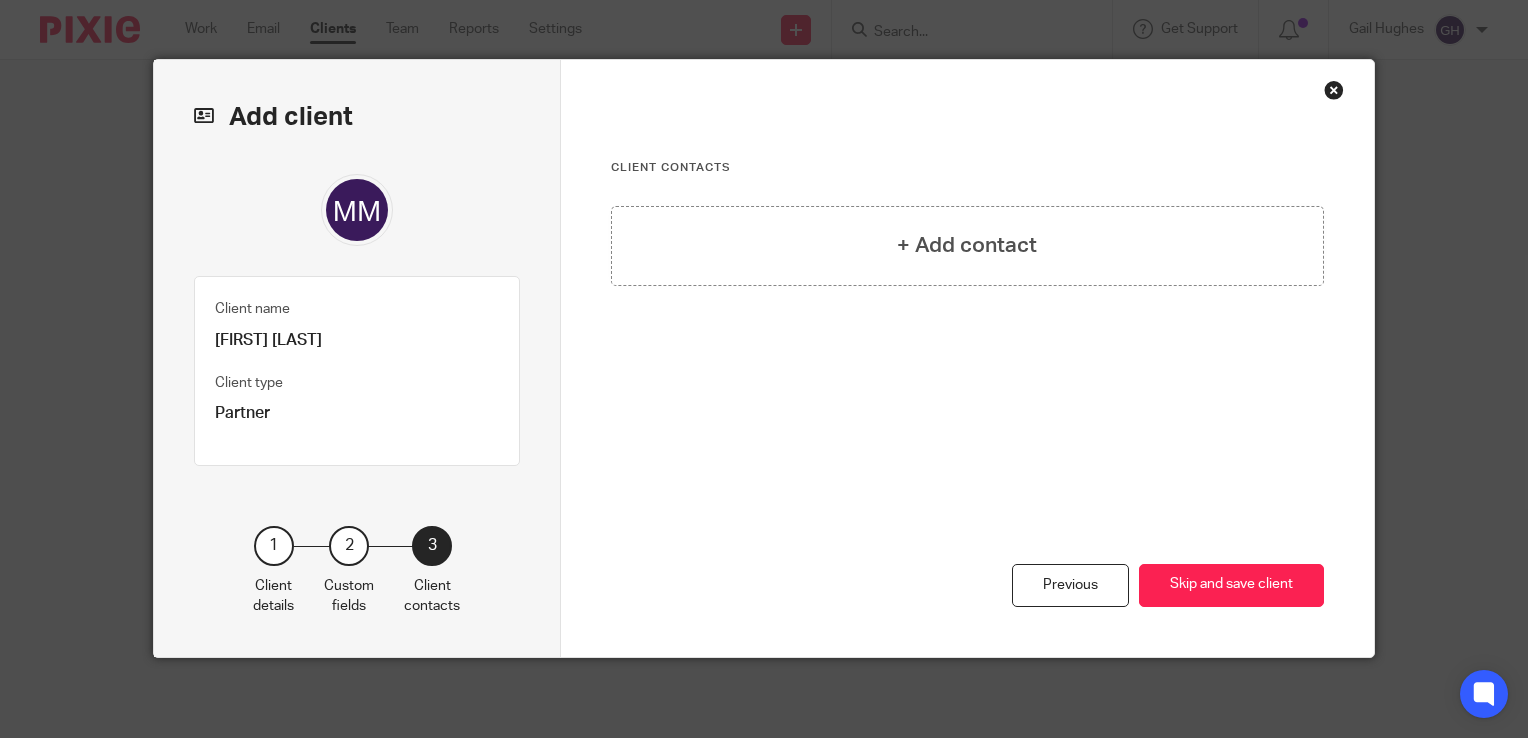 scroll, scrollTop: 18, scrollLeft: 0, axis: vertical 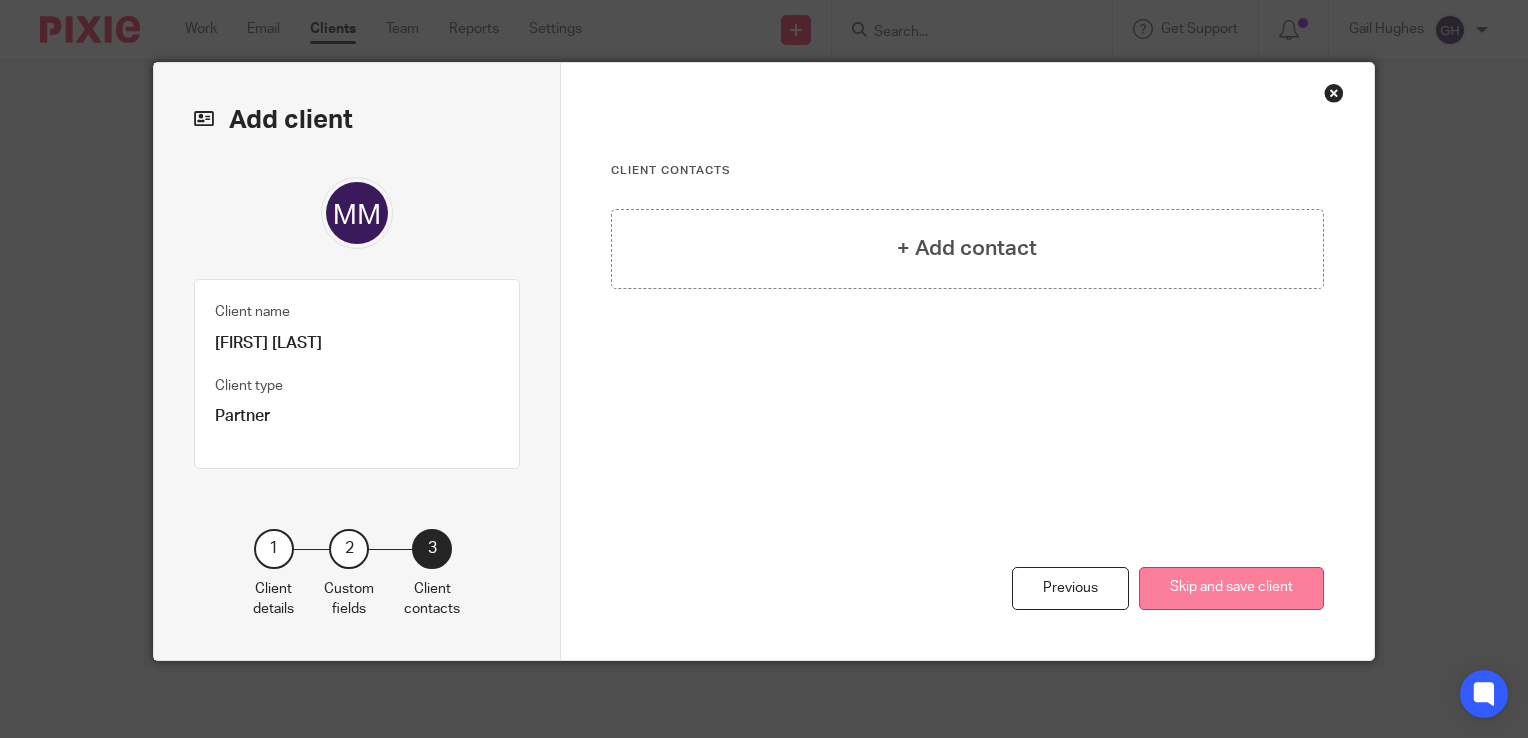 click on "Skip and save client" at bounding box center (1231, 588) 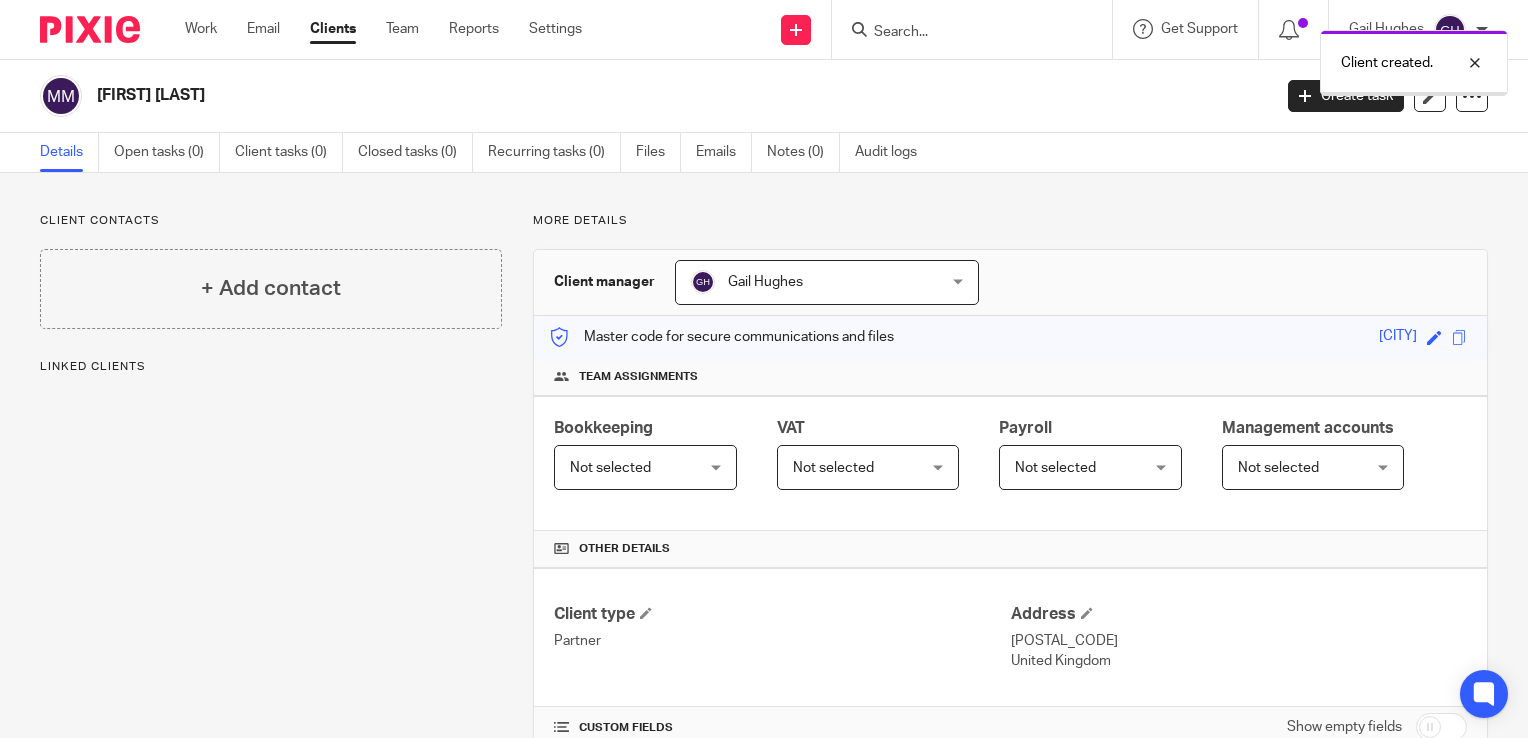 scroll, scrollTop: 0, scrollLeft: 0, axis: both 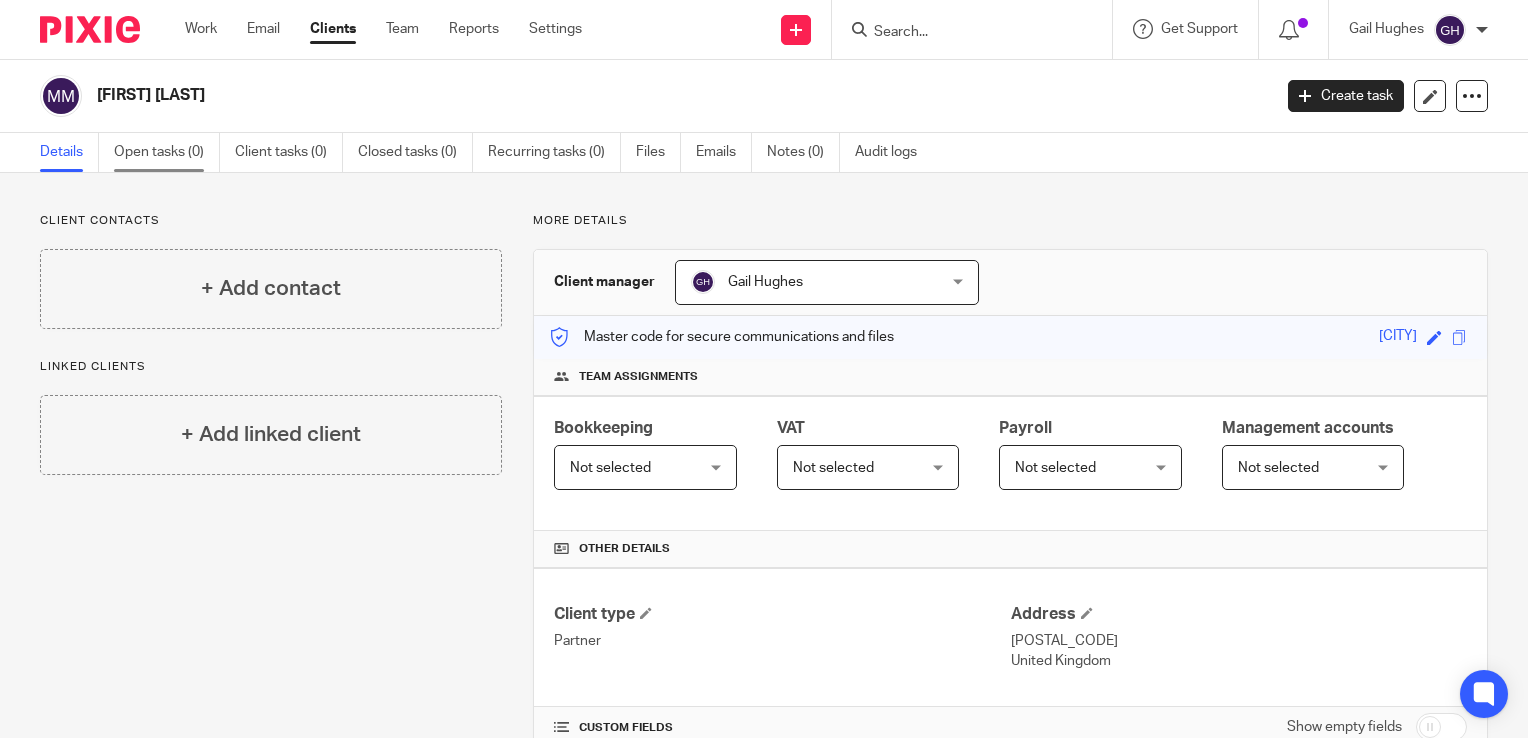 click on "Open tasks (0)" at bounding box center (167, 152) 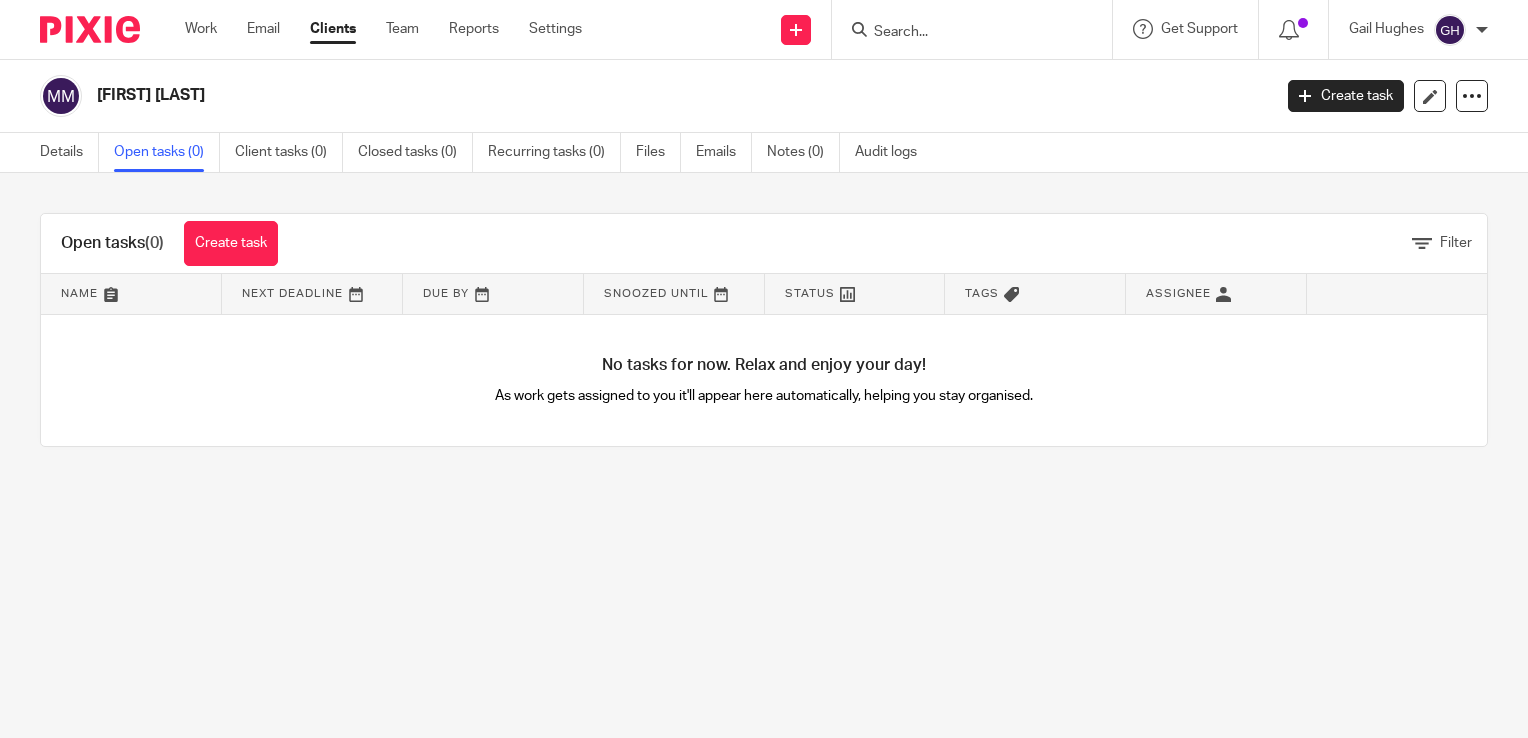 scroll, scrollTop: 0, scrollLeft: 0, axis: both 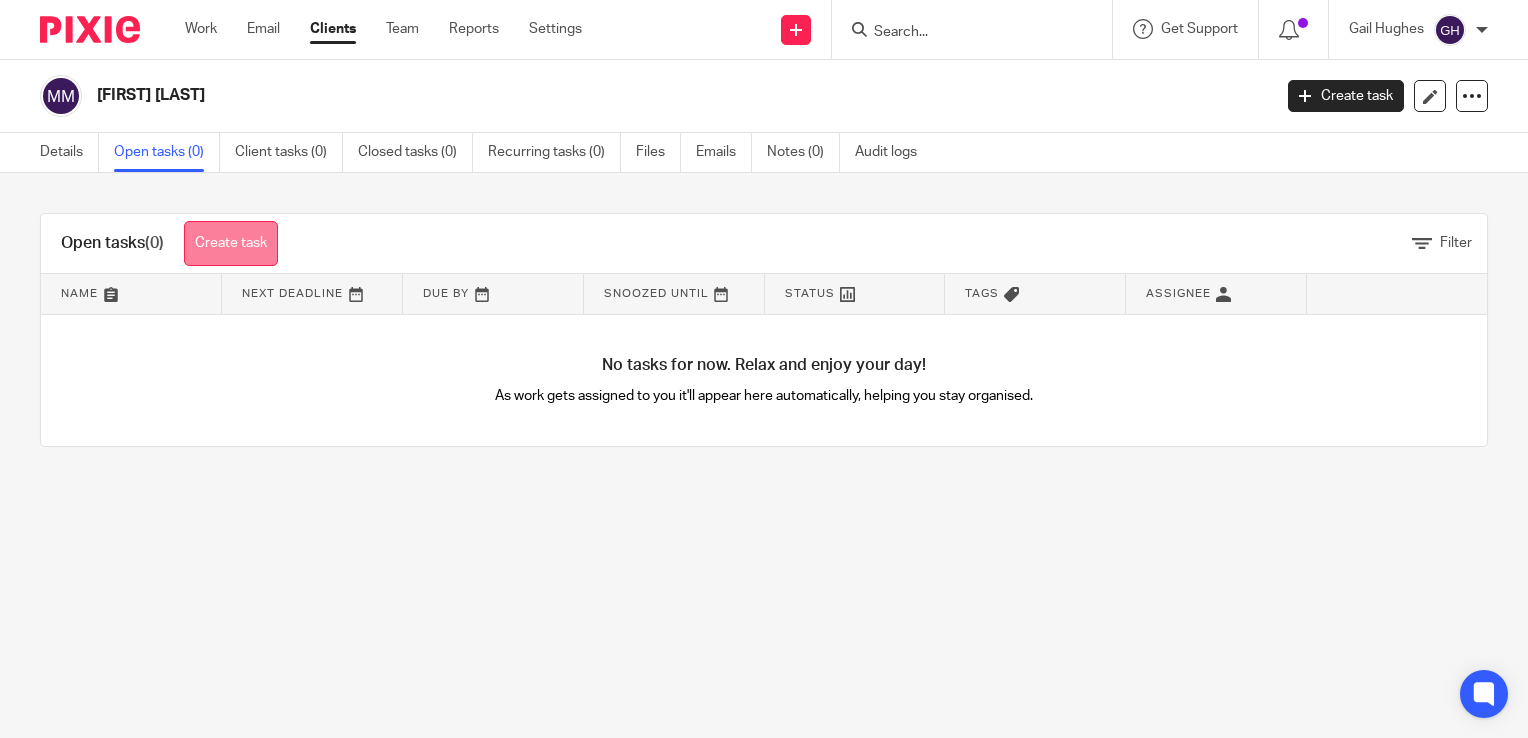 click on "Create task" at bounding box center [231, 243] 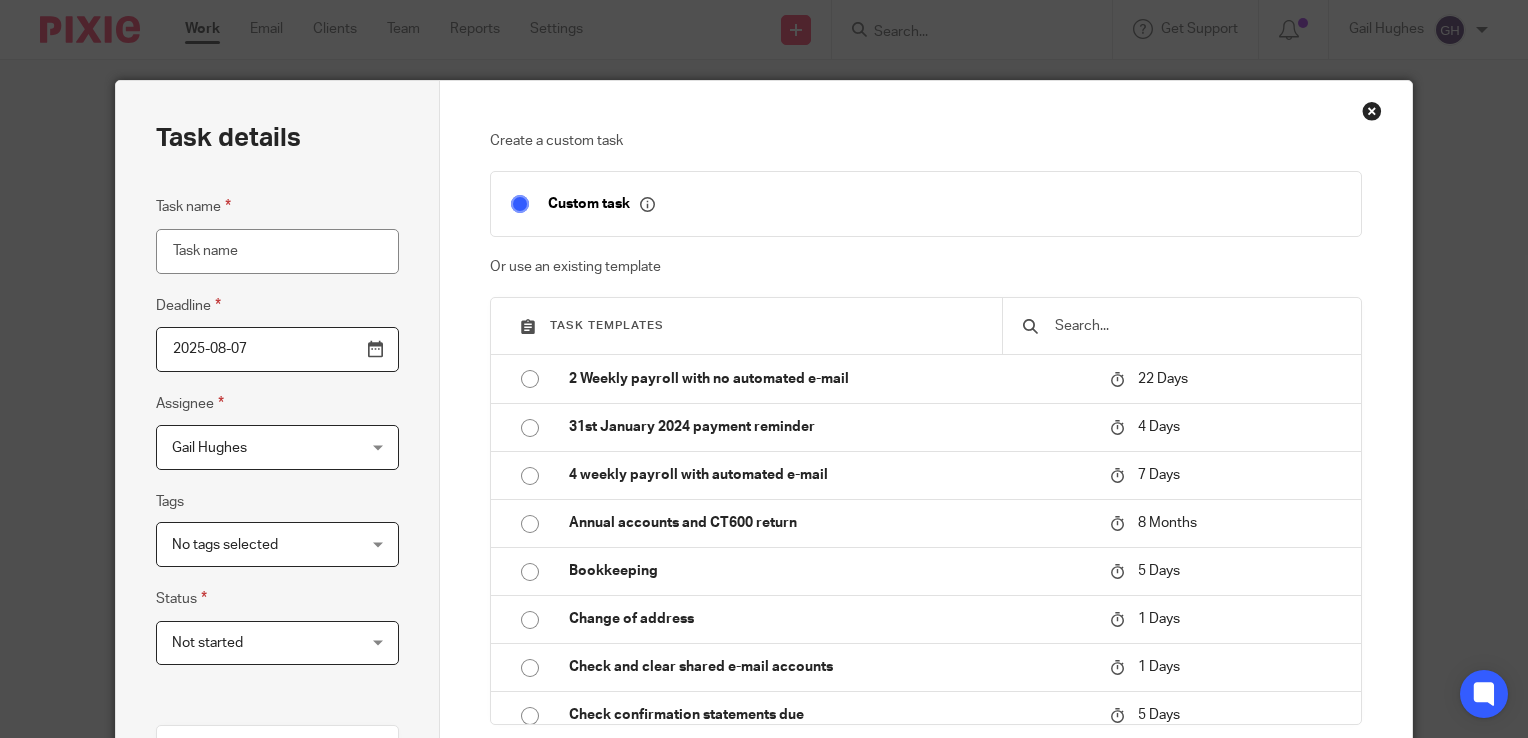 scroll, scrollTop: 0, scrollLeft: 0, axis: both 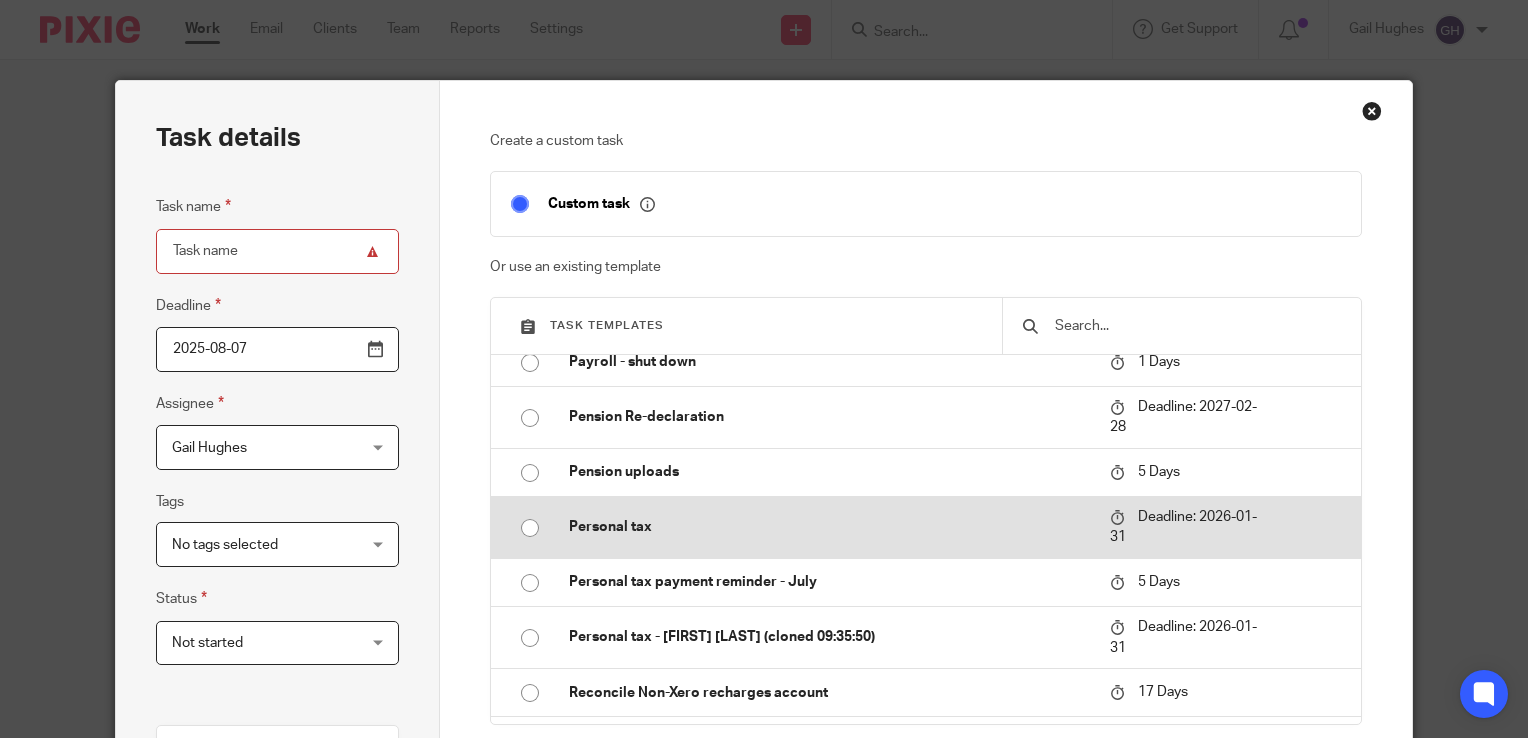 click at bounding box center (530, 528) 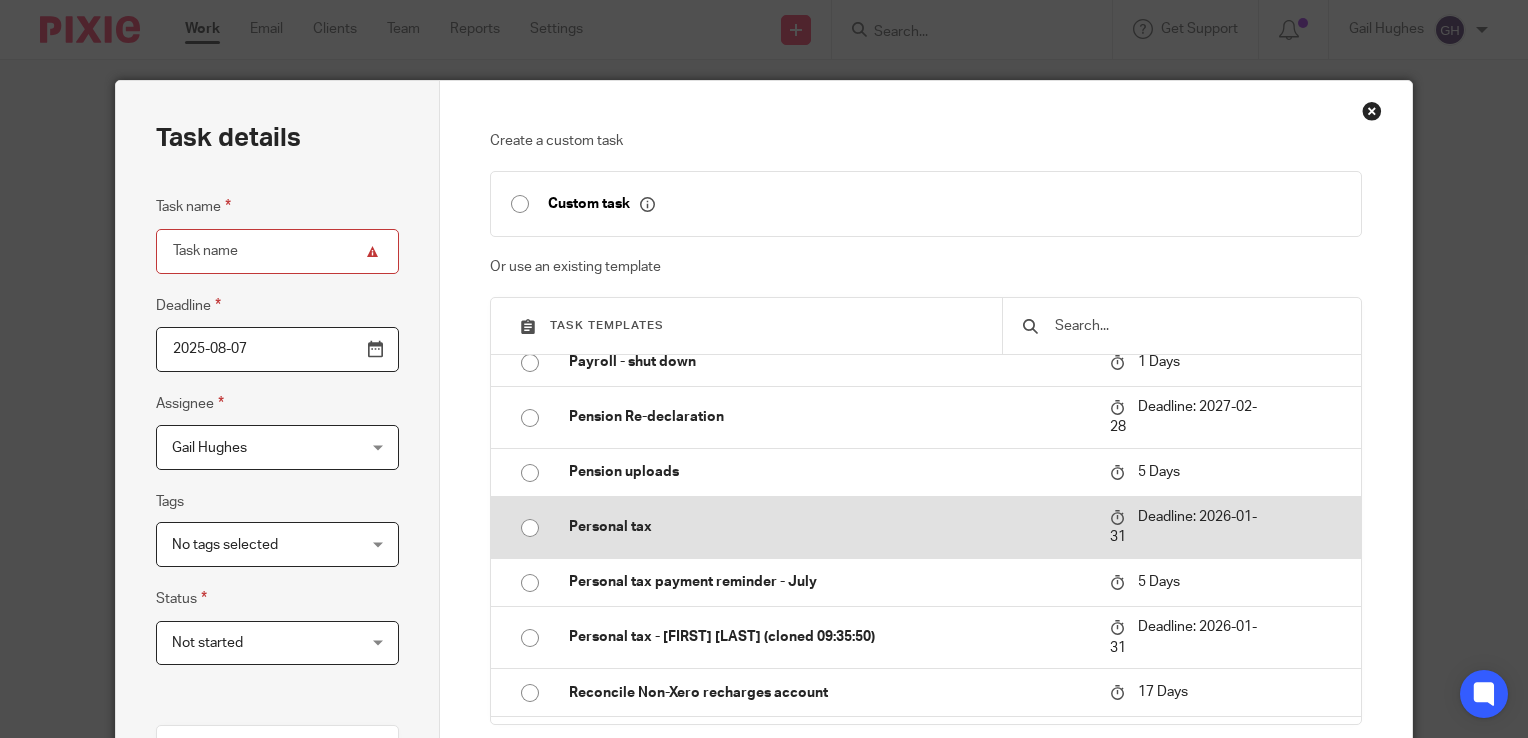 type on "2026-01-31" 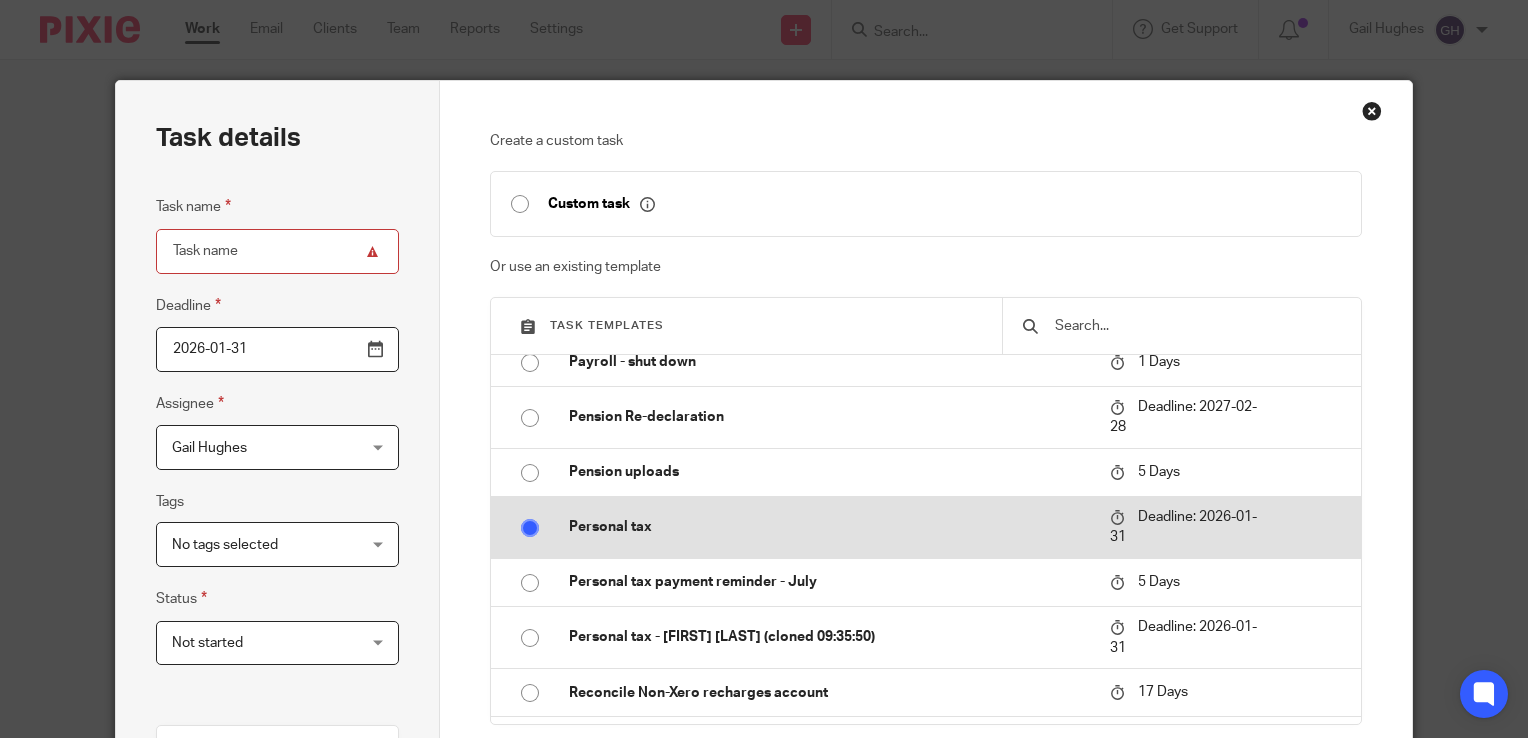 type on "Personal tax" 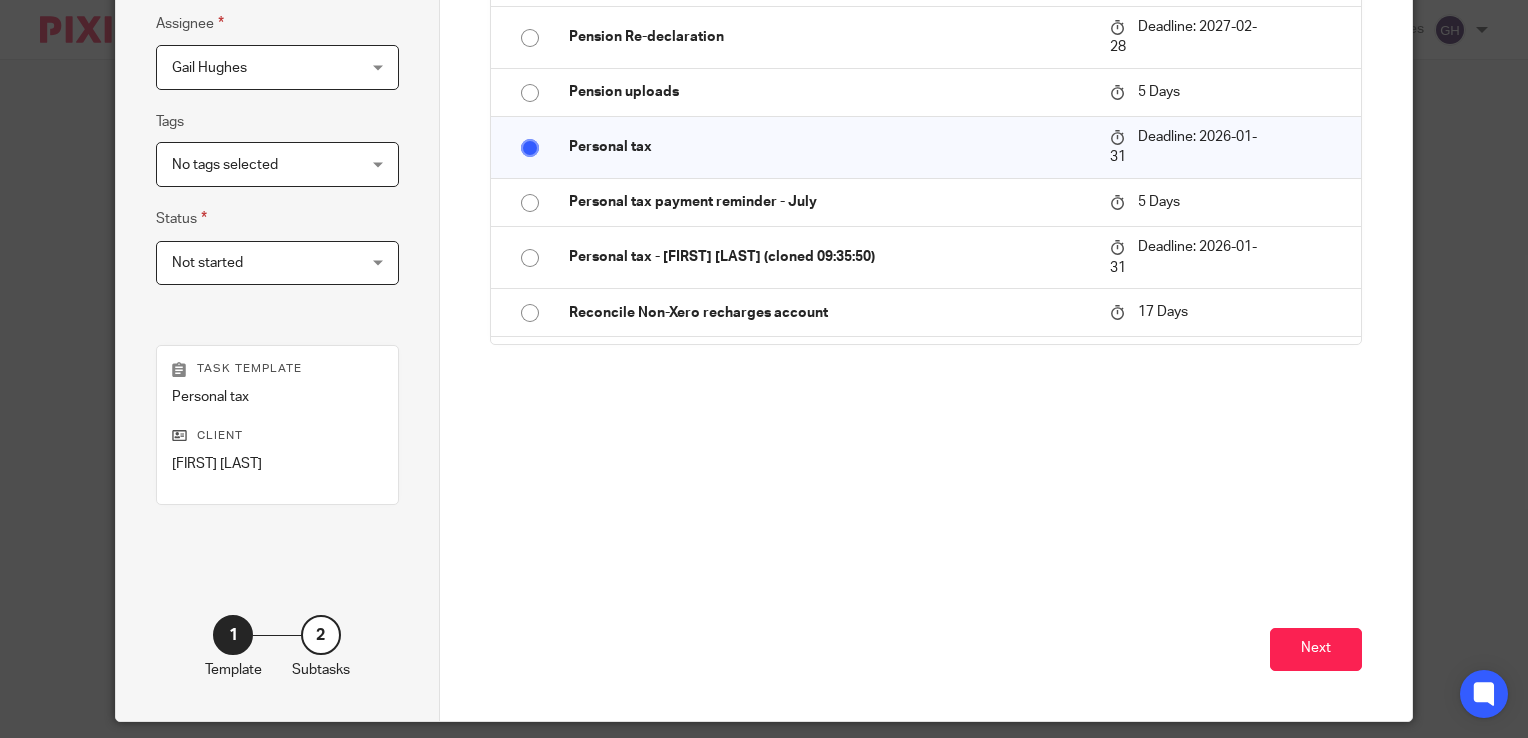 scroll, scrollTop: 392, scrollLeft: 0, axis: vertical 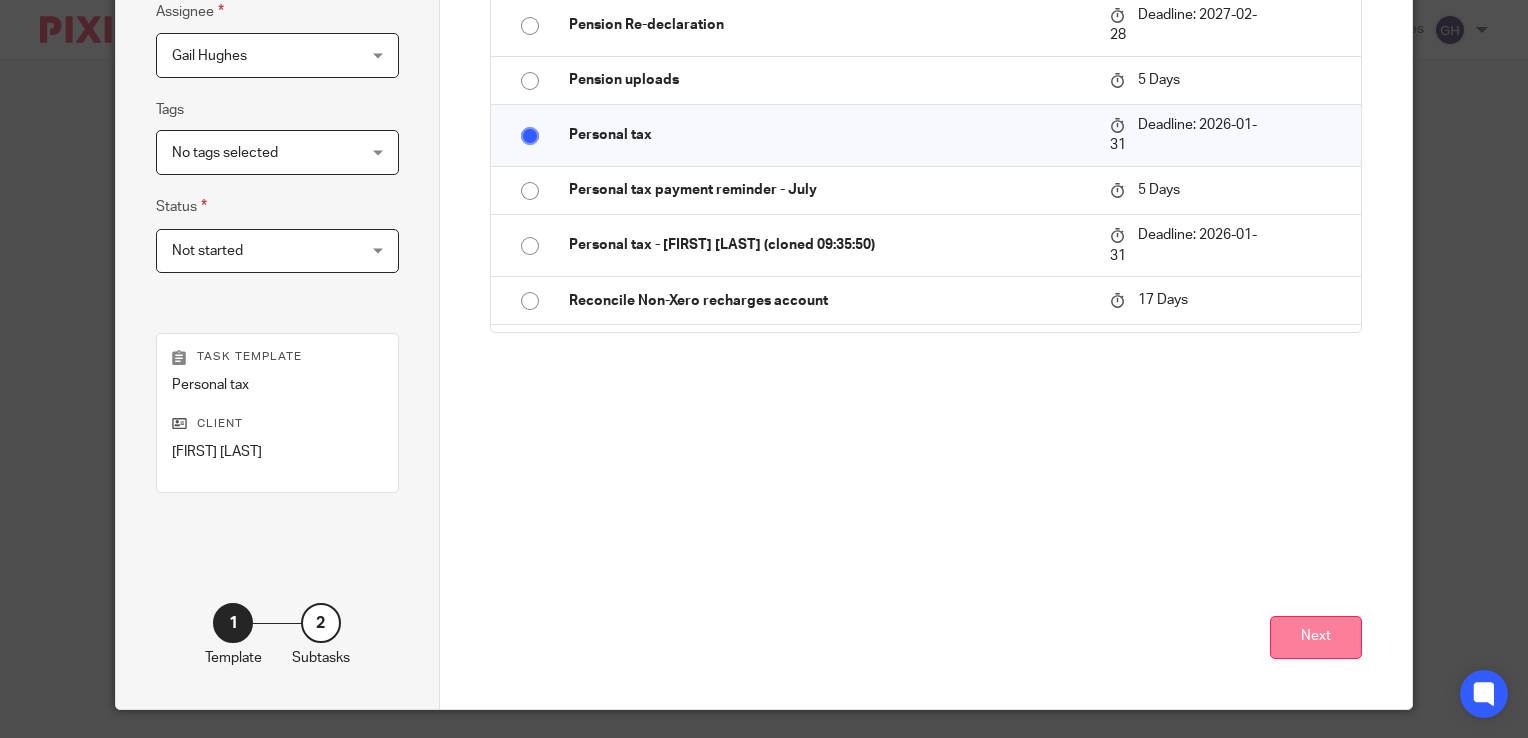 click on "Next" at bounding box center [1316, 637] 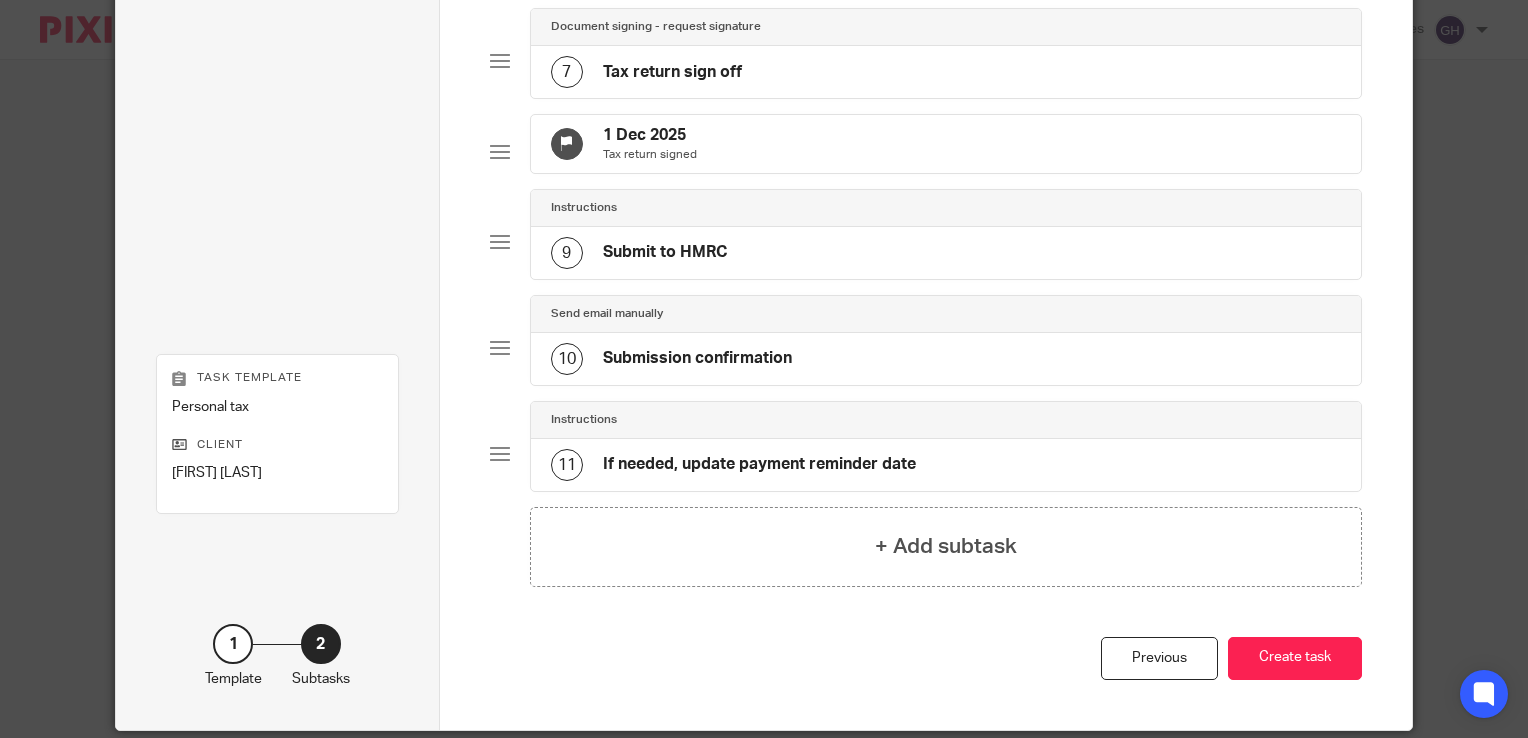 scroll, scrollTop: 760, scrollLeft: 0, axis: vertical 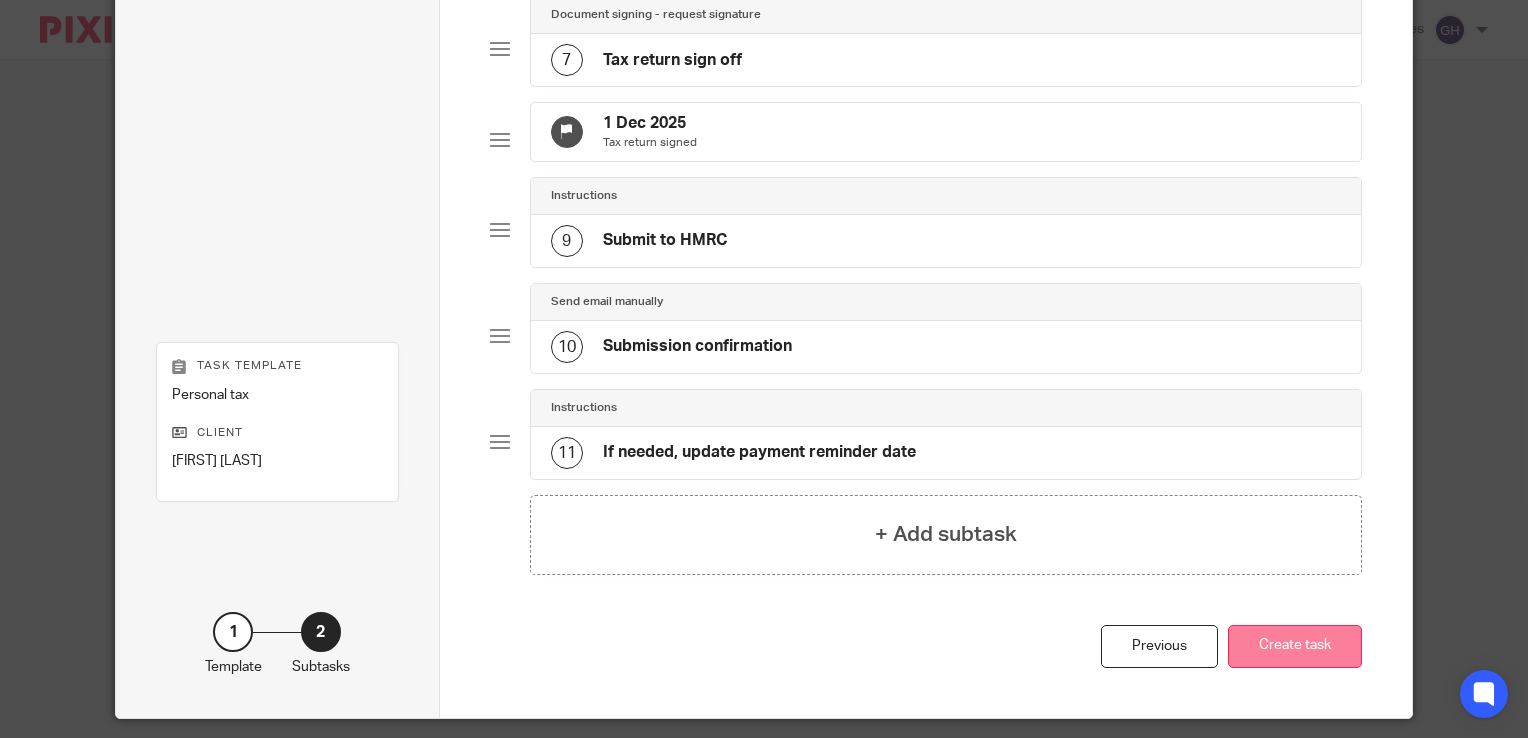 click on "Create task" at bounding box center (1295, 646) 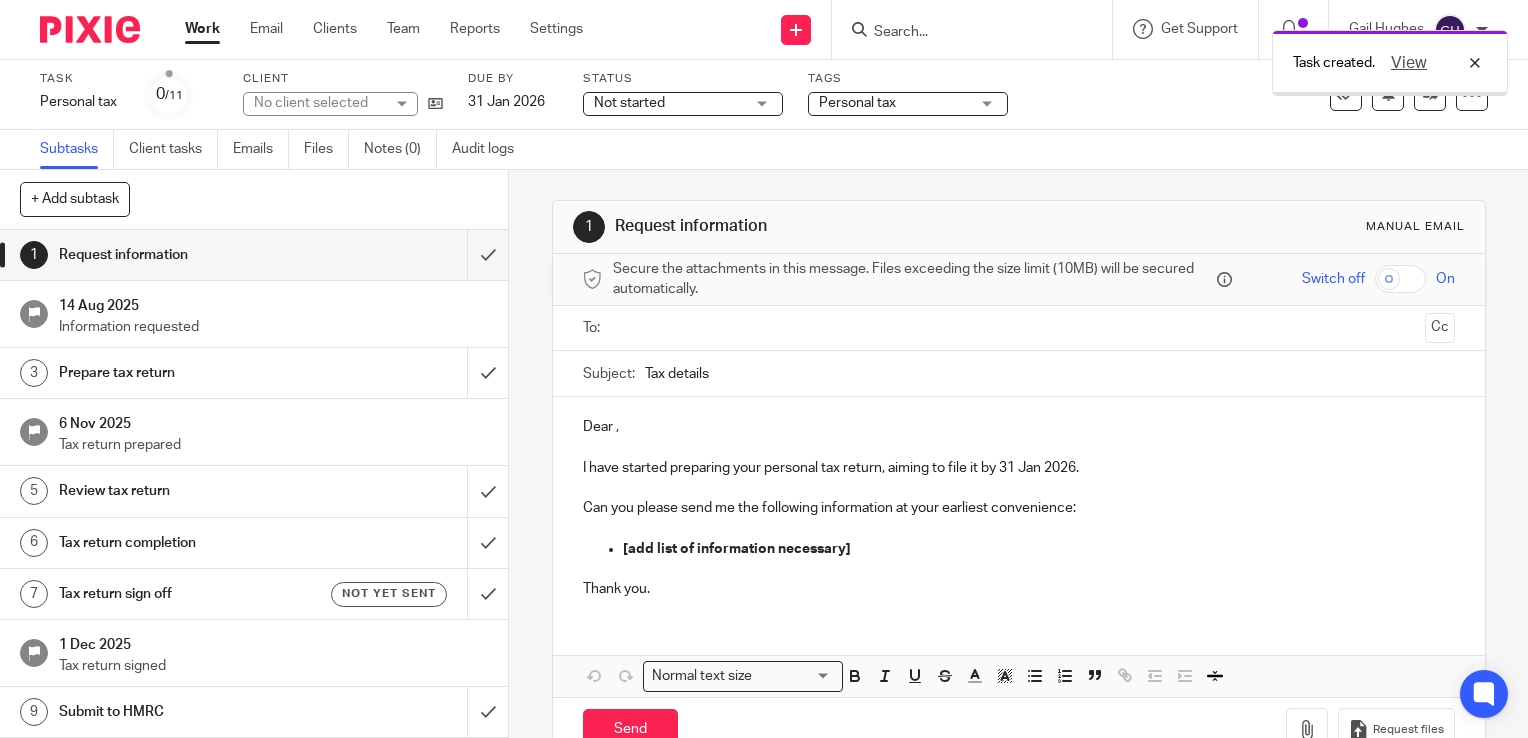 scroll, scrollTop: 0, scrollLeft: 0, axis: both 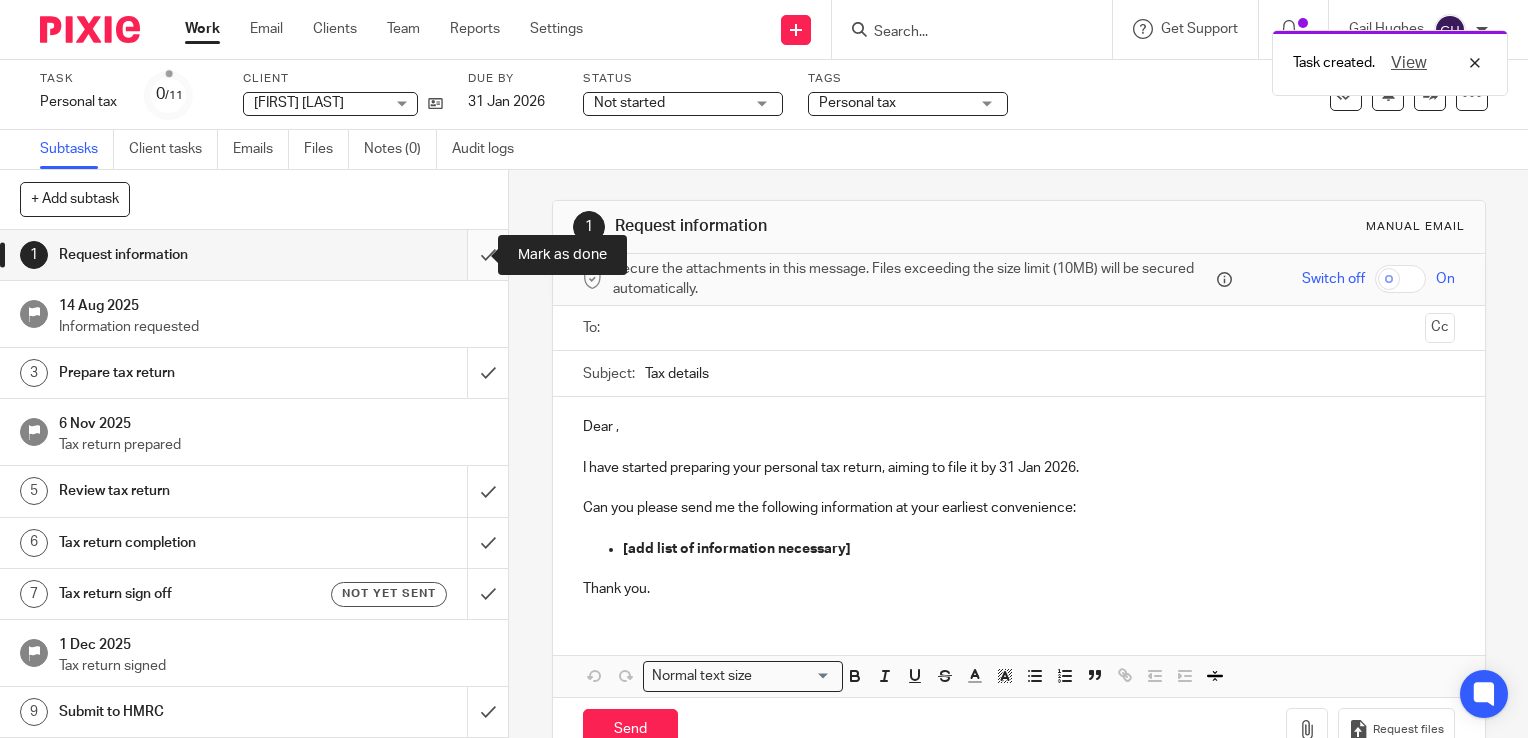 click at bounding box center [254, 255] 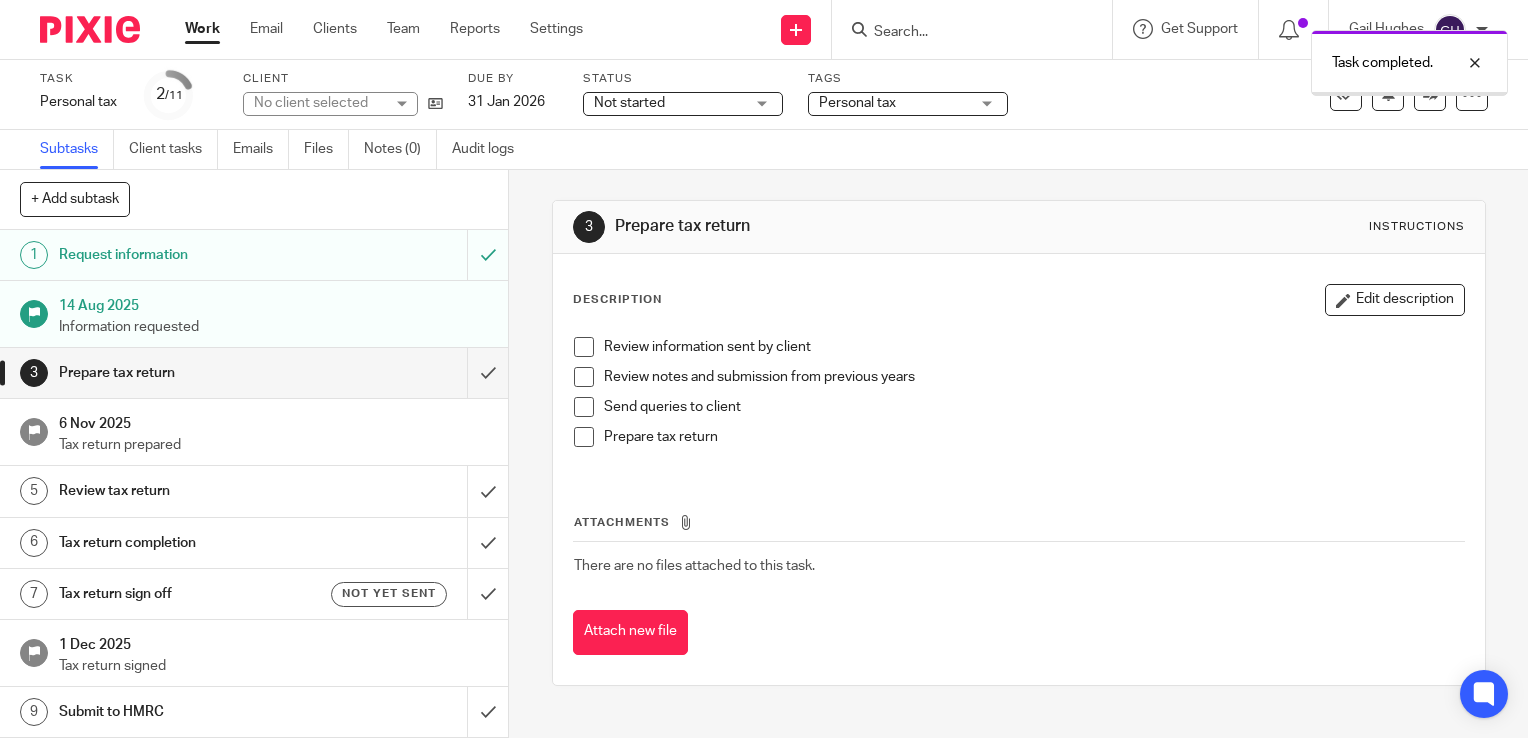 scroll, scrollTop: 0, scrollLeft: 0, axis: both 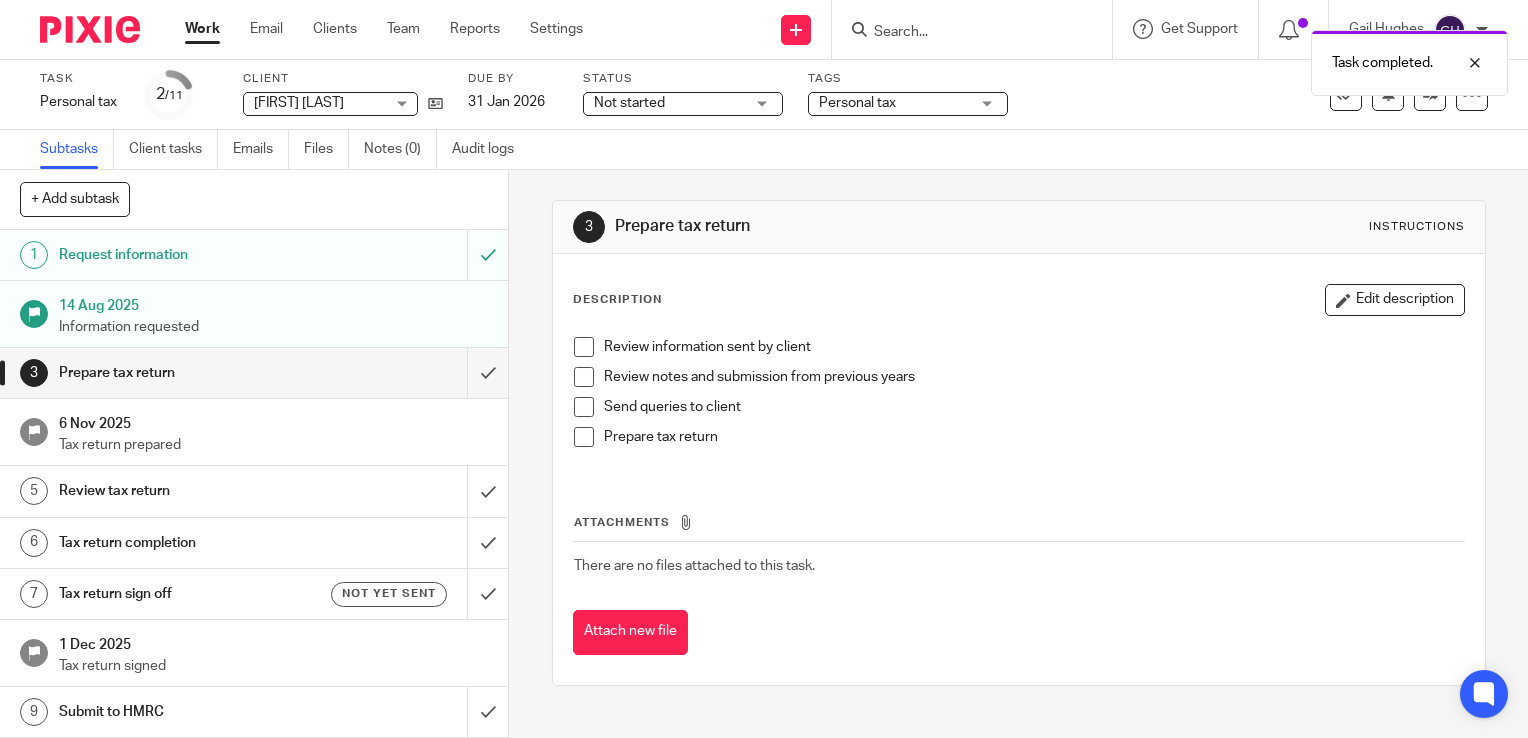 click on "Prepare tax return" at bounding box center [188, 373] 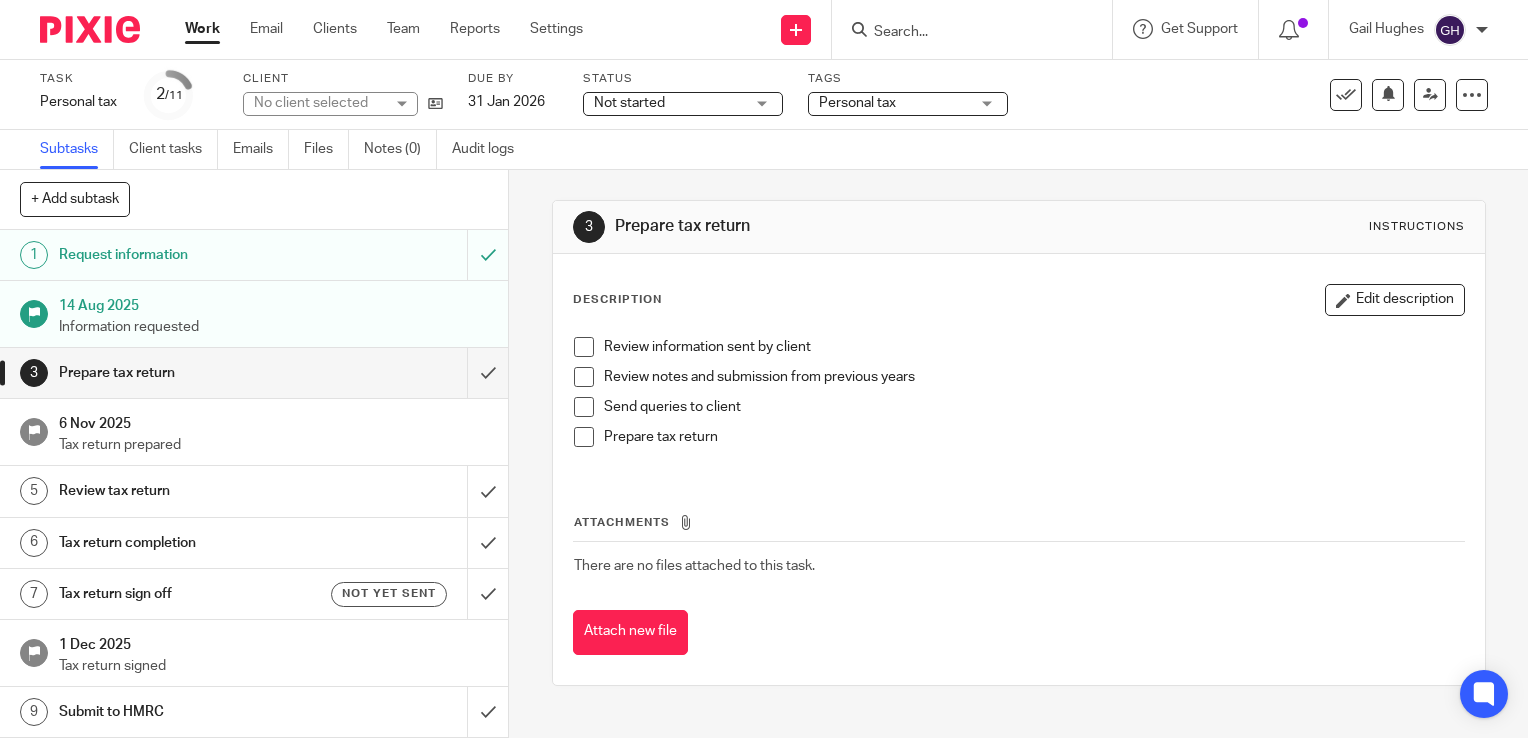 scroll, scrollTop: 0, scrollLeft: 0, axis: both 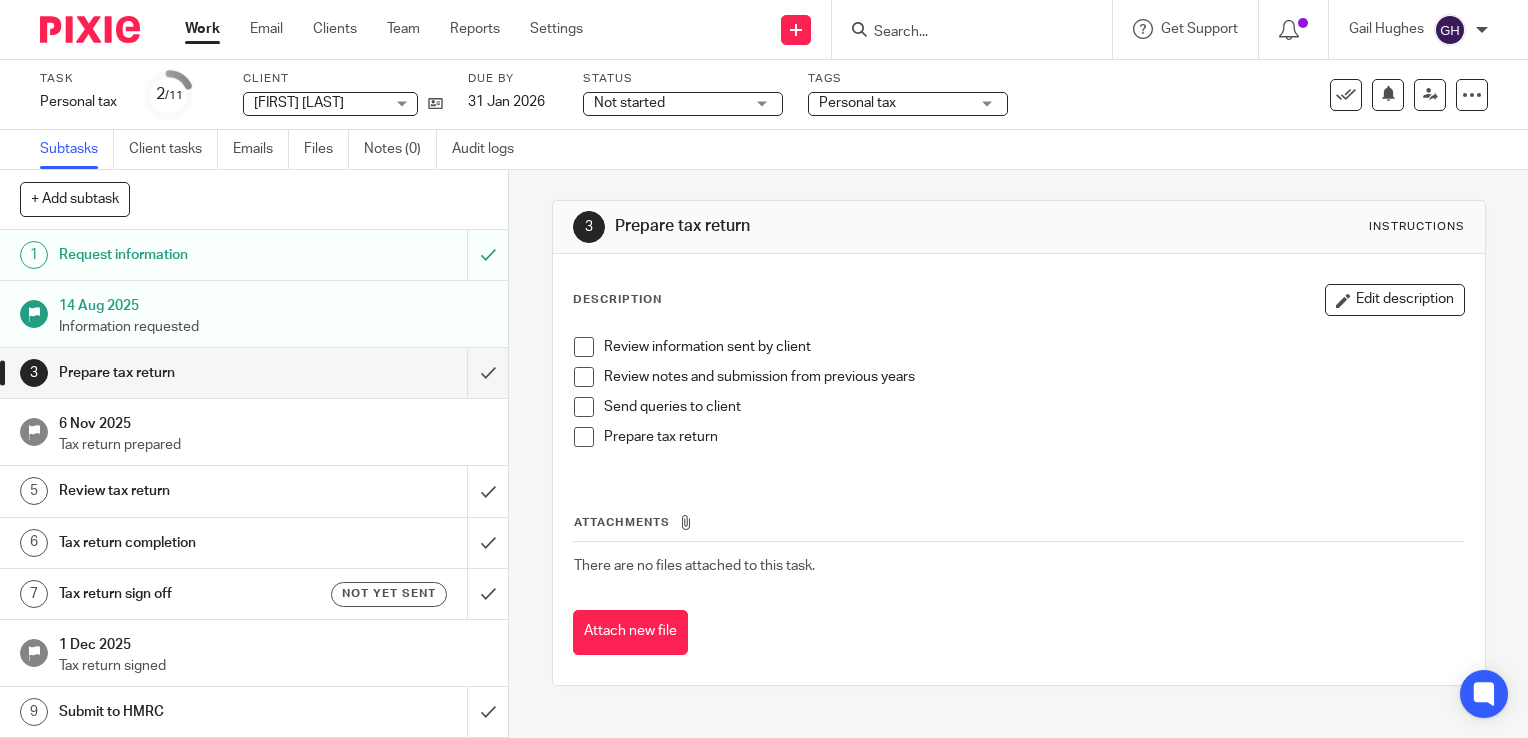 click at bounding box center (584, 347) 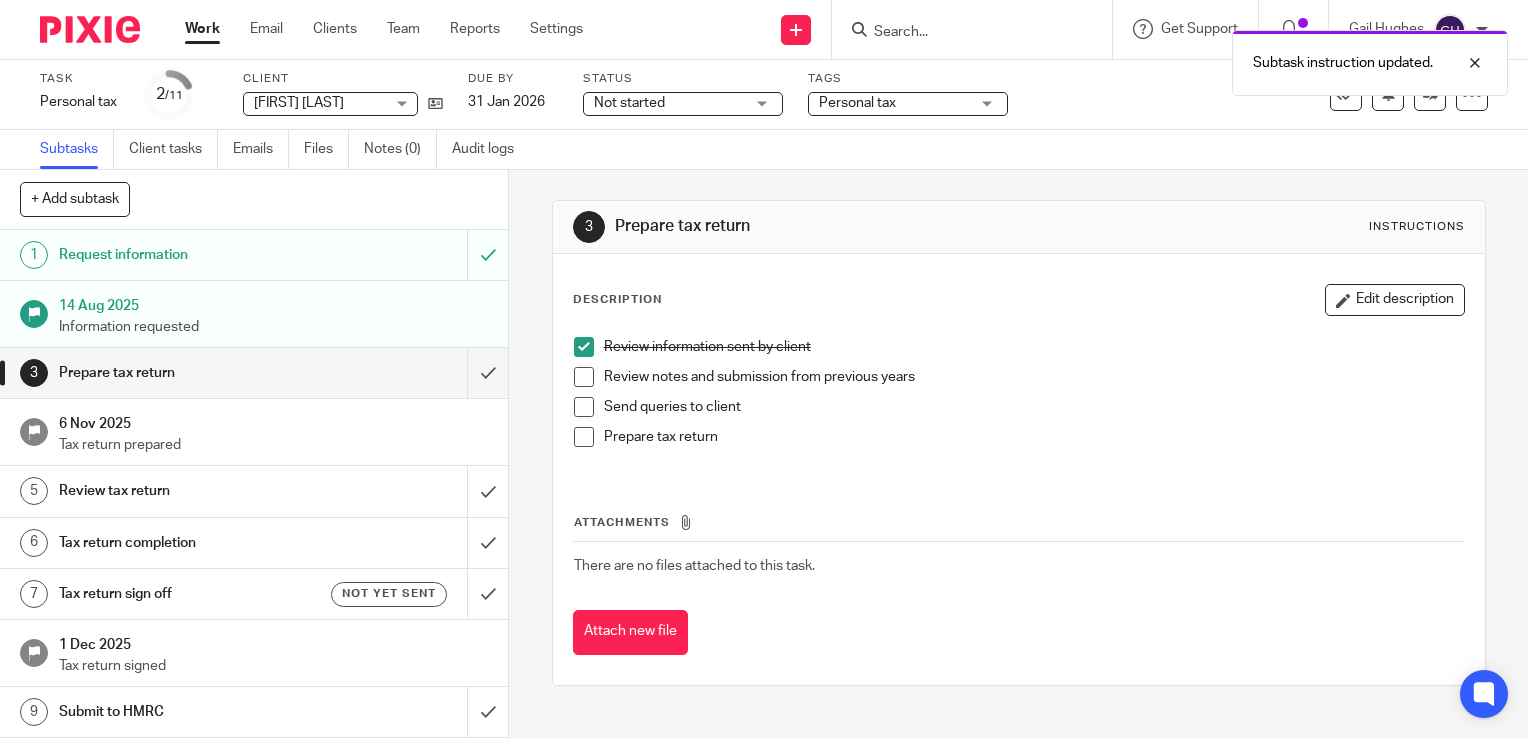 click at bounding box center (584, 377) 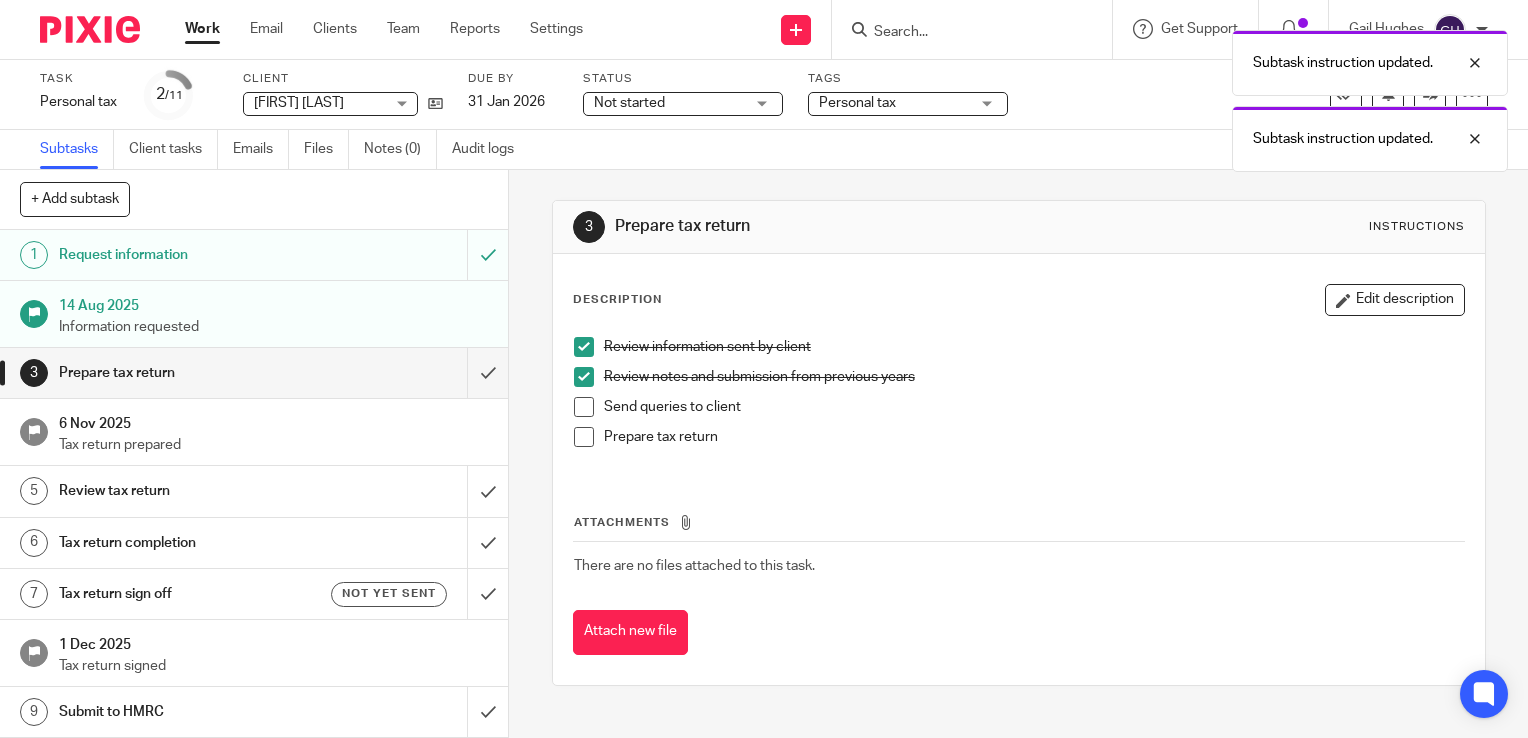 click at bounding box center (584, 407) 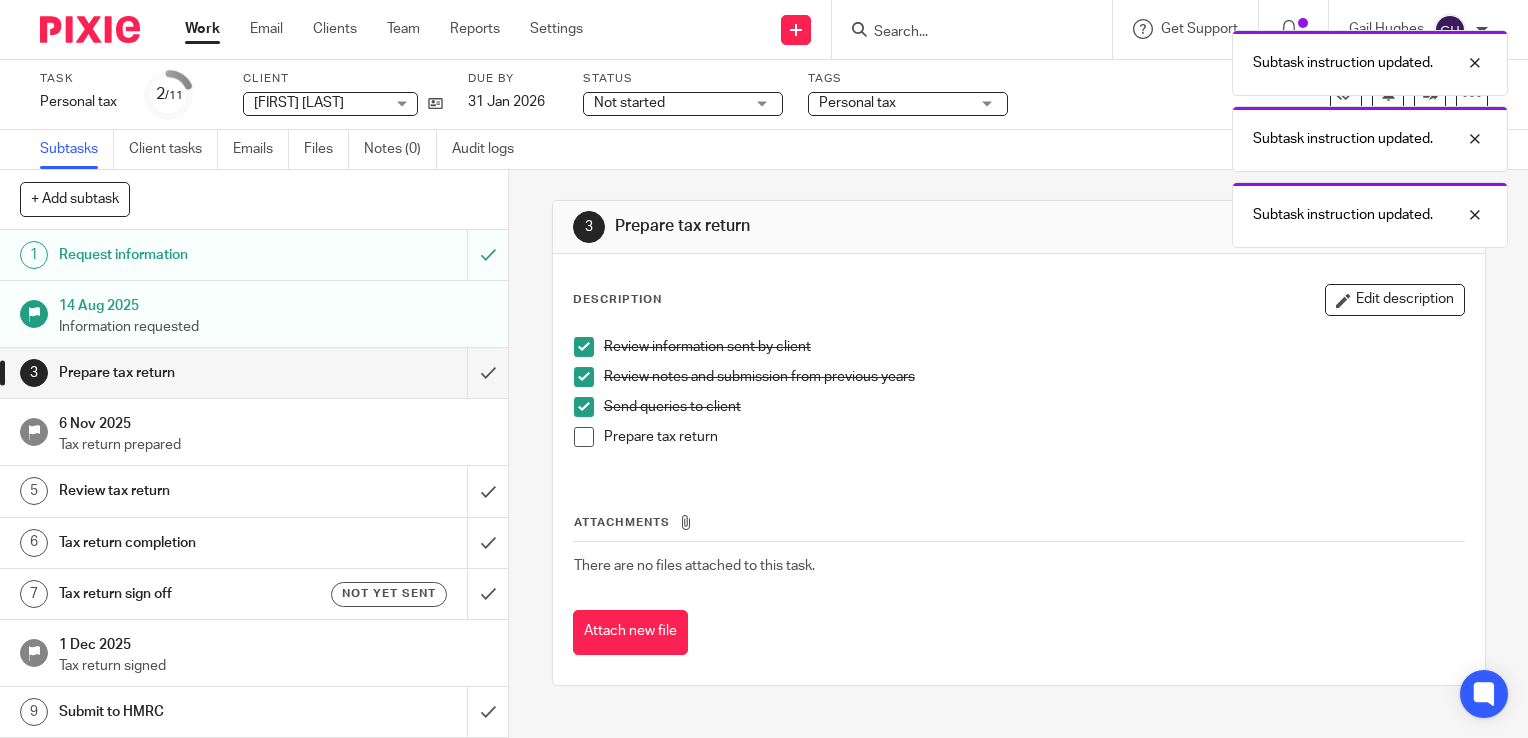 click at bounding box center [584, 437] 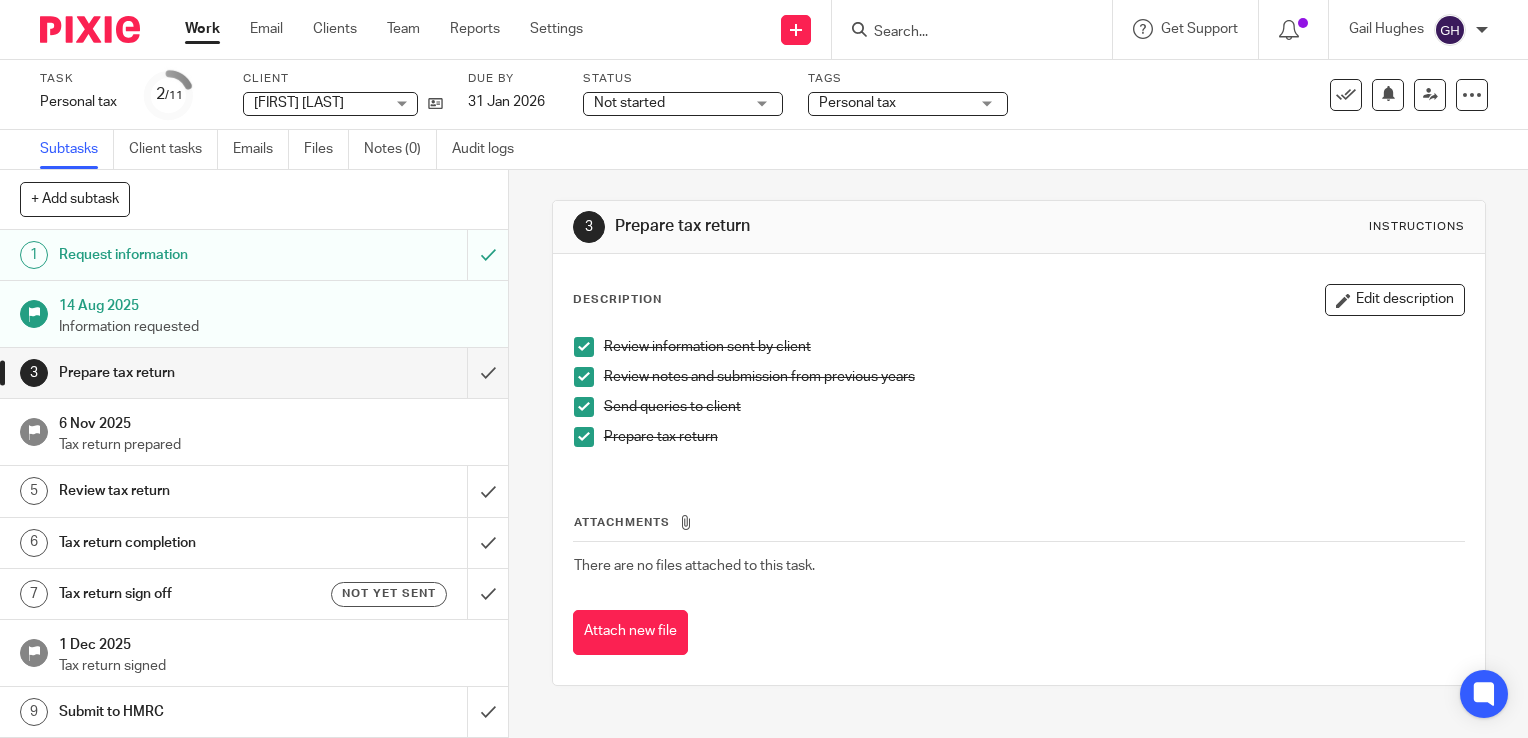 click on "Review tax return" at bounding box center [188, 491] 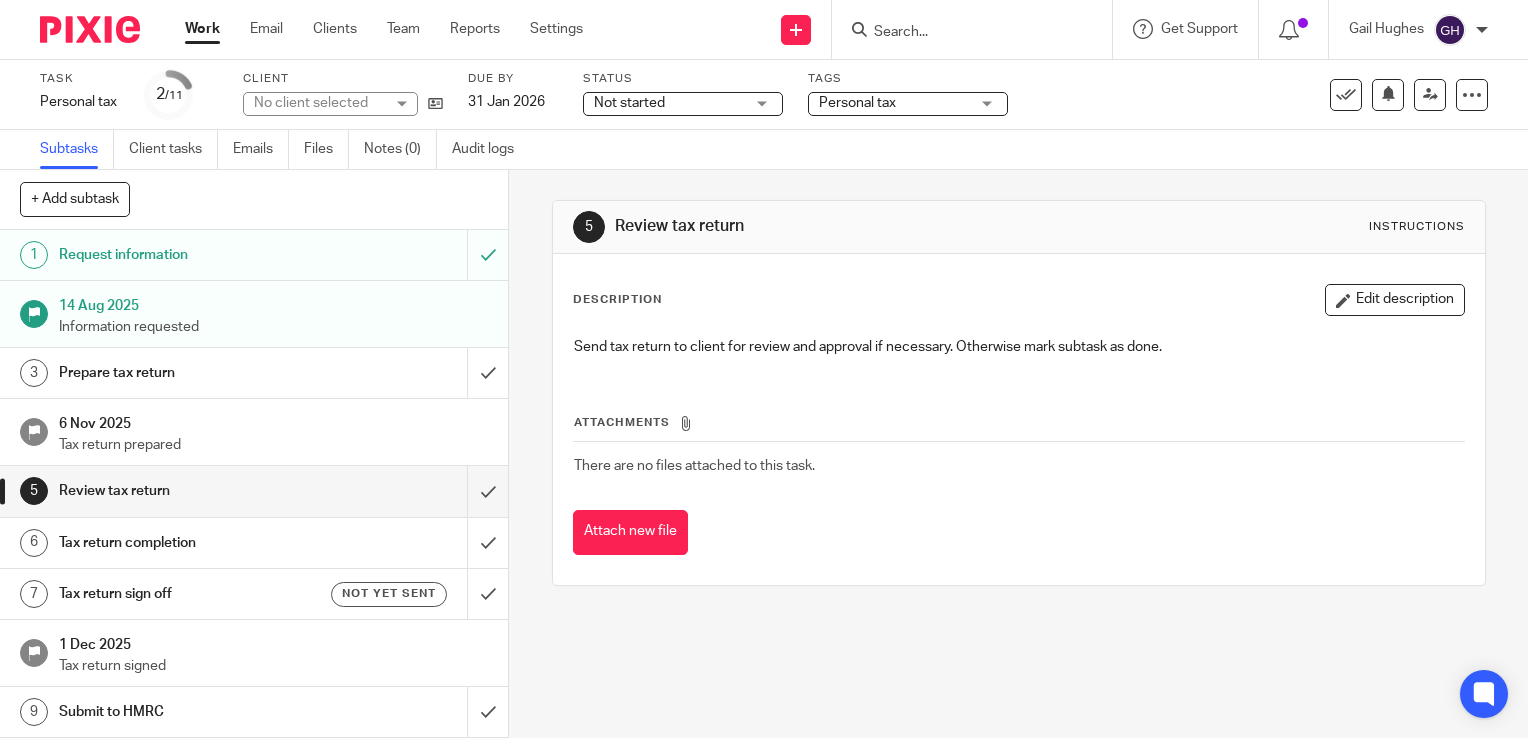 scroll, scrollTop: 0, scrollLeft: 0, axis: both 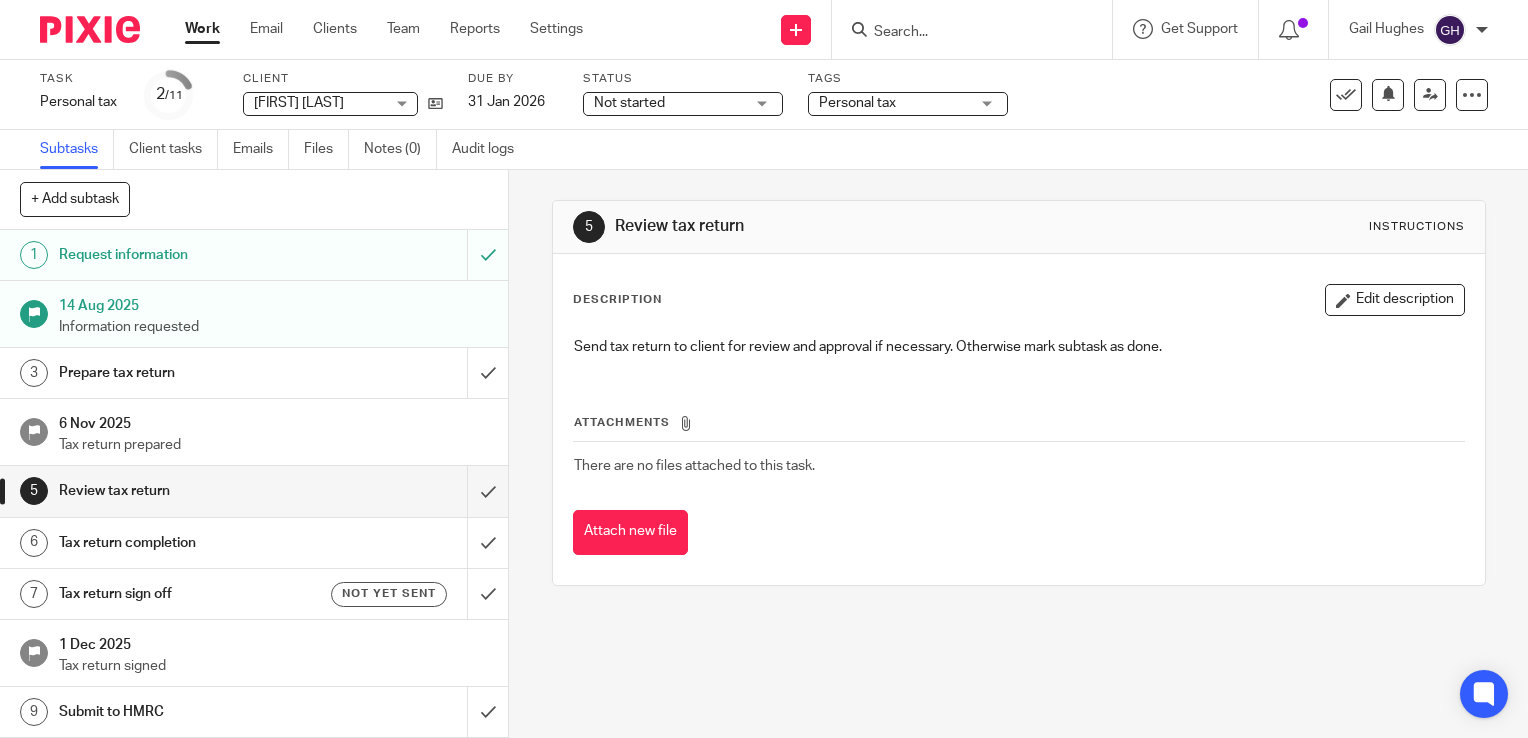 click on "Prepare tax return" at bounding box center (188, 373) 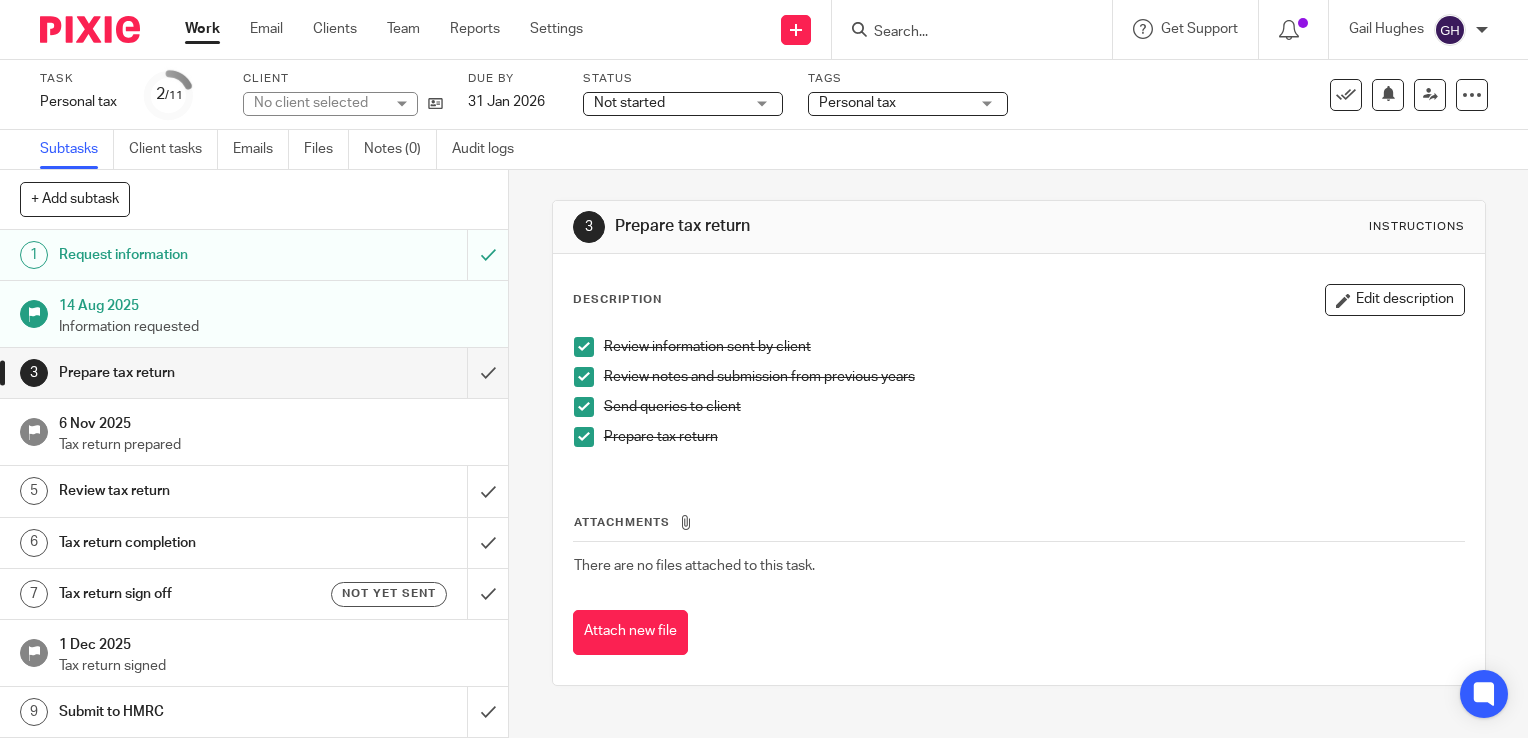 scroll, scrollTop: 0, scrollLeft: 0, axis: both 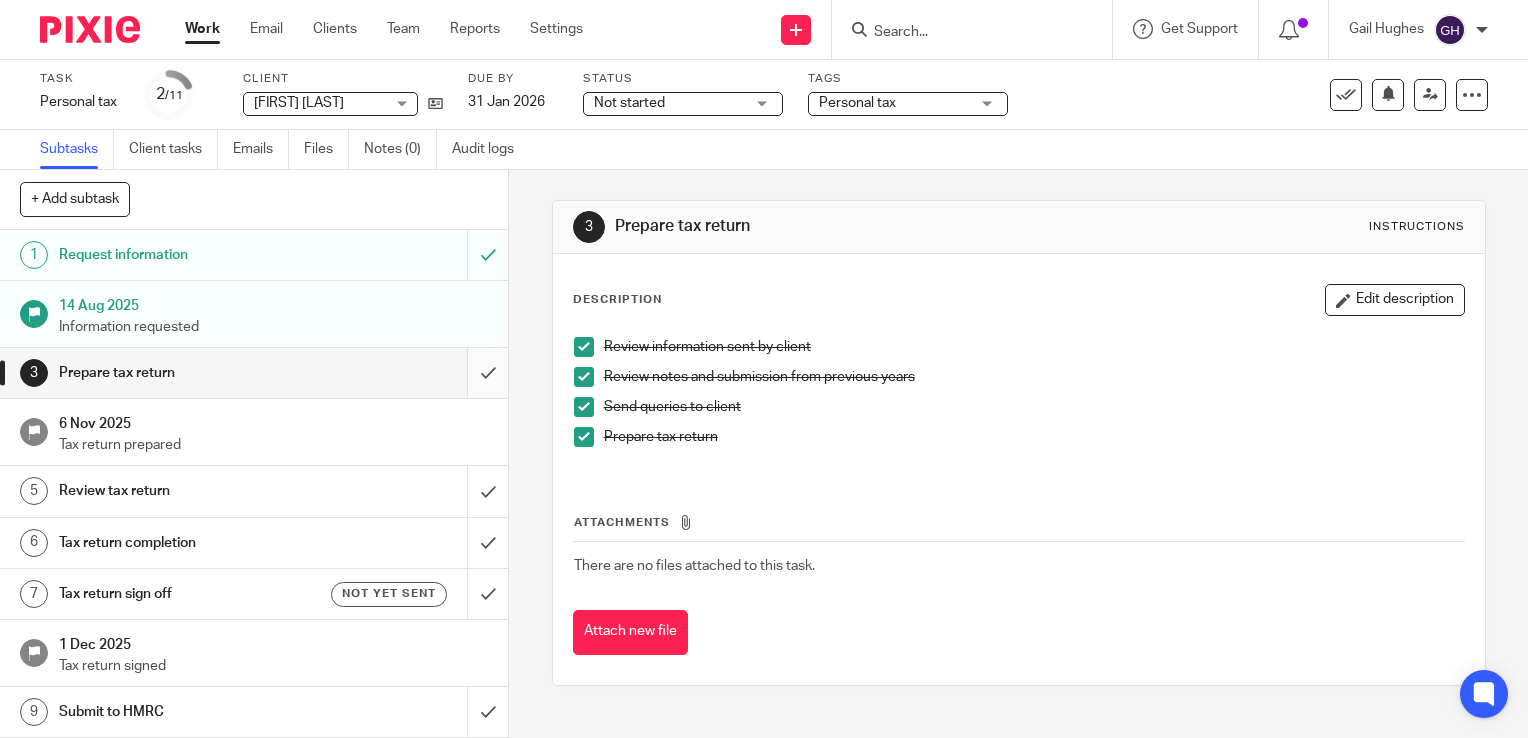 click at bounding box center (254, 373) 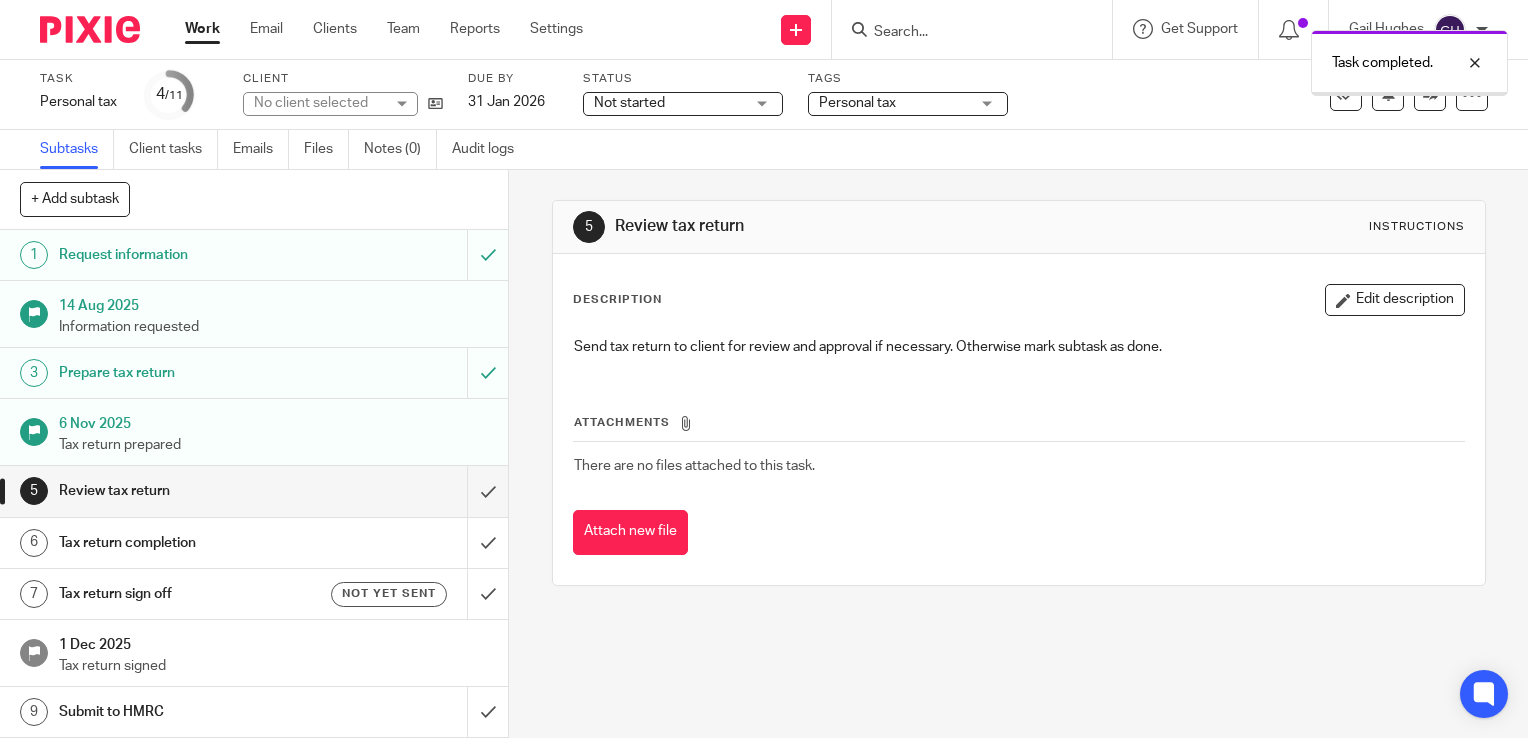 scroll, scrollTop: 0, scrollLeft: 0, axis: both 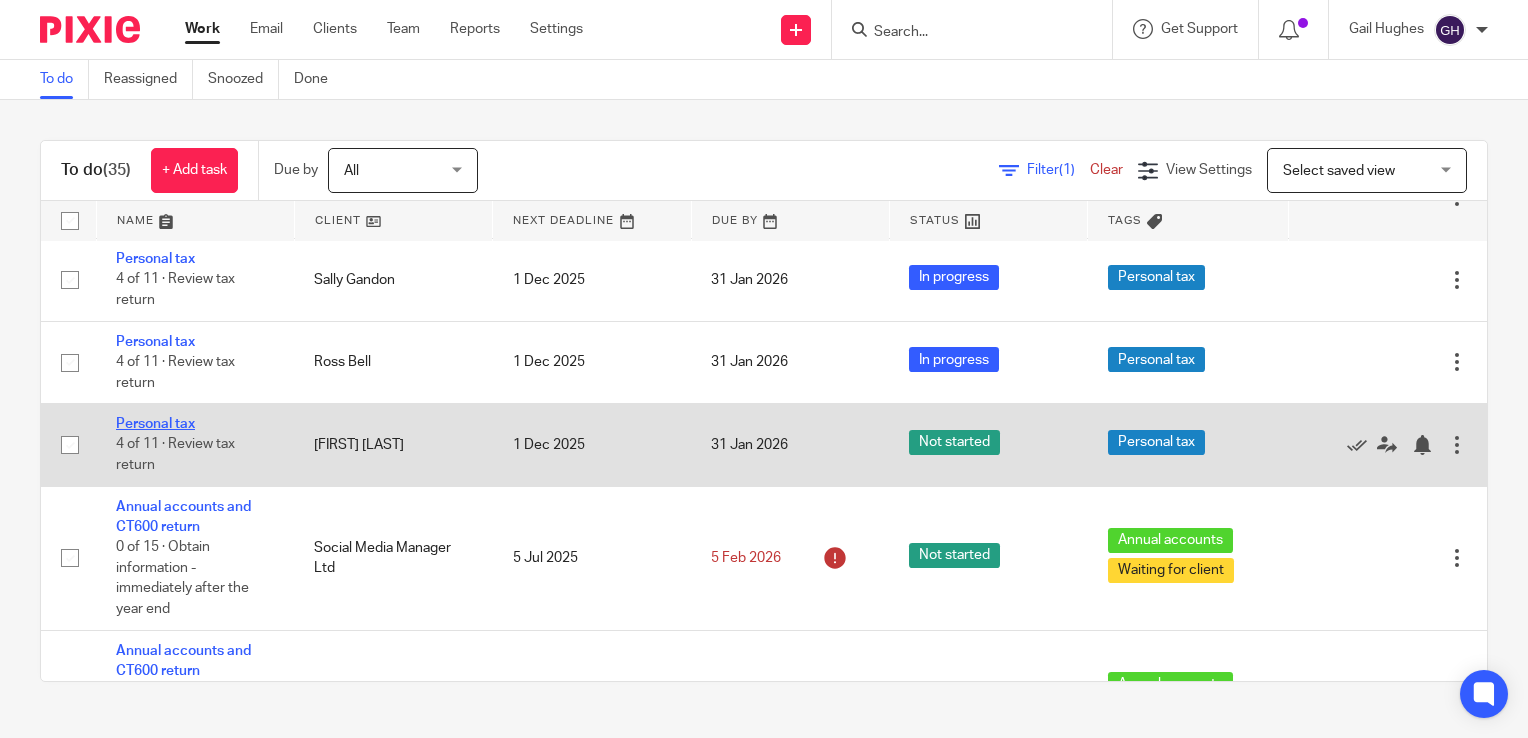 click on "Personal tax" at bounding box center (155, 424) 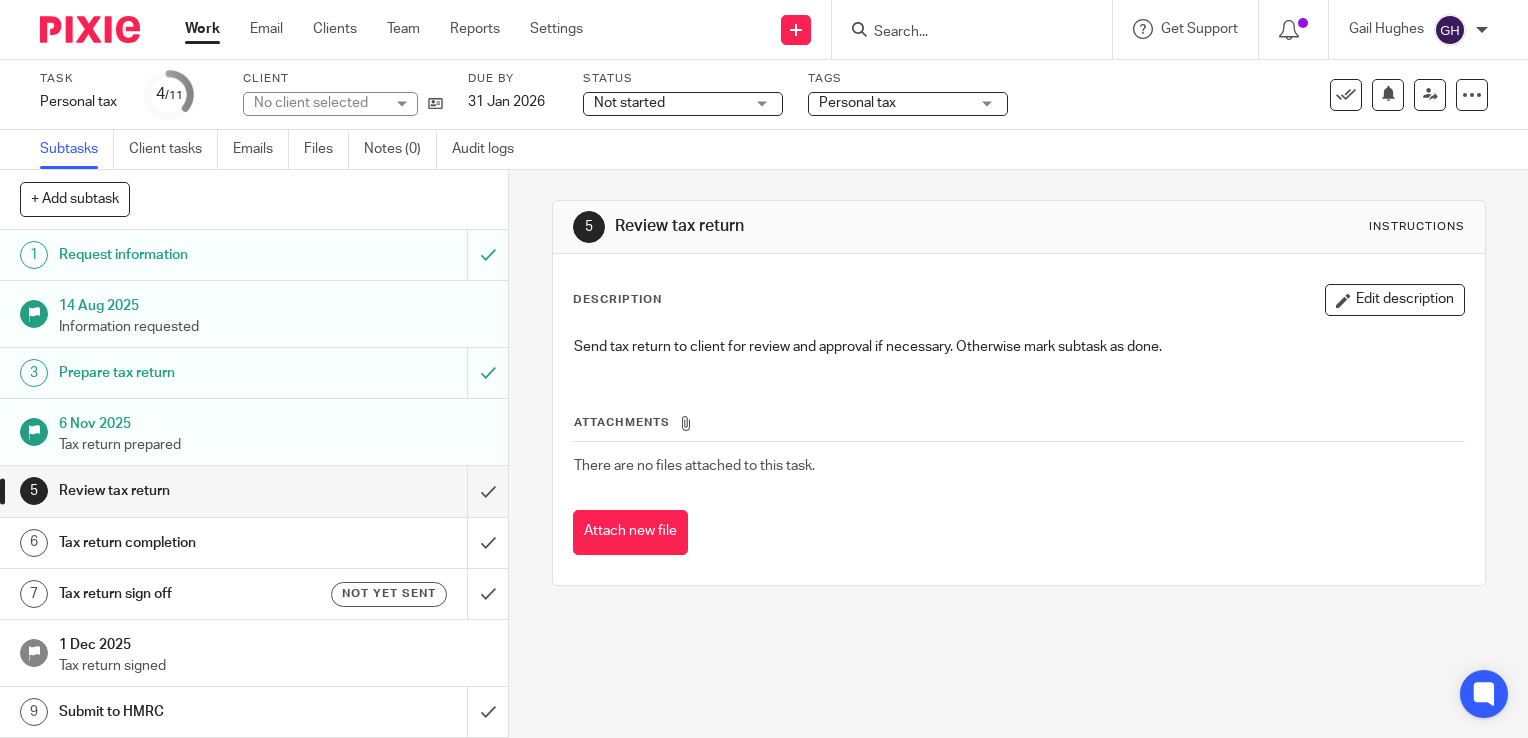 scroll, scrollTop: 0, scrollLeft: 0, axis: both 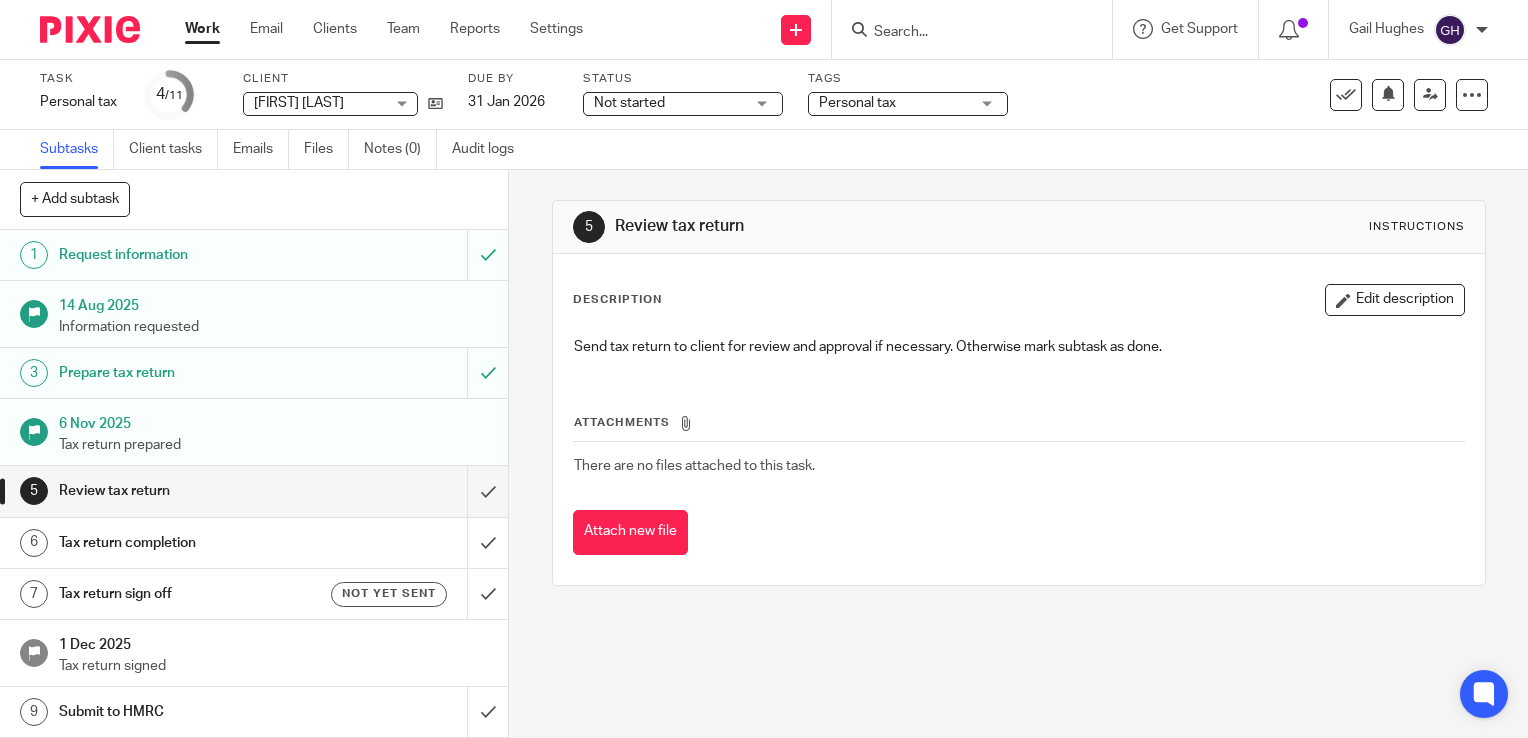 click on "Not started
Not started" at bounding box center [683, 104] 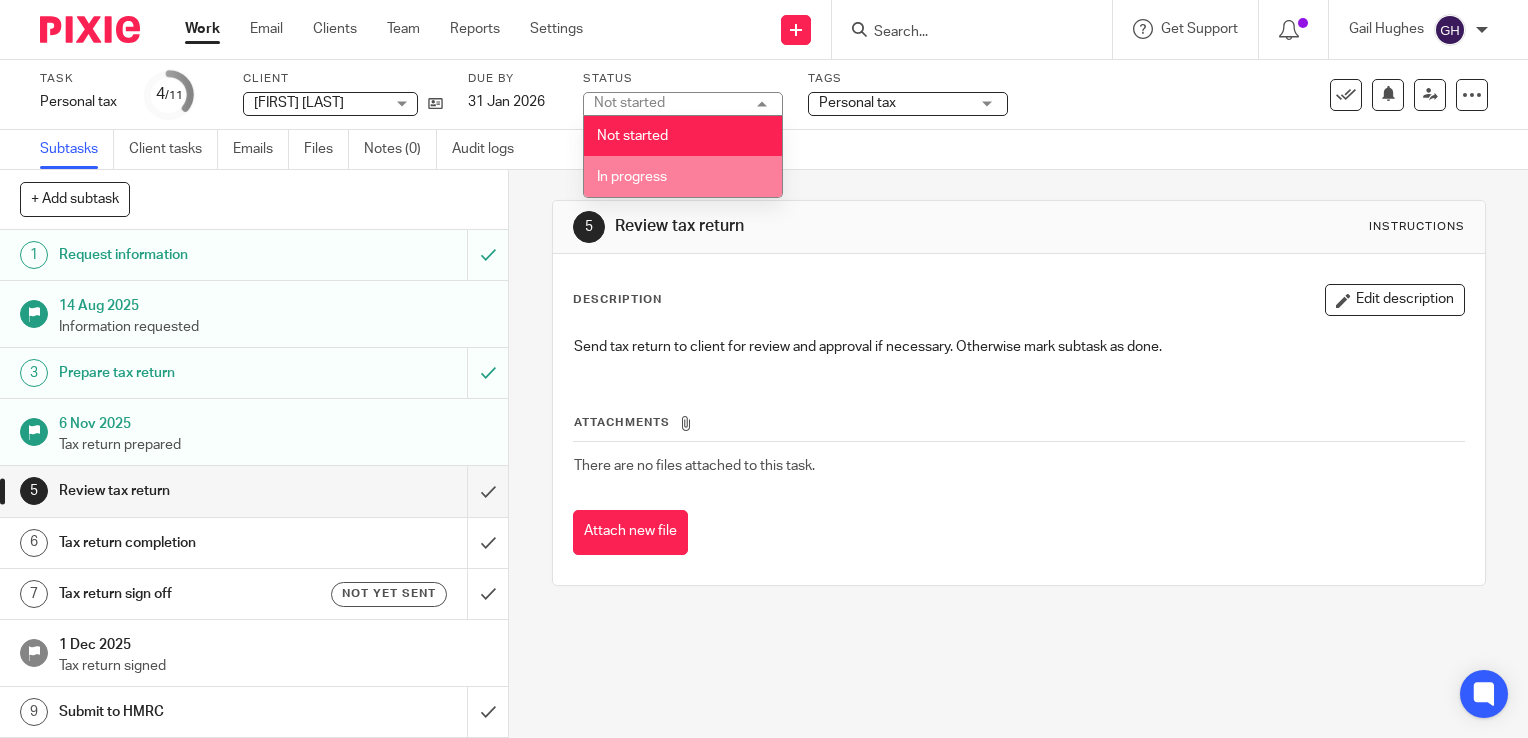 click on "In progress" at bounding box center (683, 176) 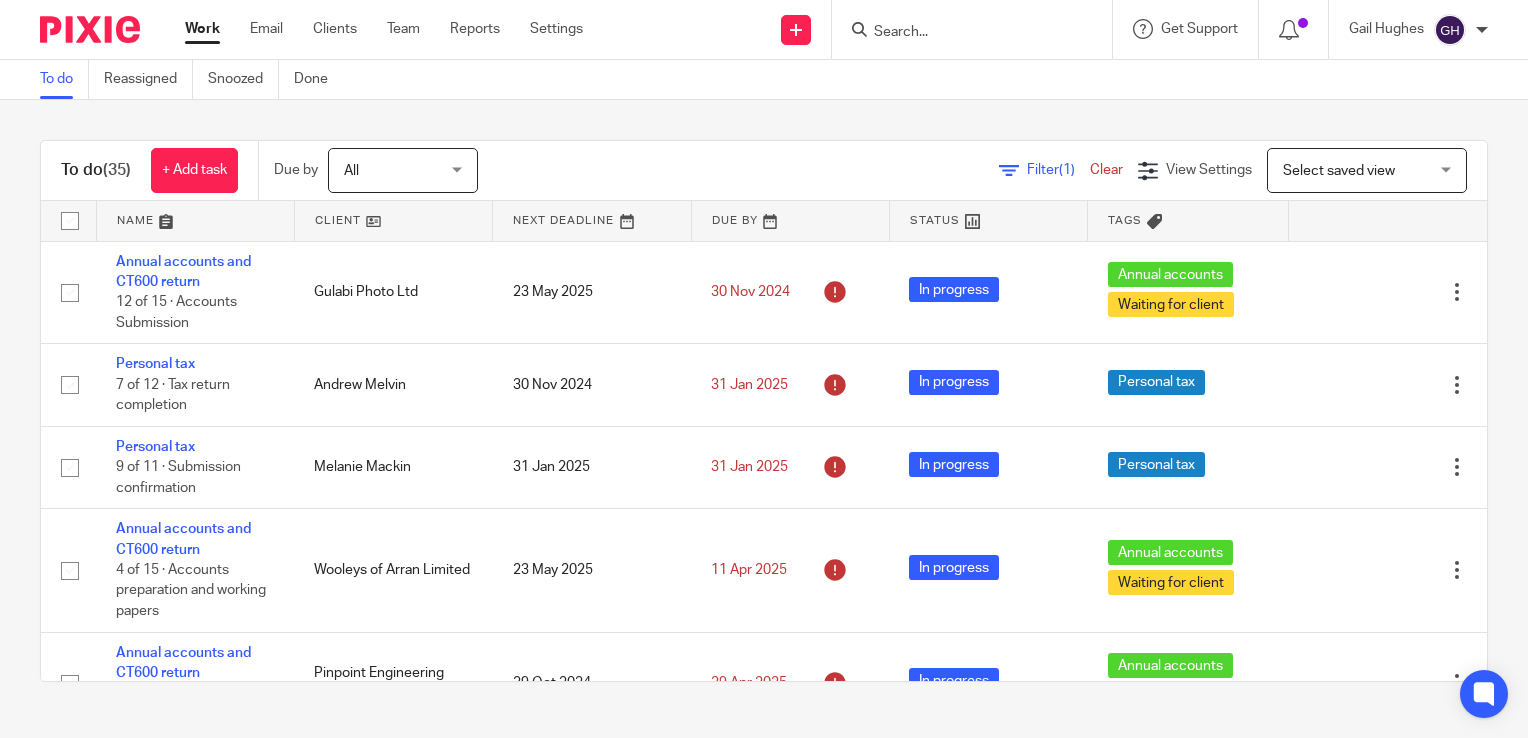 scroll, scrollTop: 0, scrollLeft: 0, axis: both 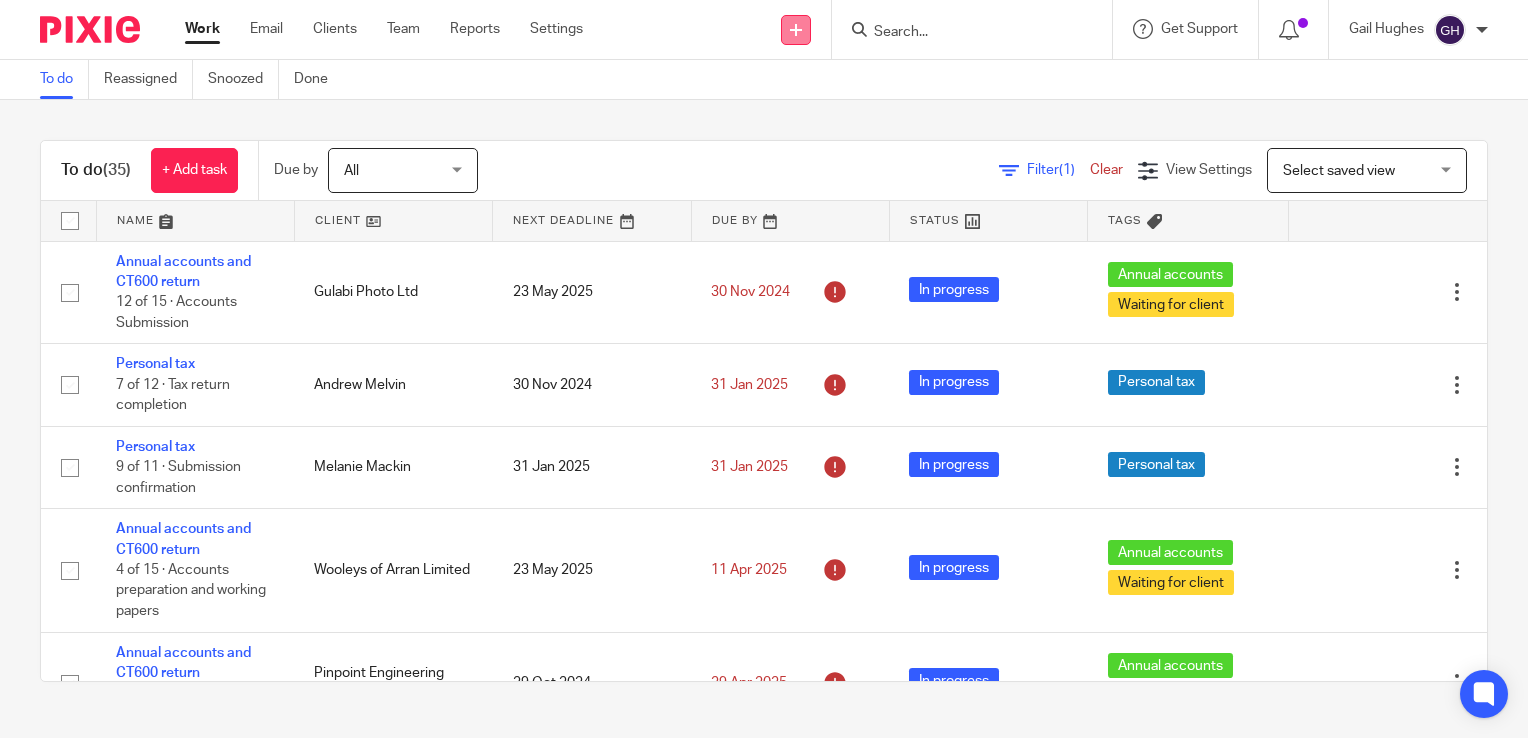 click at bounding box center [796, 30] 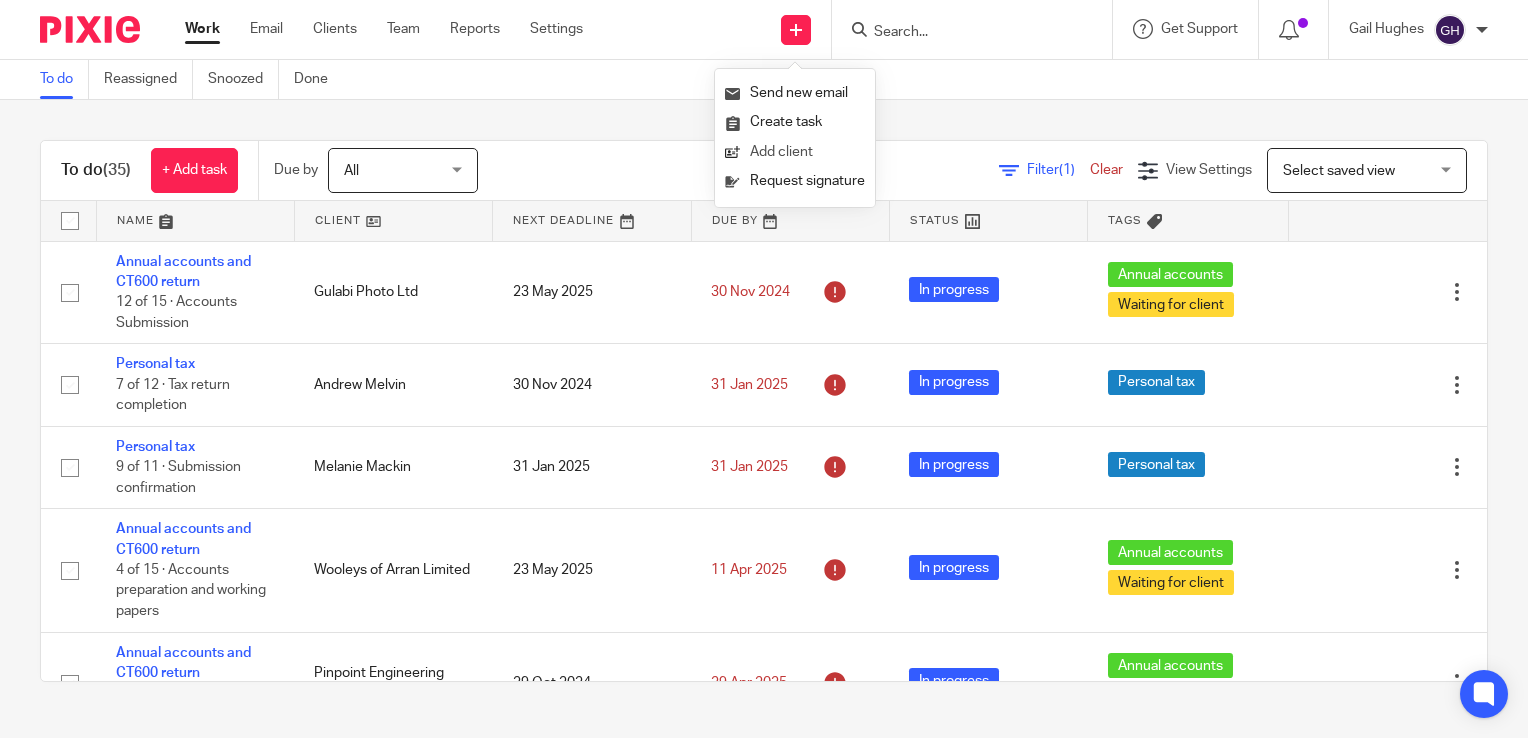 click on "Add client" at bounding box center [795, 152] 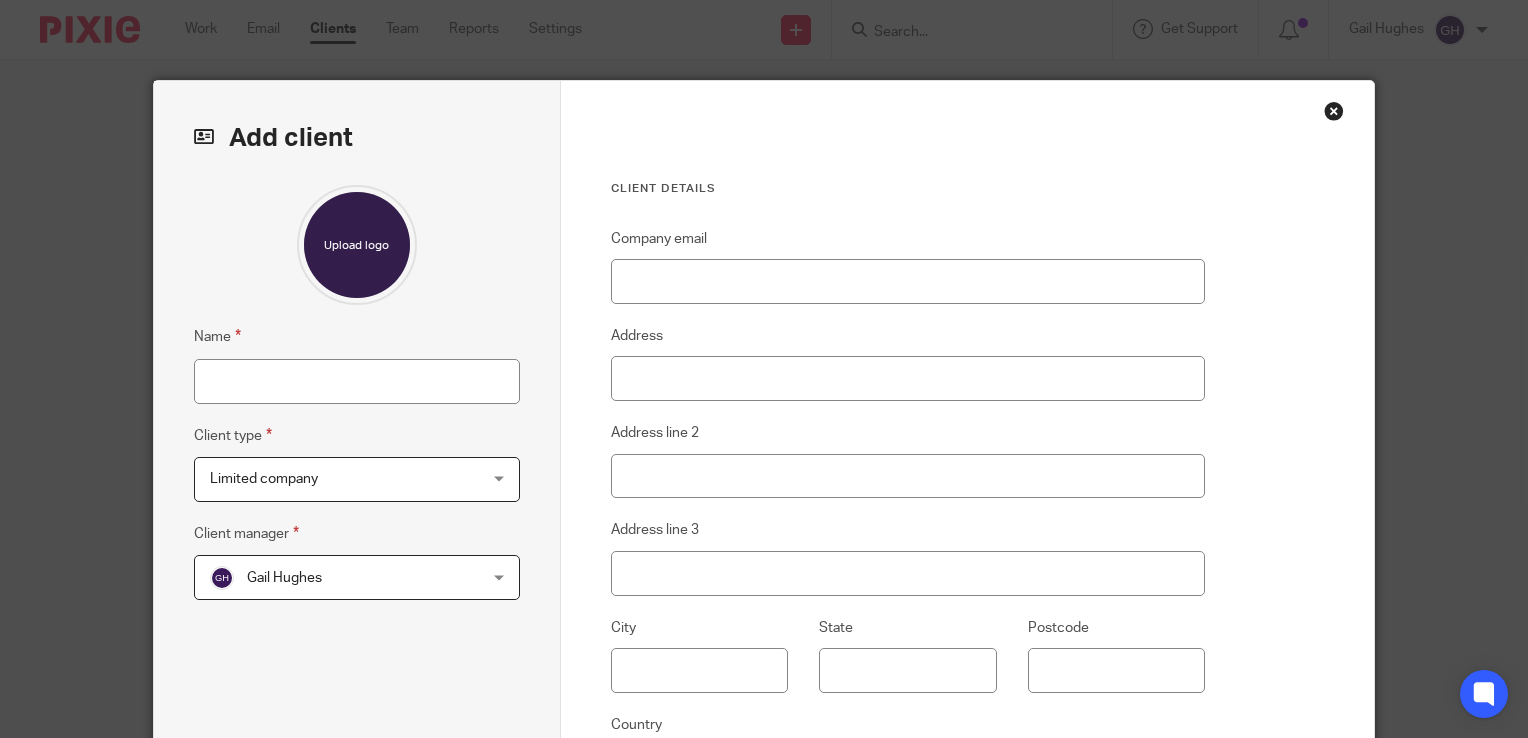 scroll, scrollTop: 0, scrollLeft: 0, axis: both 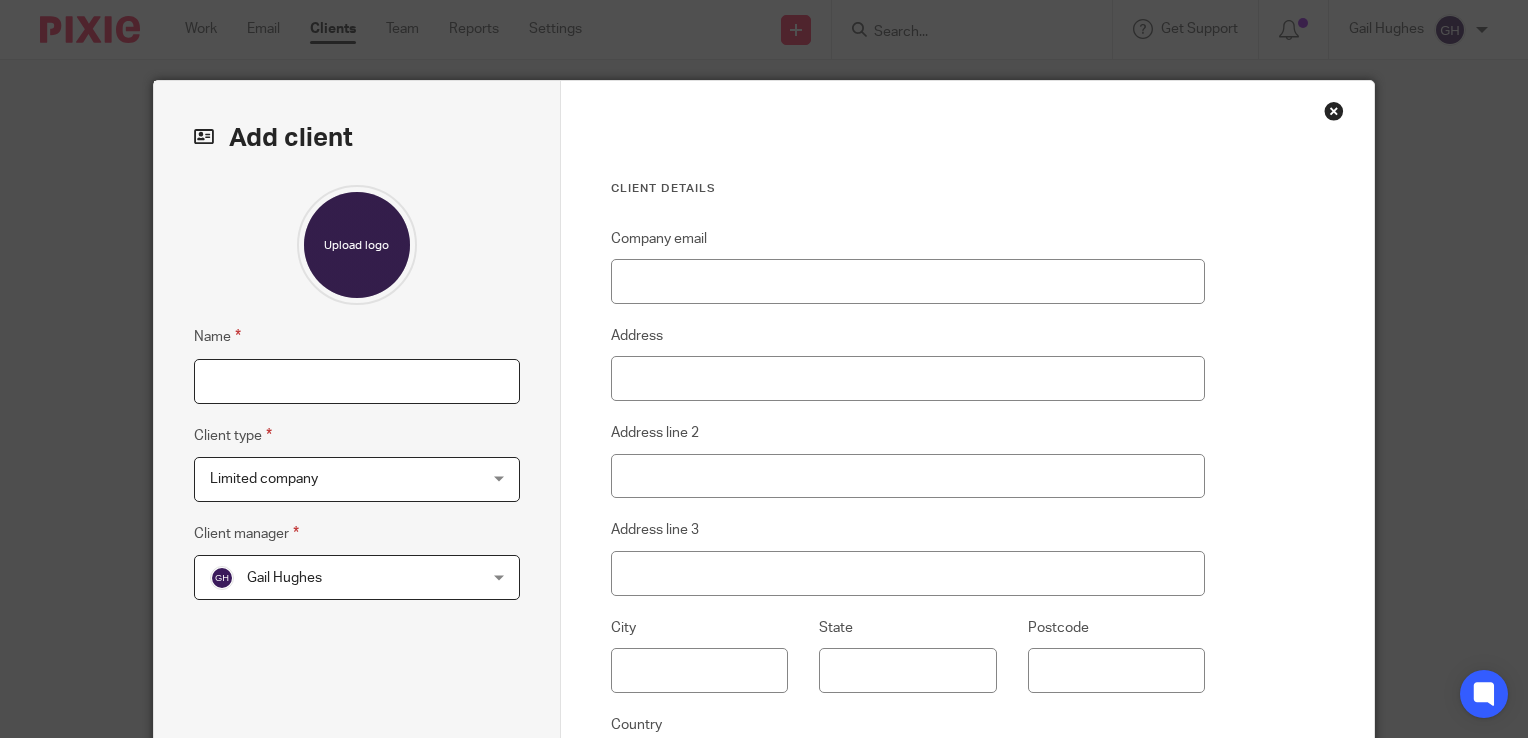 click on "Name" at bounding box center (357, 381) 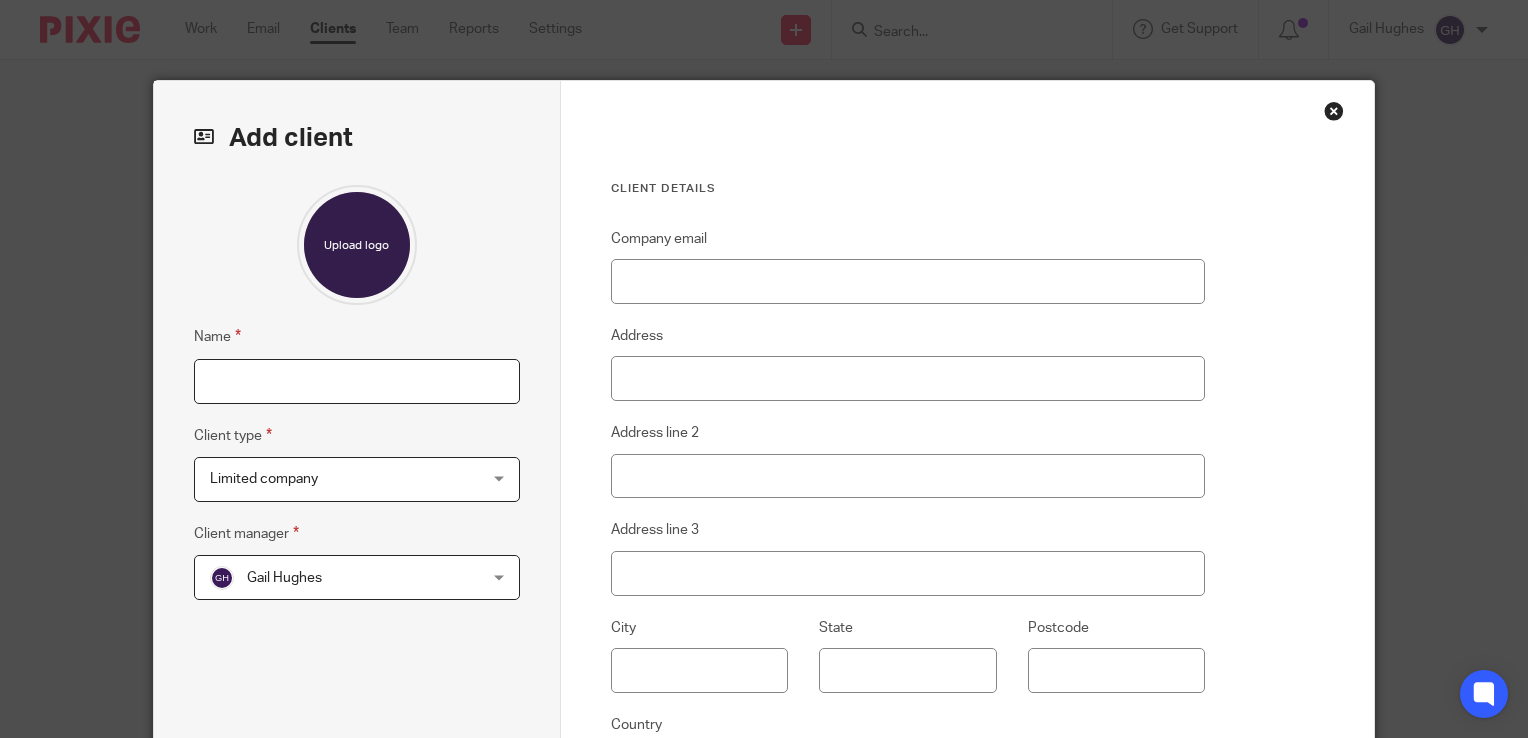 type on "Mr [FIRST] [LAST]" 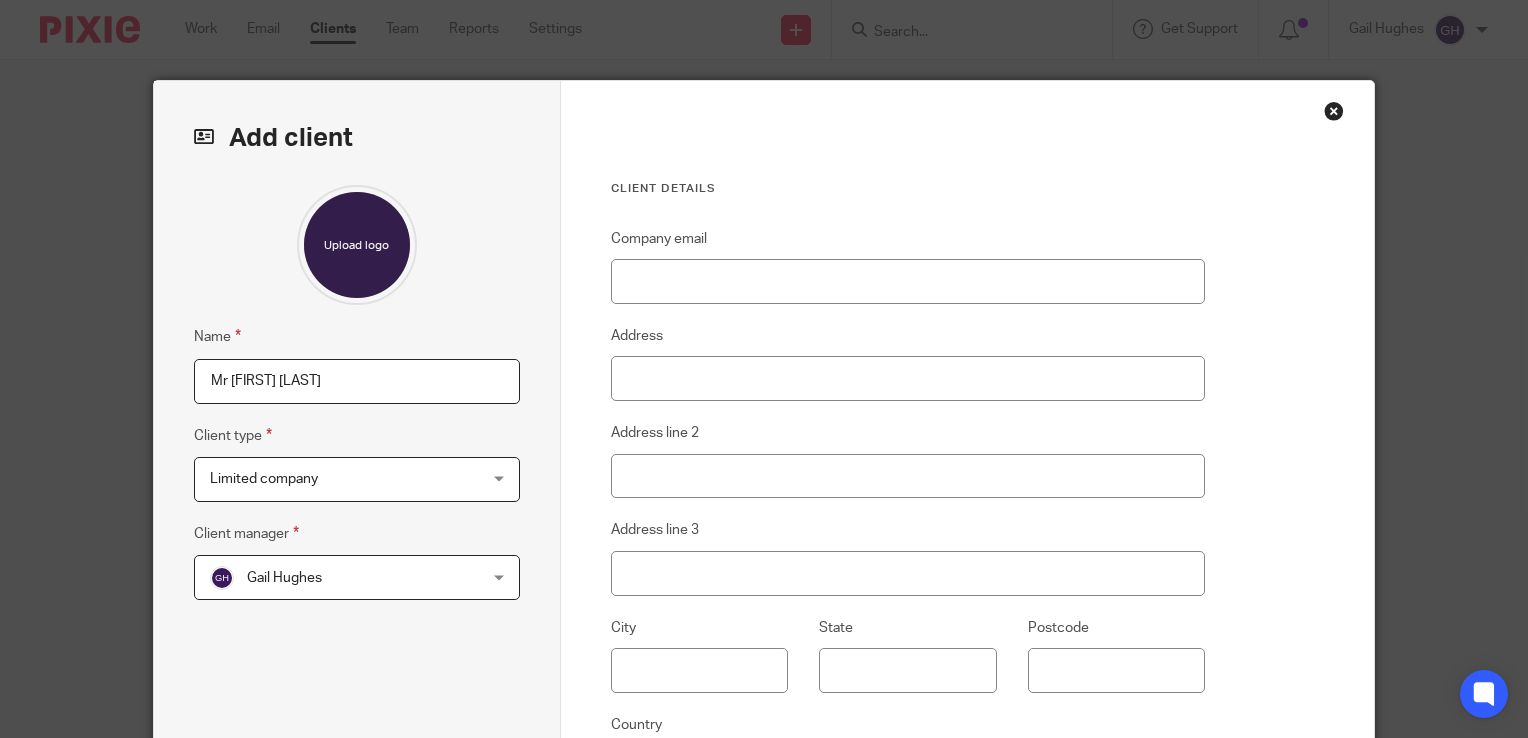 type on "United Kingdom" 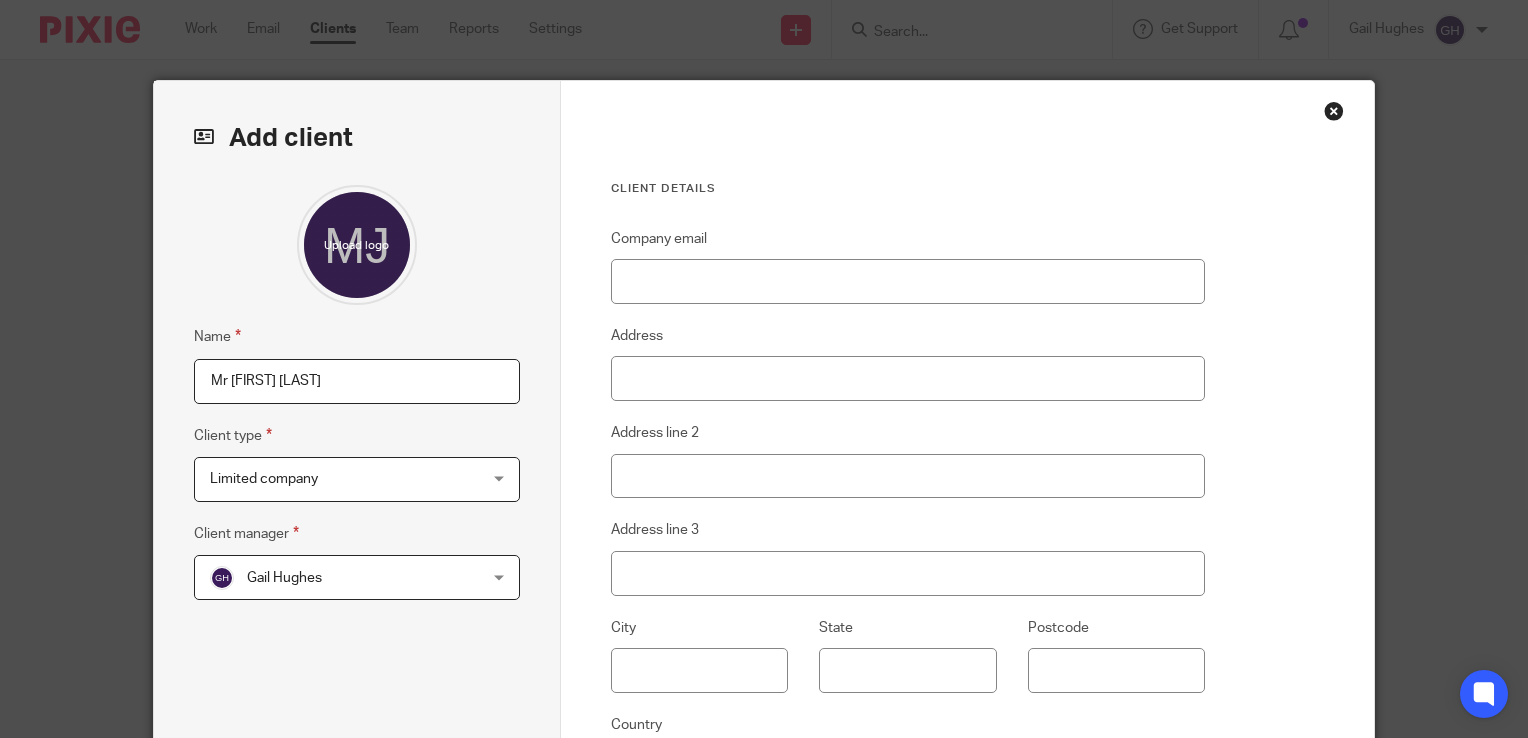type on "Morag MacKenzie" 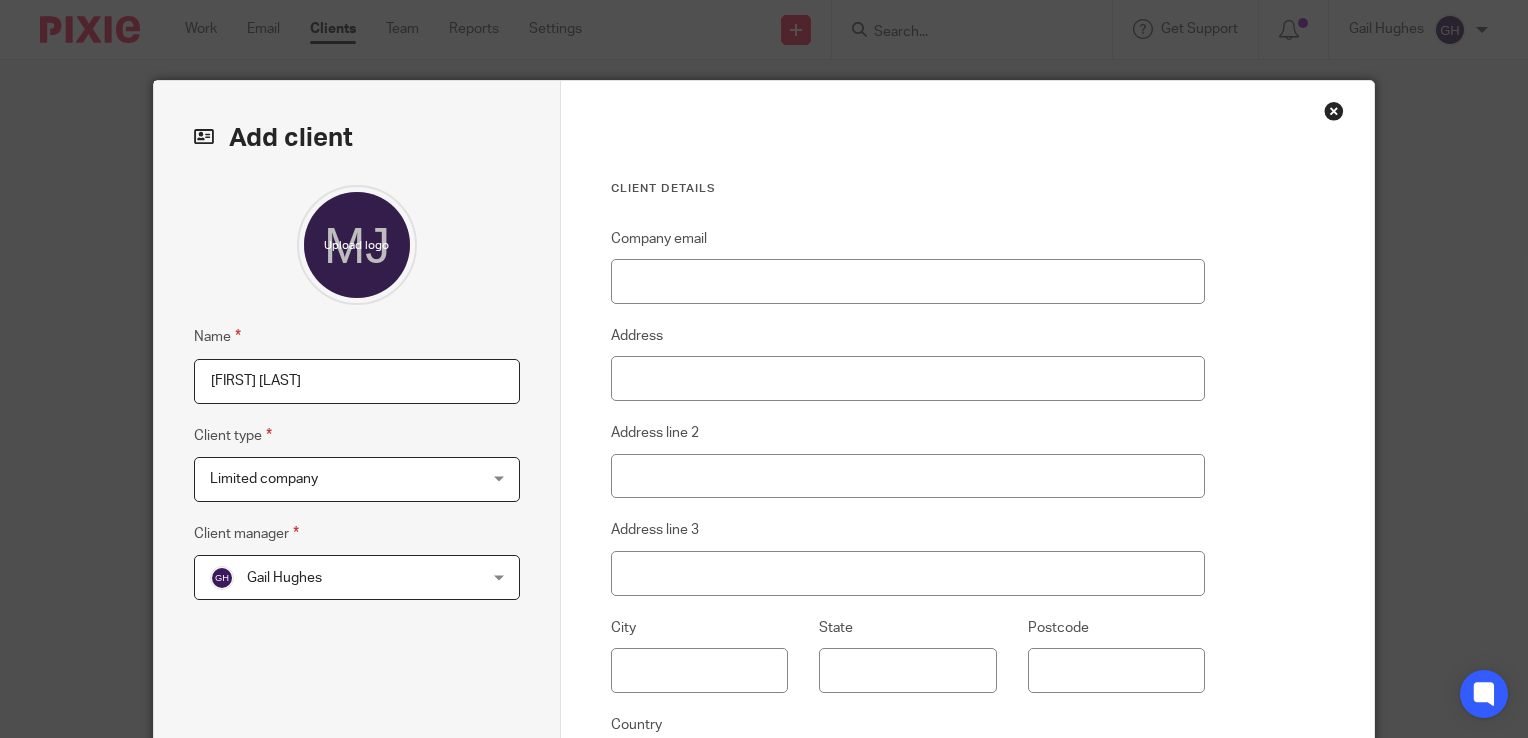 type on "[POSTAL CODE]" 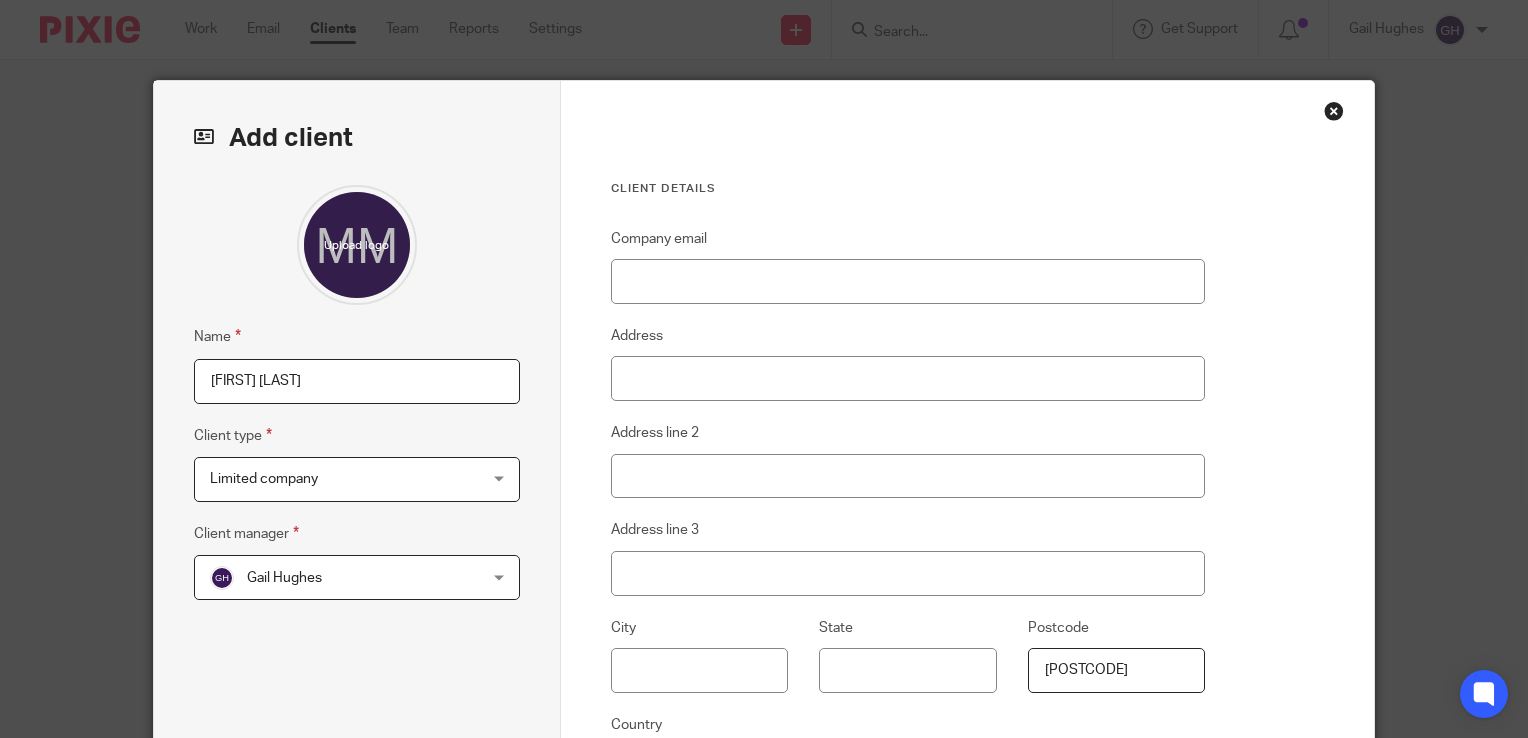 drag, startPoint x: 324, startPoint y: 374, endPoint x: 56, endPoint y: 366, distance: 268.1194 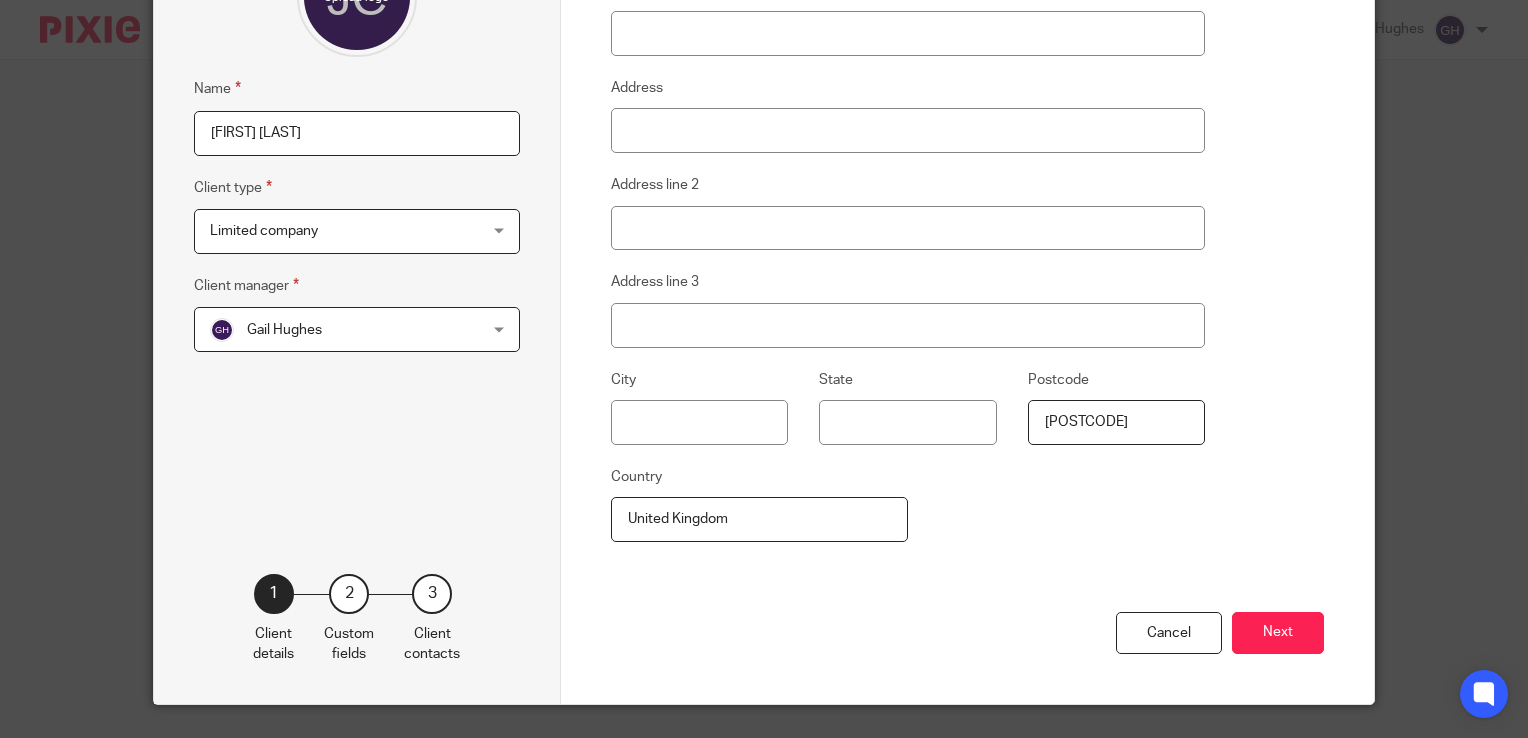 scroll, scrollTop: 248, scrollLeft: 0, axis: vertical 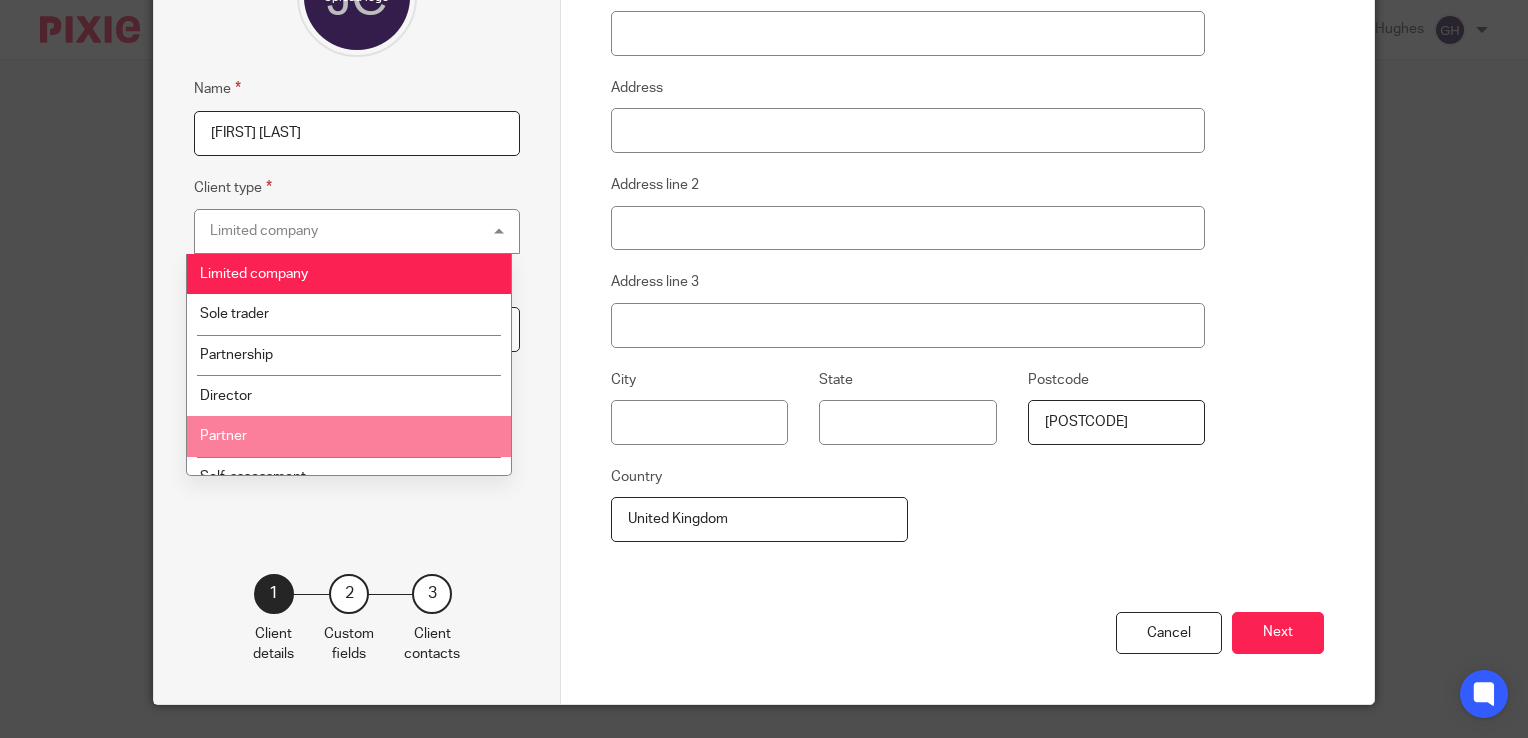 click on "Partner" at bounding box center (349, 436) 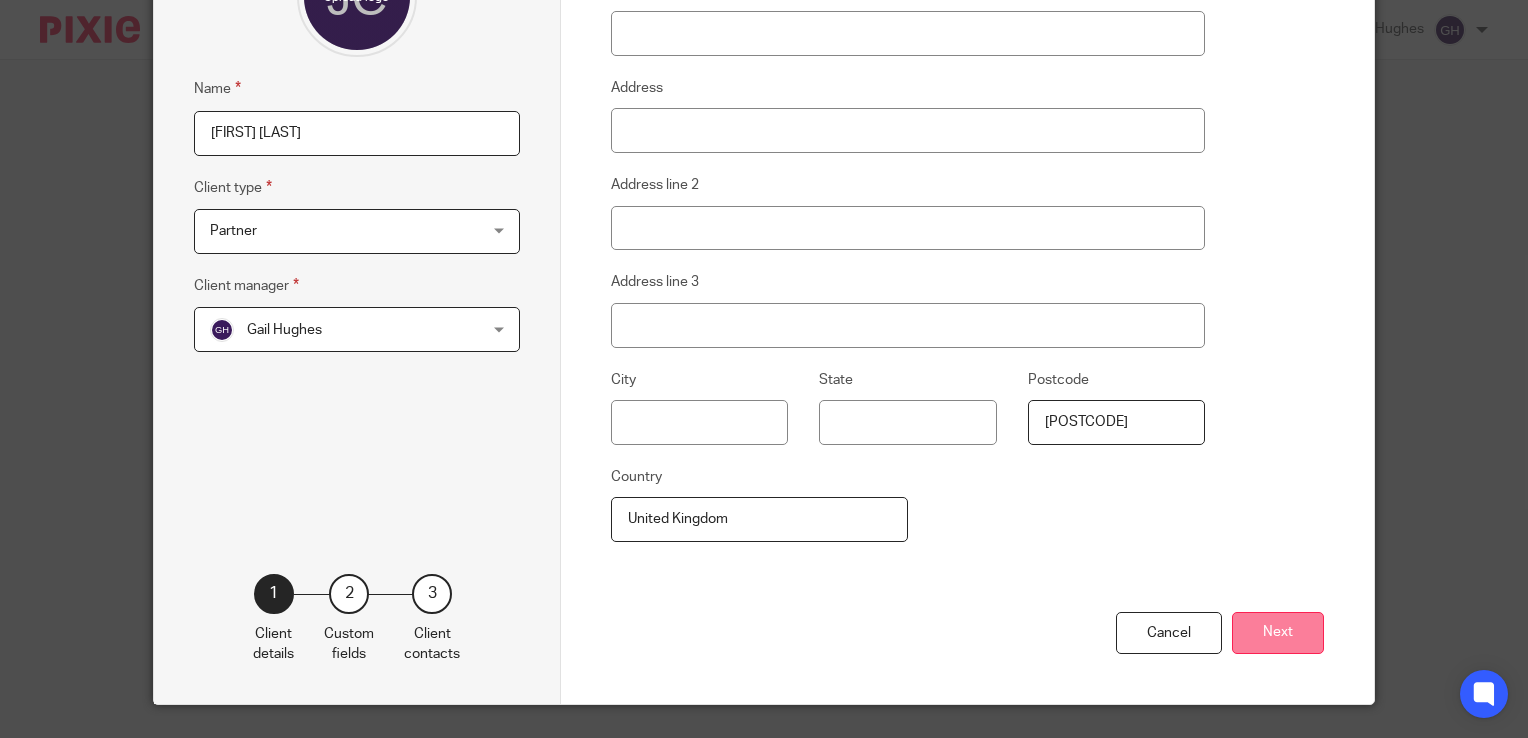 click on "Next" at bounding box center [1278, 633] 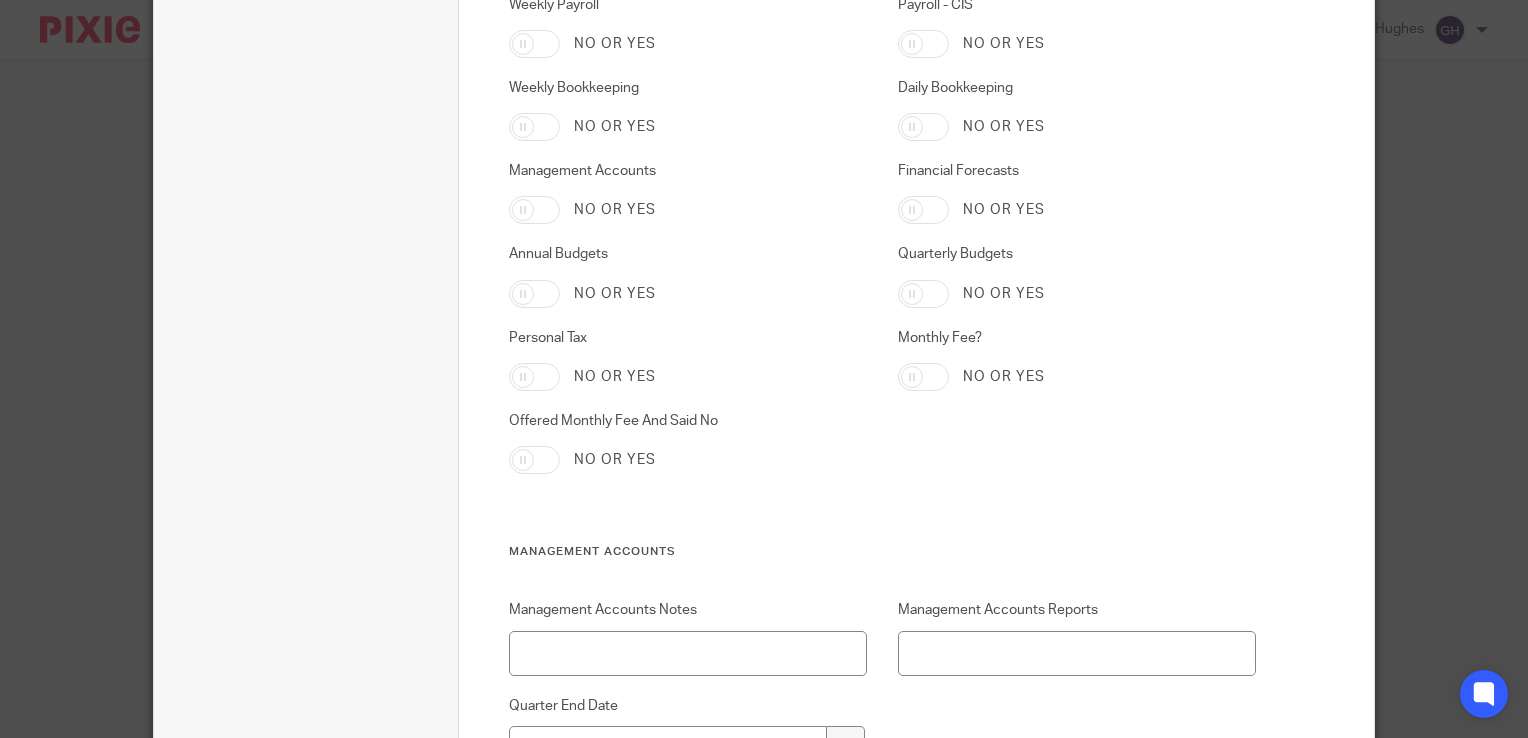 scroll, scrollTop: 3831, scrollLeft: 0, axis: vertical 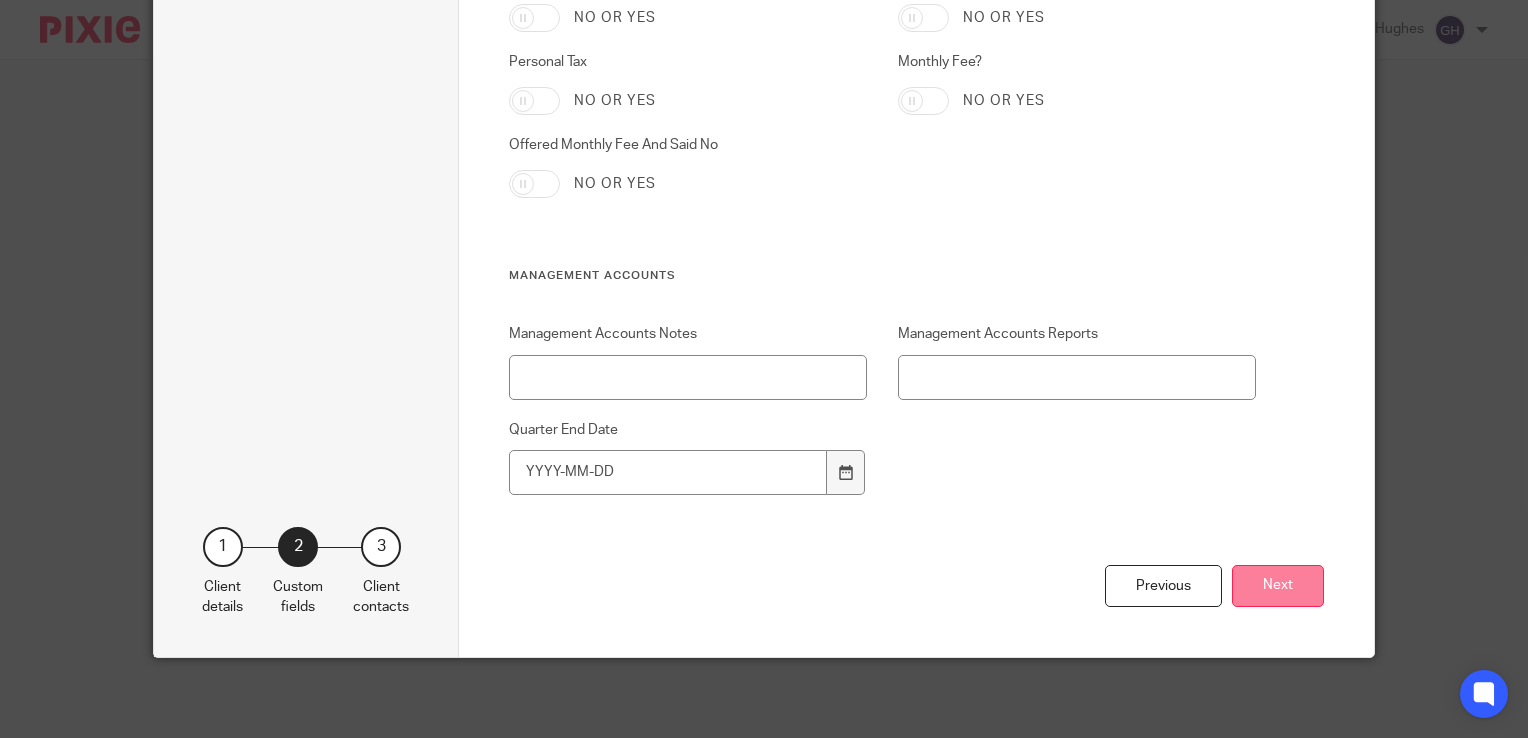 click on "Next" at bounding box center [1278, 586] 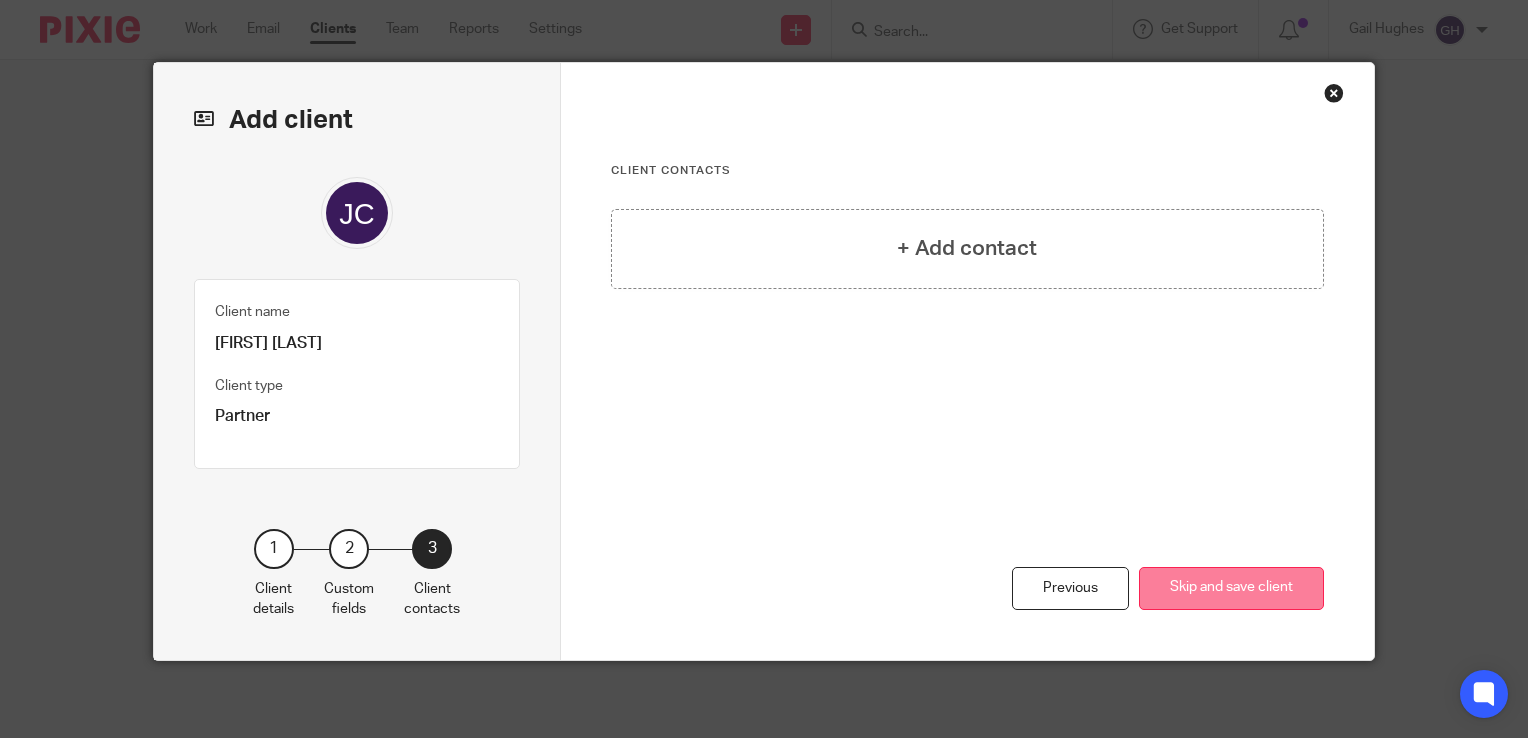 click on "Skip and save client" at bounding box center [1231, 588] 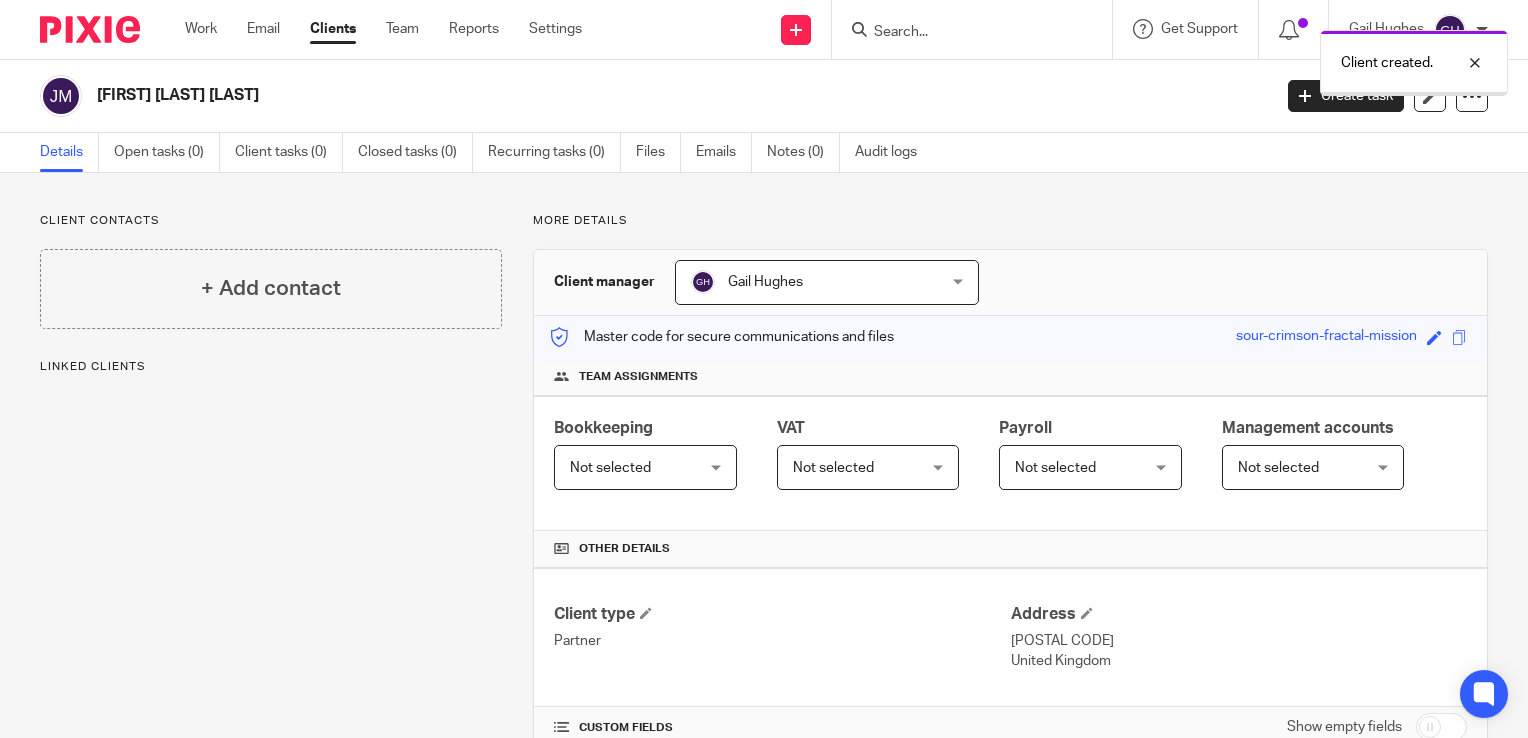 scroll, scrollTop: 0, scrollLeft: 0, axis: both 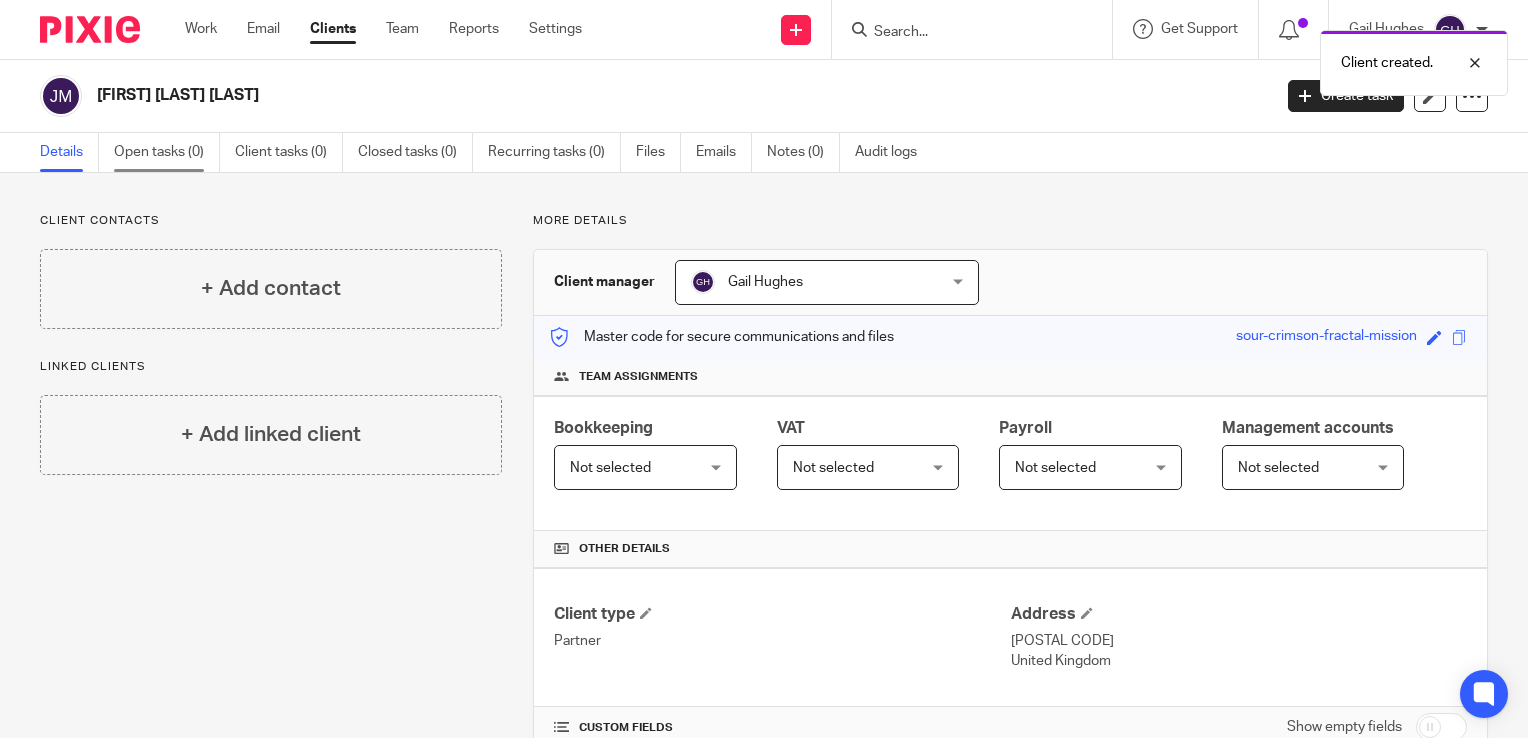 click on "Open tasks (0)" at bounding box center [167, 152] 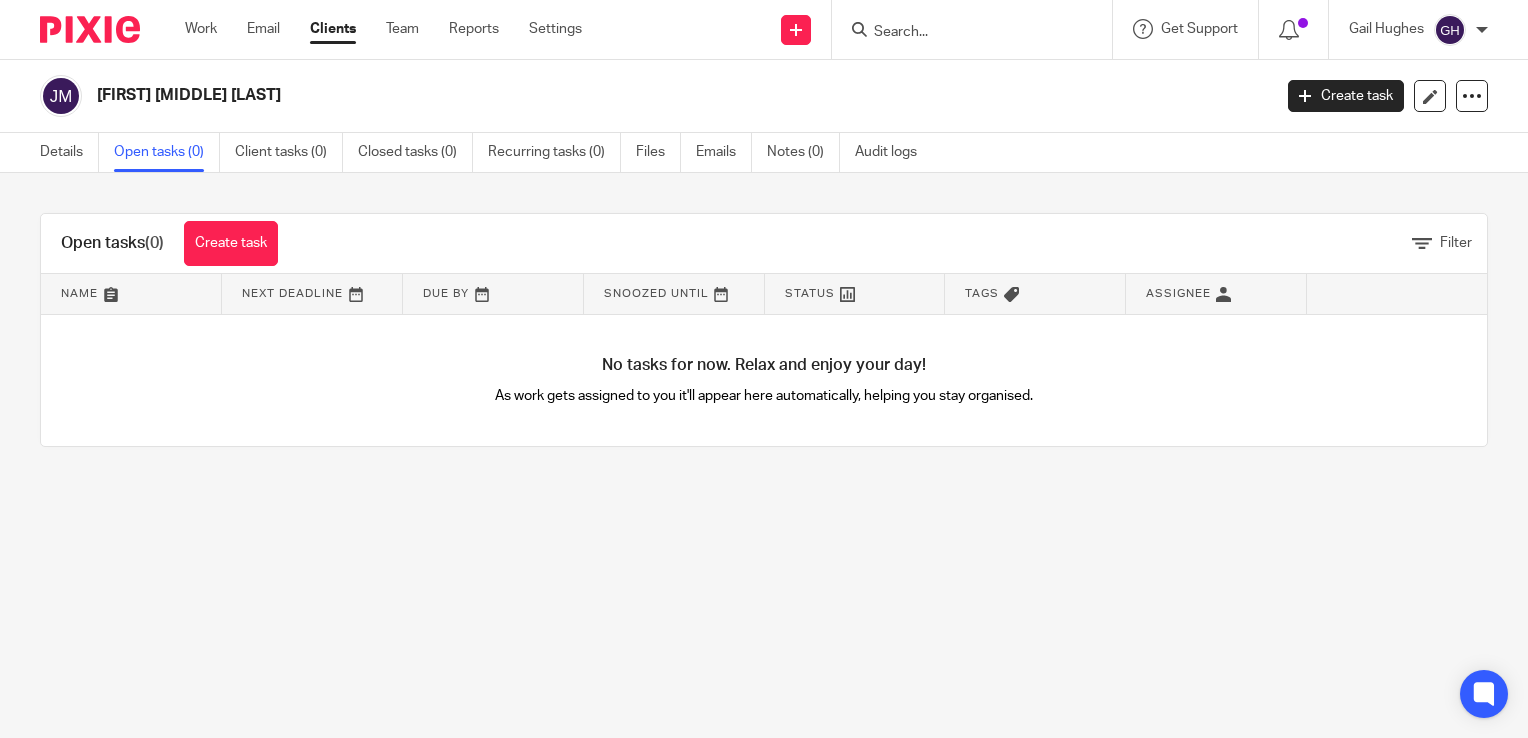 scroll, scrollTop: 0, scrollLeft: 0, axis: both 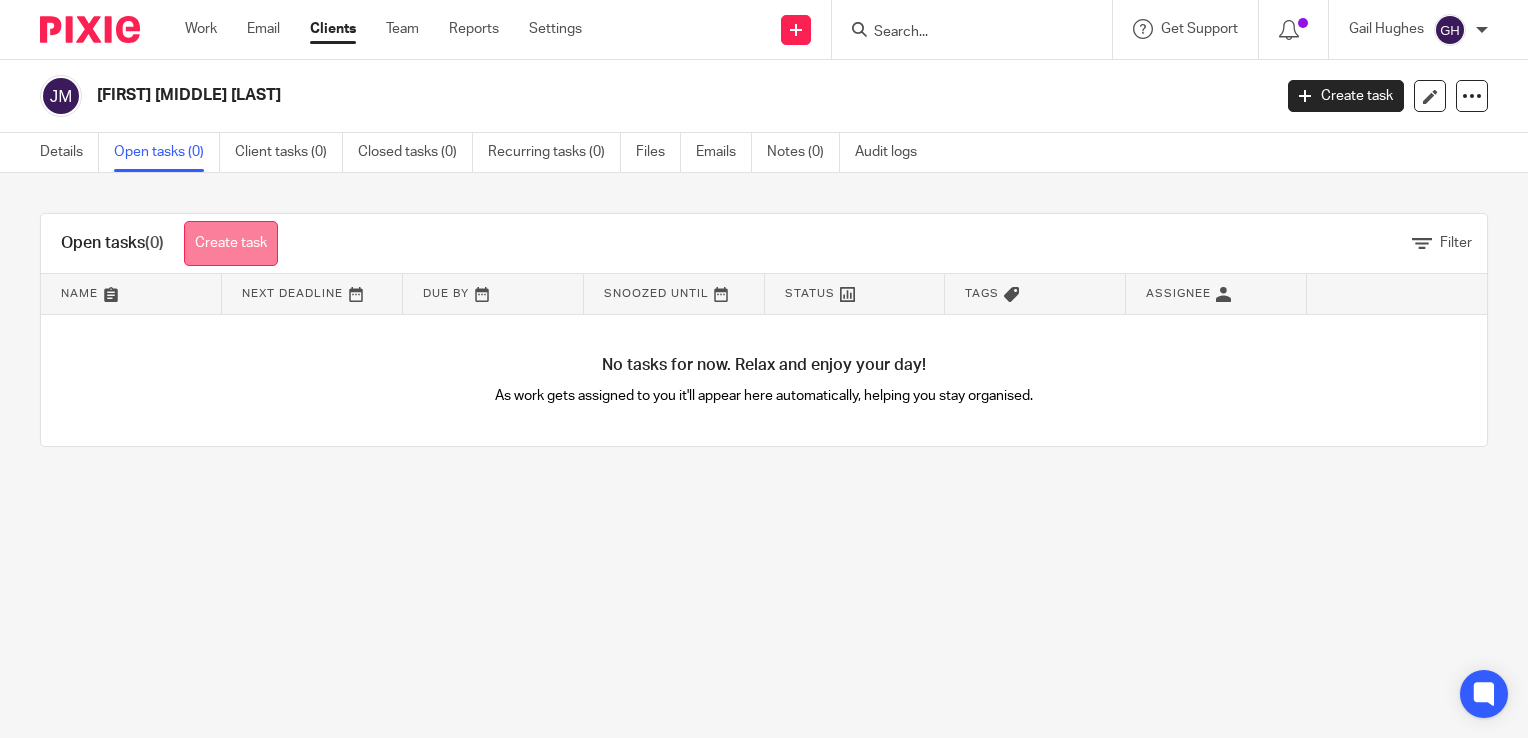 click on "Create task" at bounding box center (231, 243) 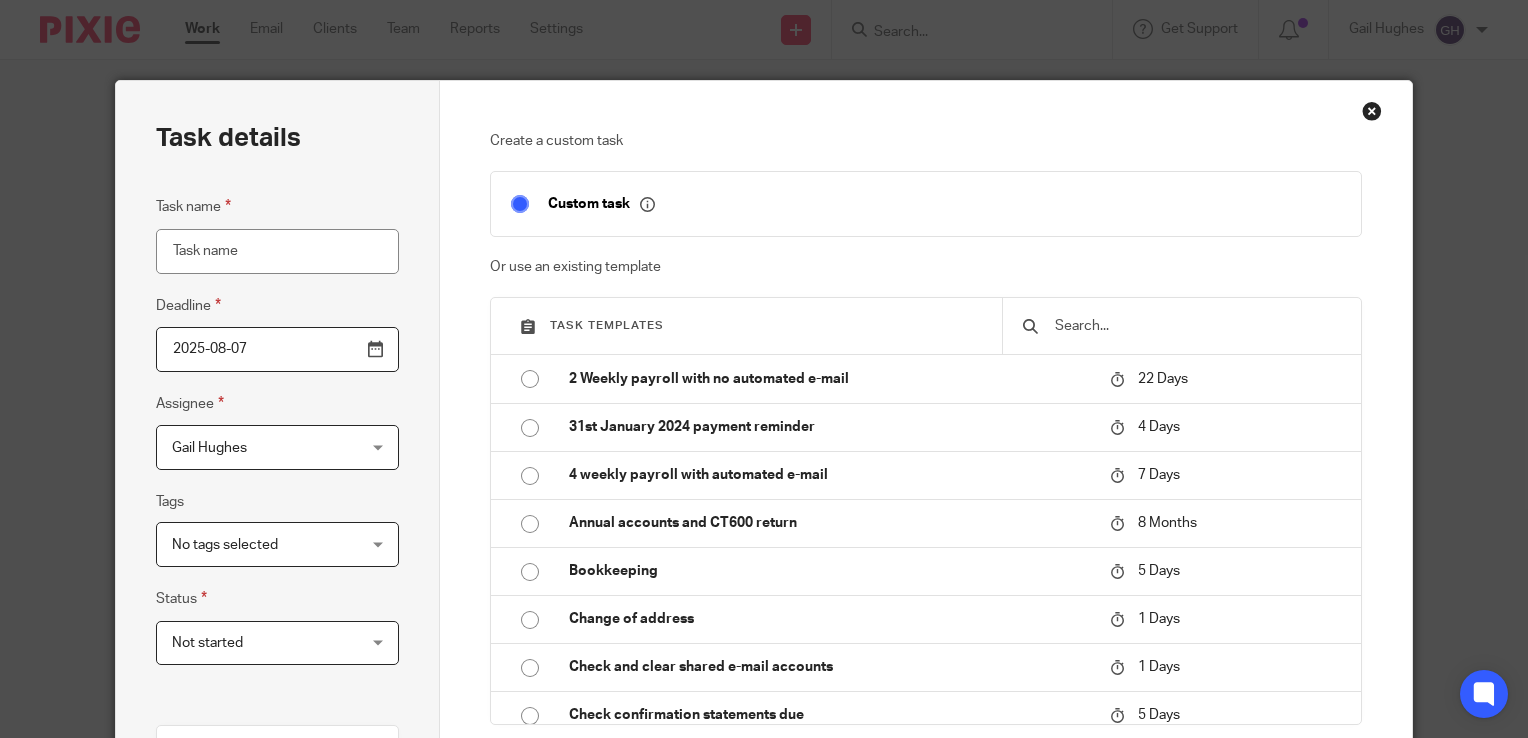 scroll, scrollTop: 0, scrollLeft: 0, axis: both 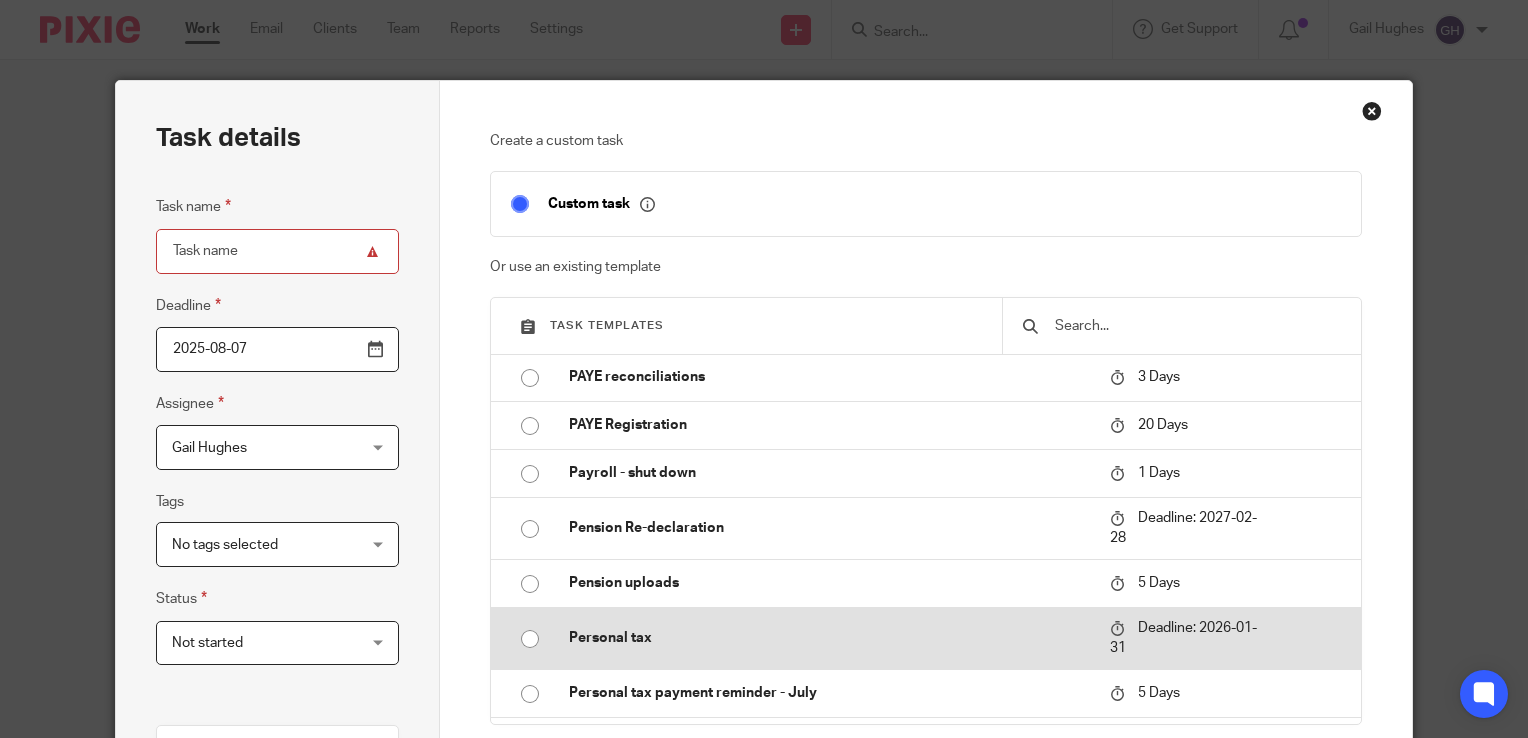 click at bounding box center (530, 639) 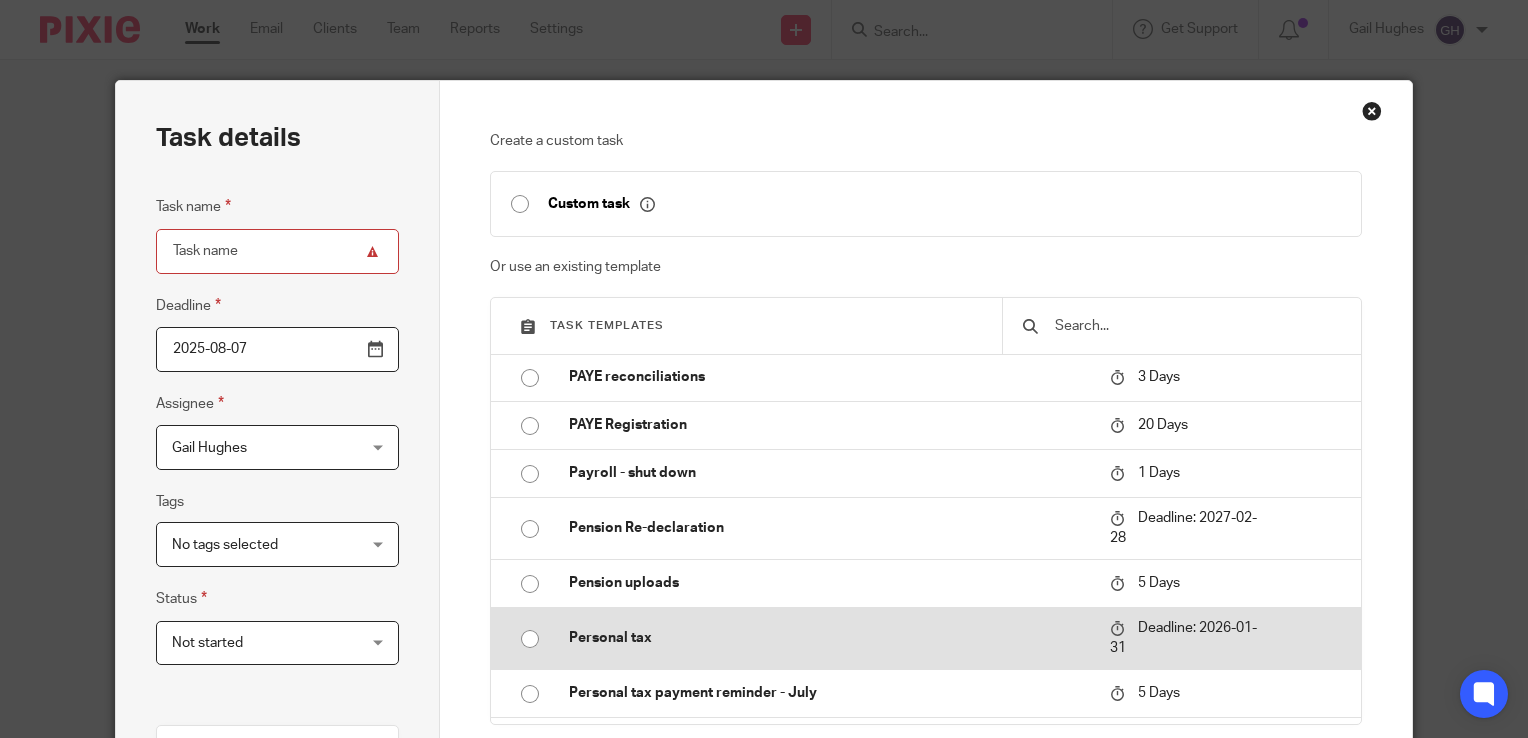type on "2026-01-31" 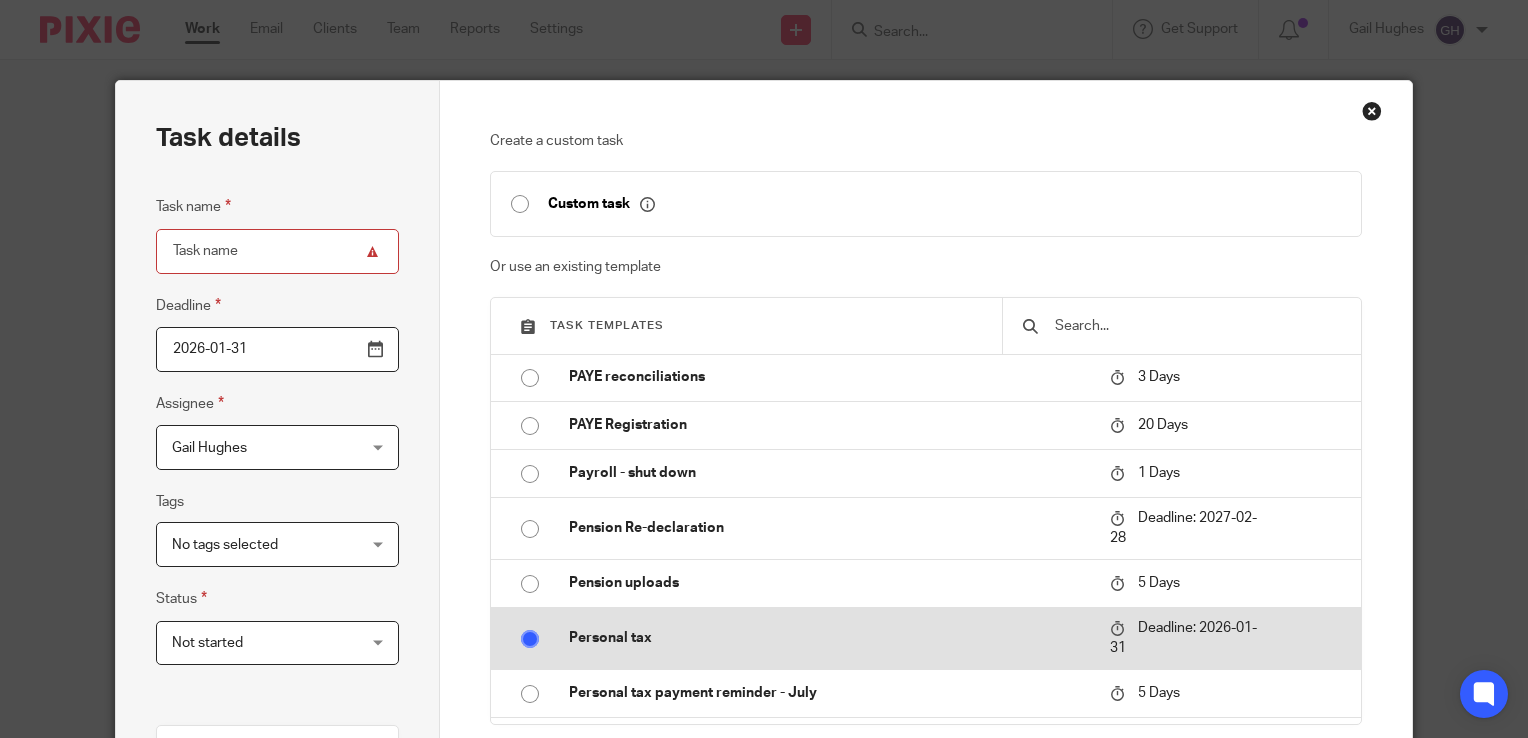 type on "Personal tax" 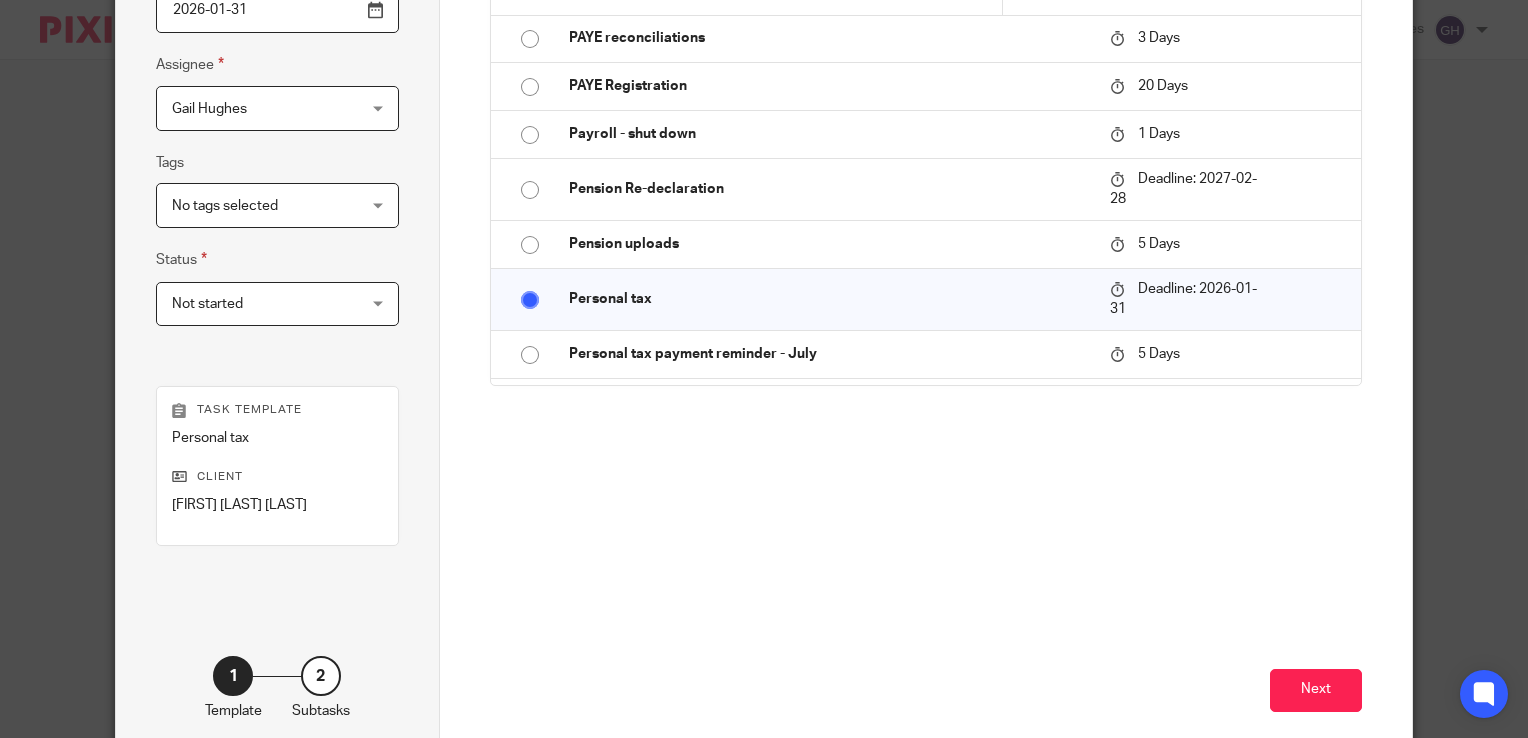 scroll, scrollTop: 386, scrollLeft: 0, axis: vertical 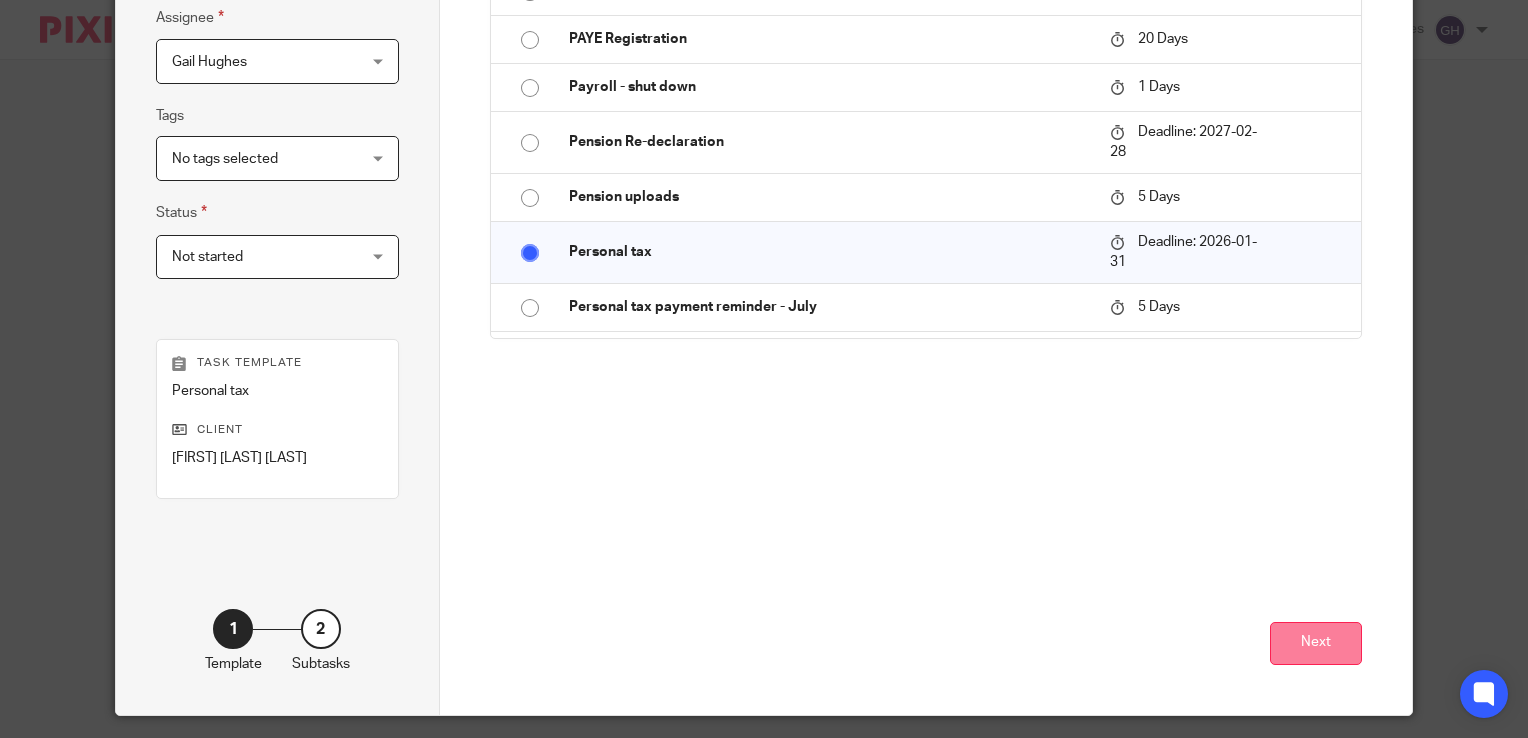 click on "Next" at bounding box center [1316, 643] 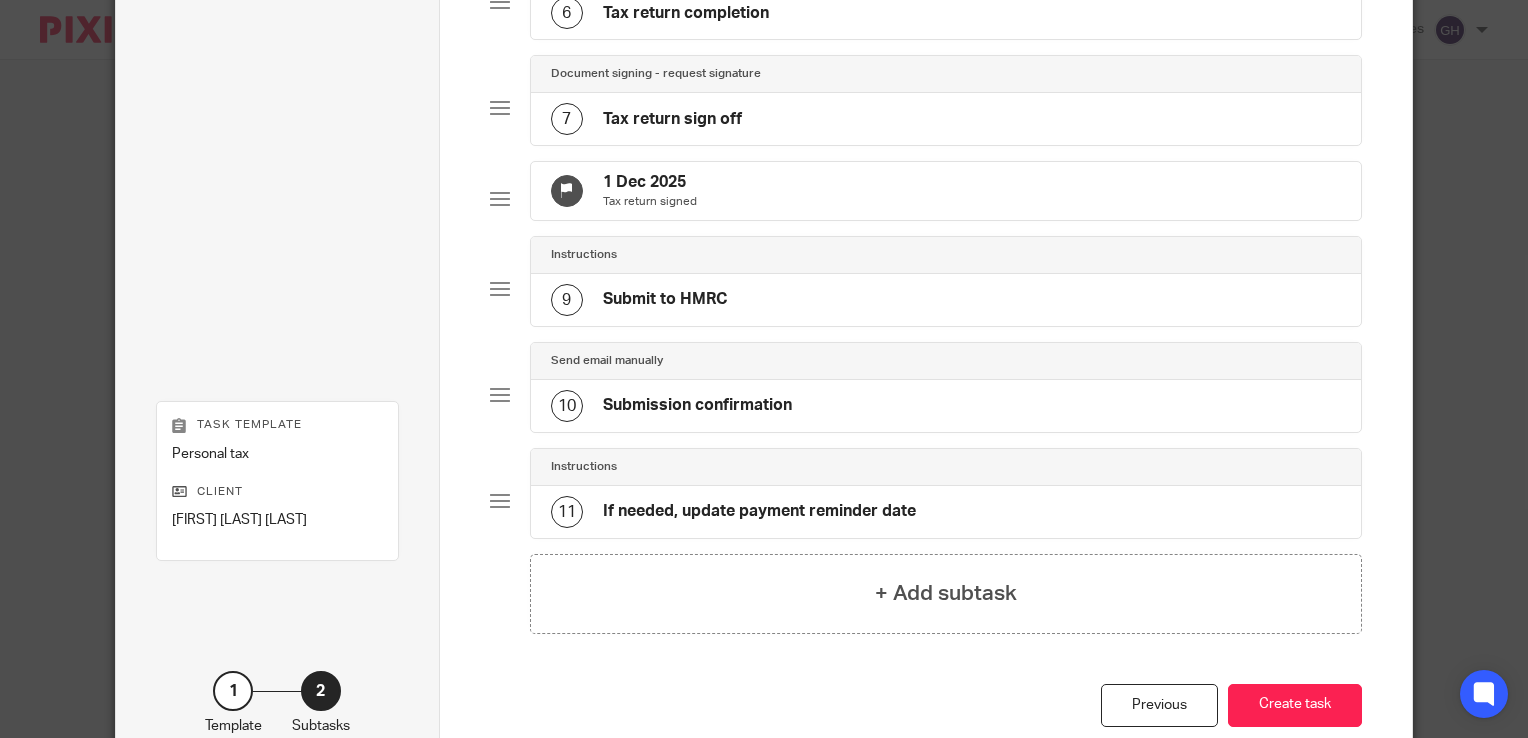 scroll, scrollTop: 862, scrollLeft: 0, axis: vertical 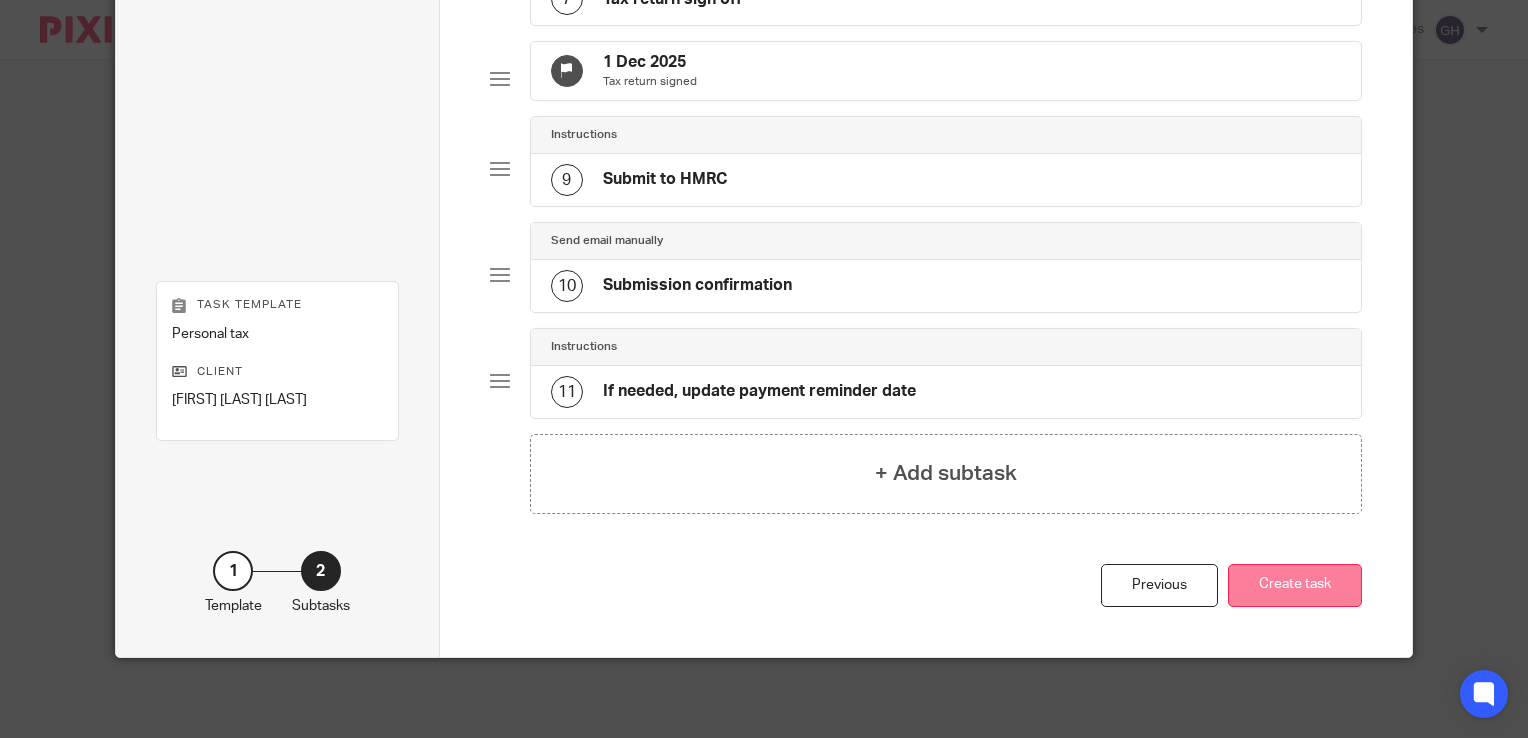 click on "Create task" at bounding box center [1295, 585] 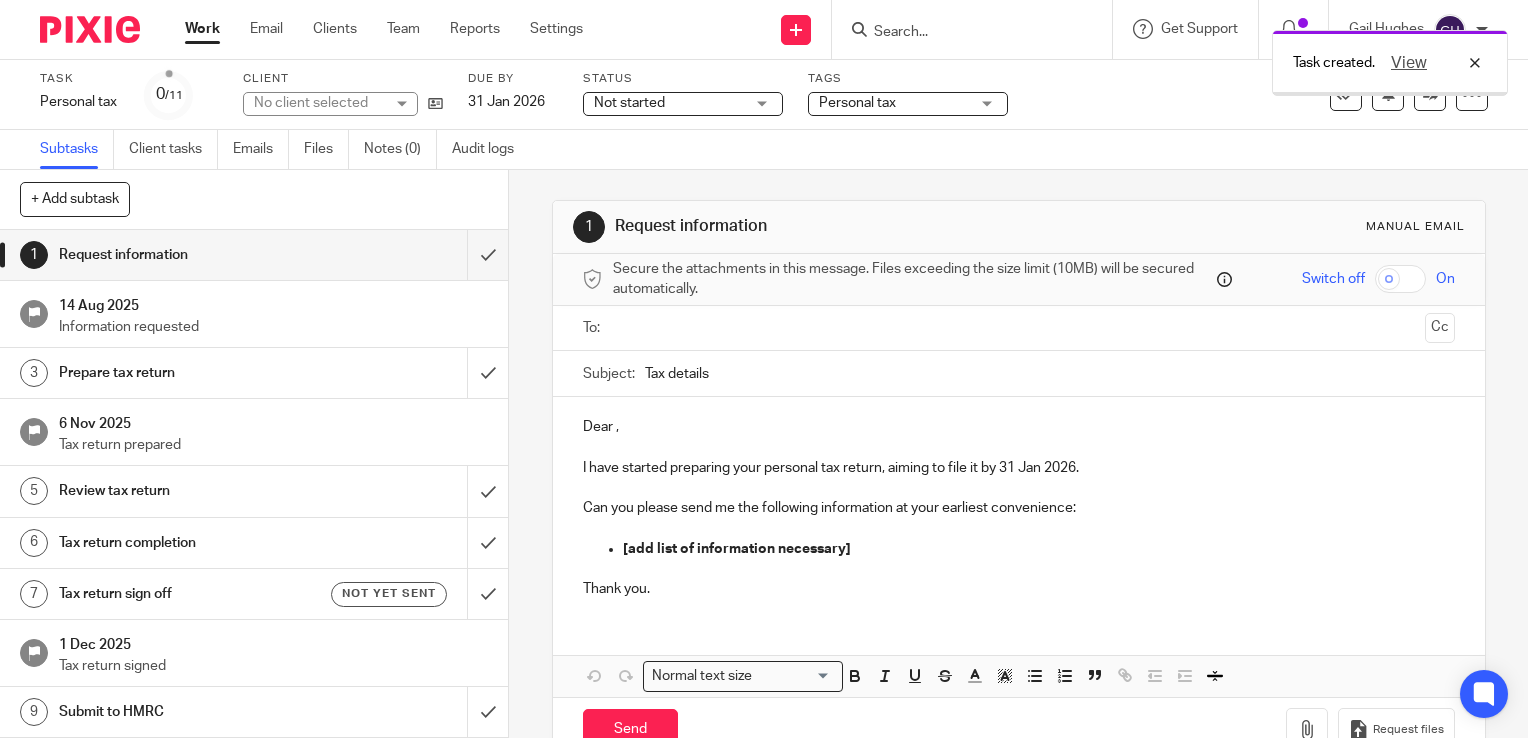 scroll, scrollTop: 0, scrollLeft: 0, axis: both 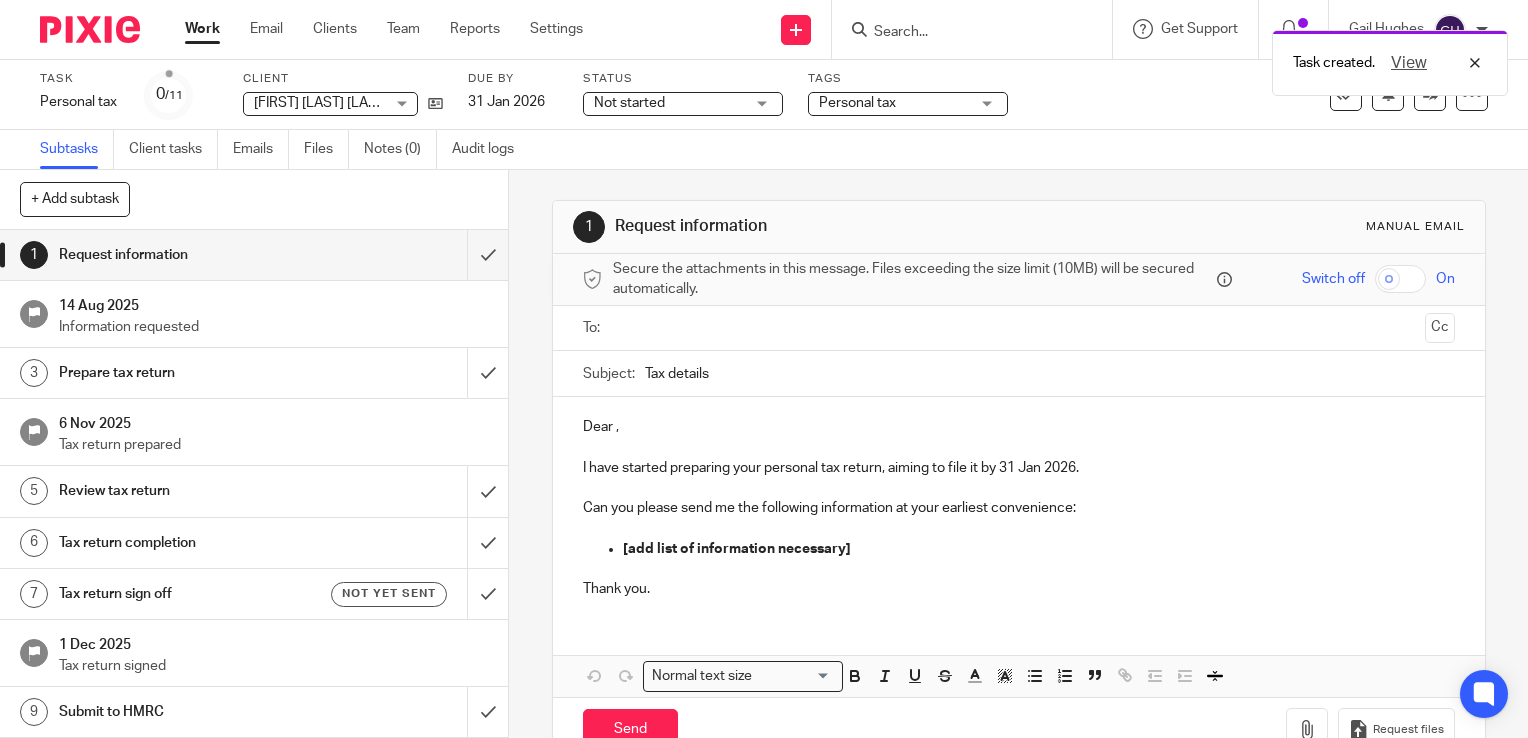 click on "Not started" at bounding box center (669, 103) 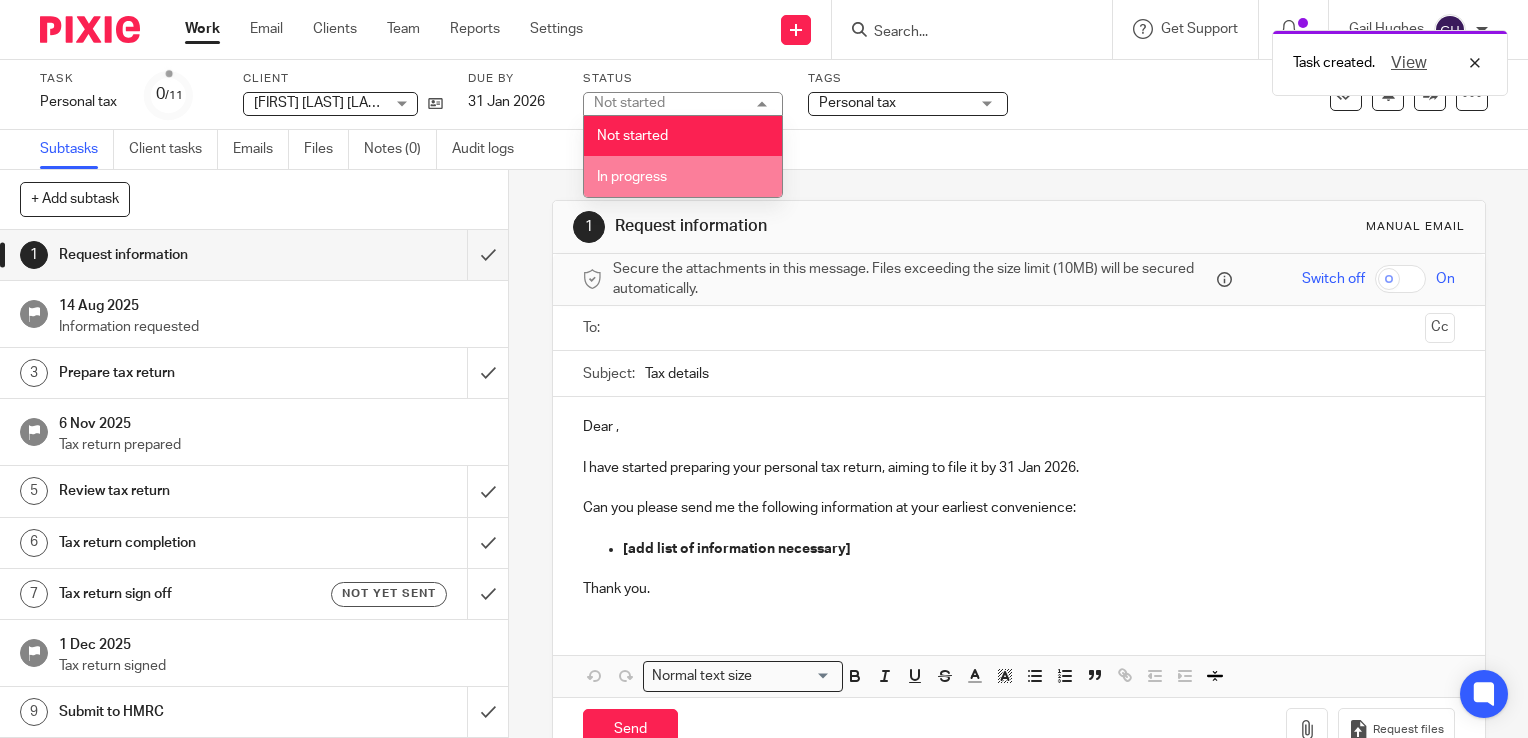 click on "In progress" at bounding box center (683, 176) 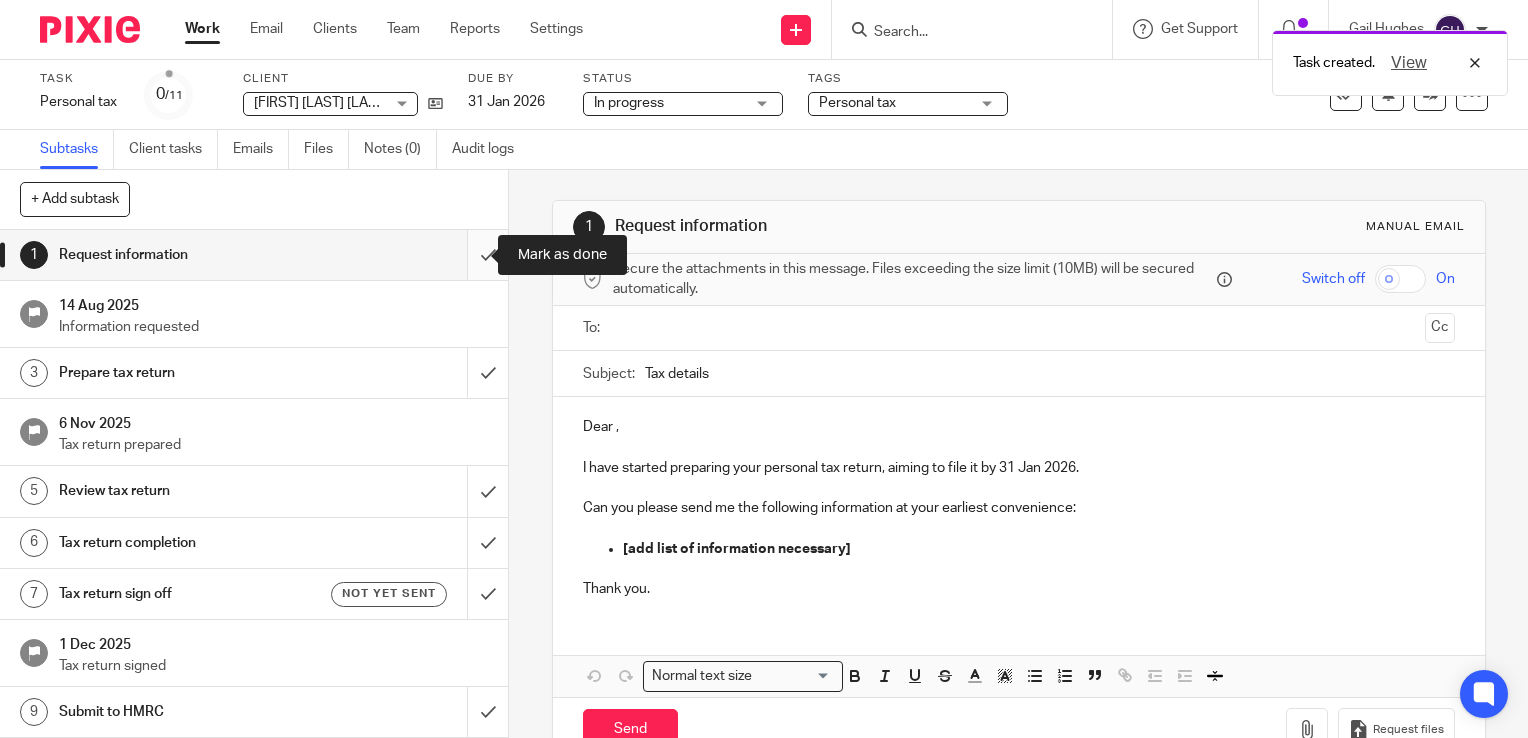 click at bounding box center (254, 255) 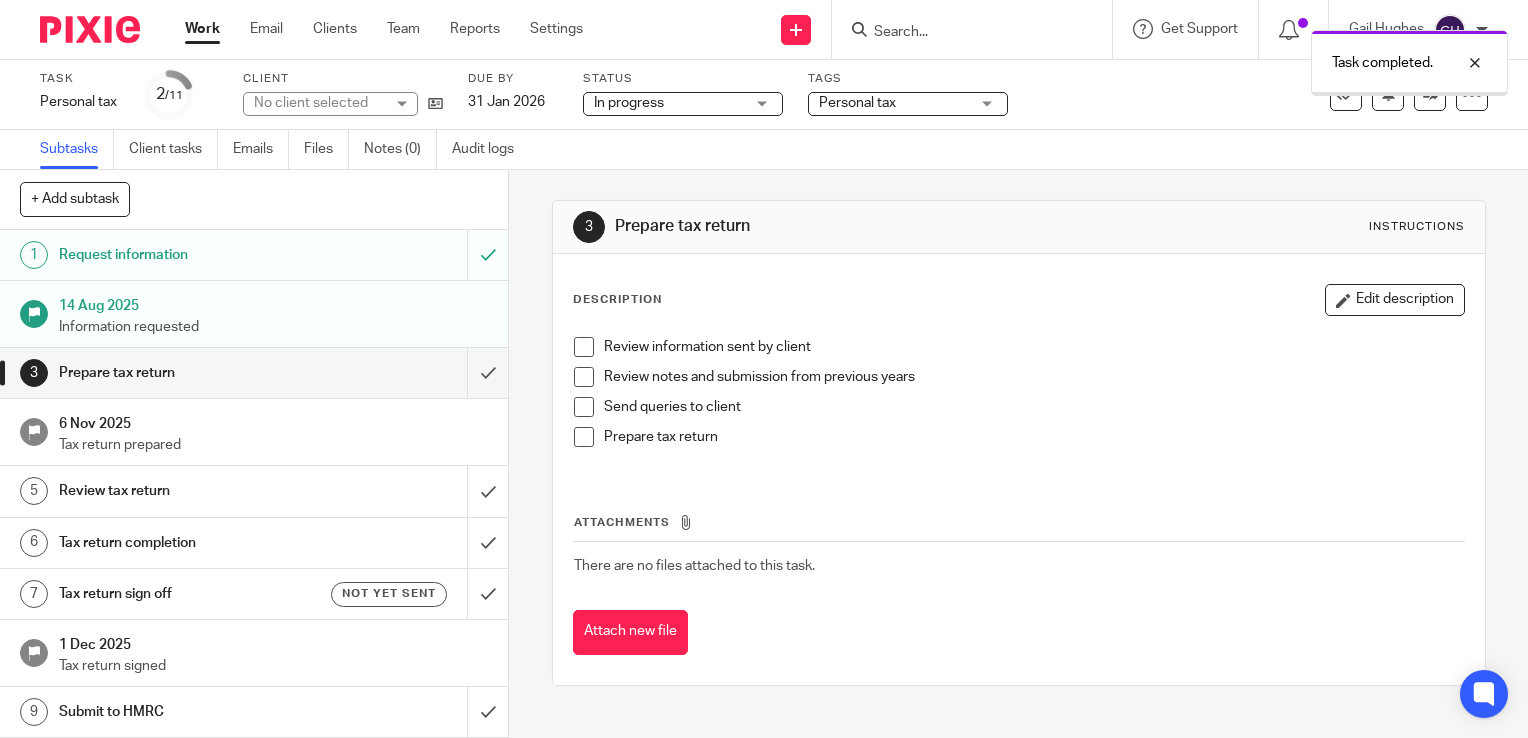 scroll, scrollTop: 0, scrollLeft: 0, axis: both 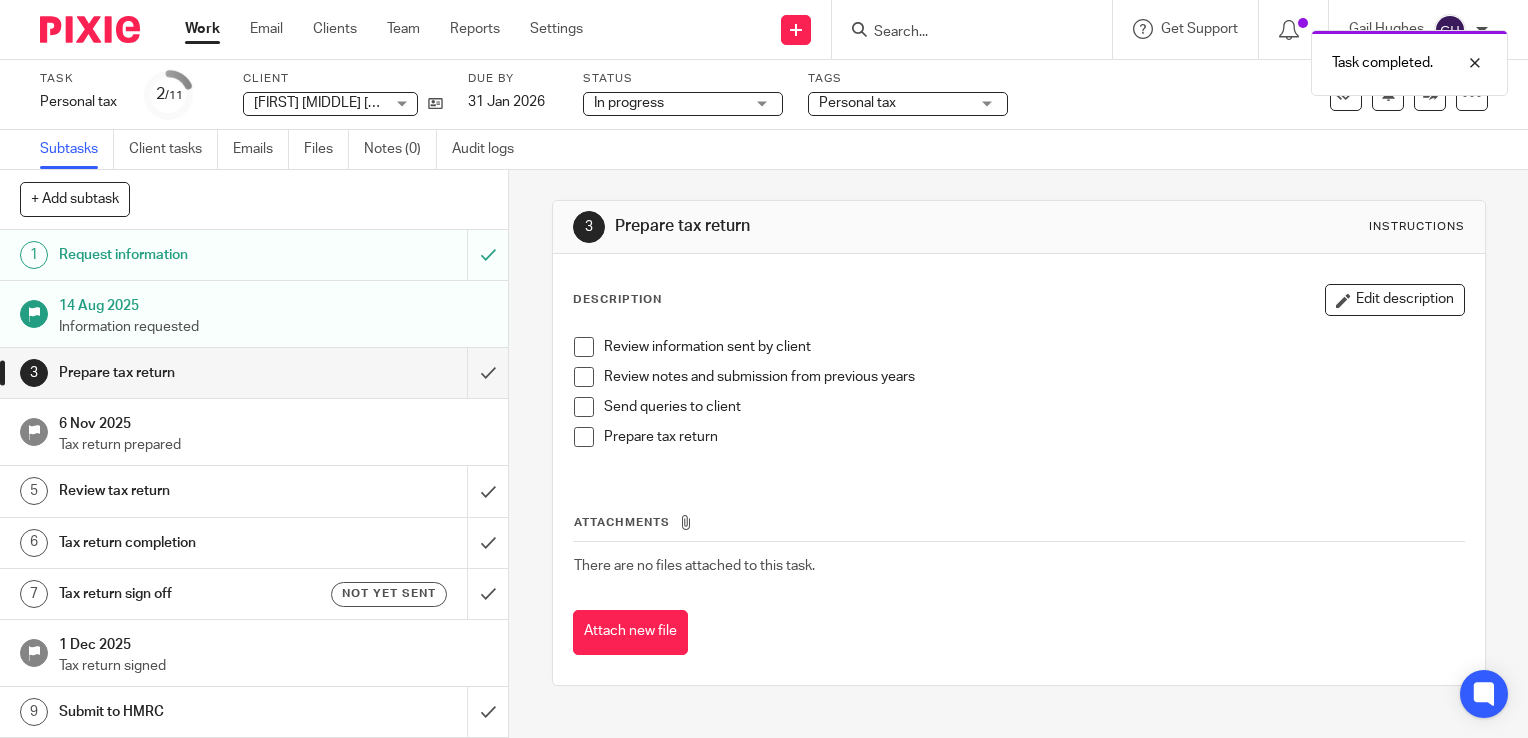 click at bounding box center (584, 347) 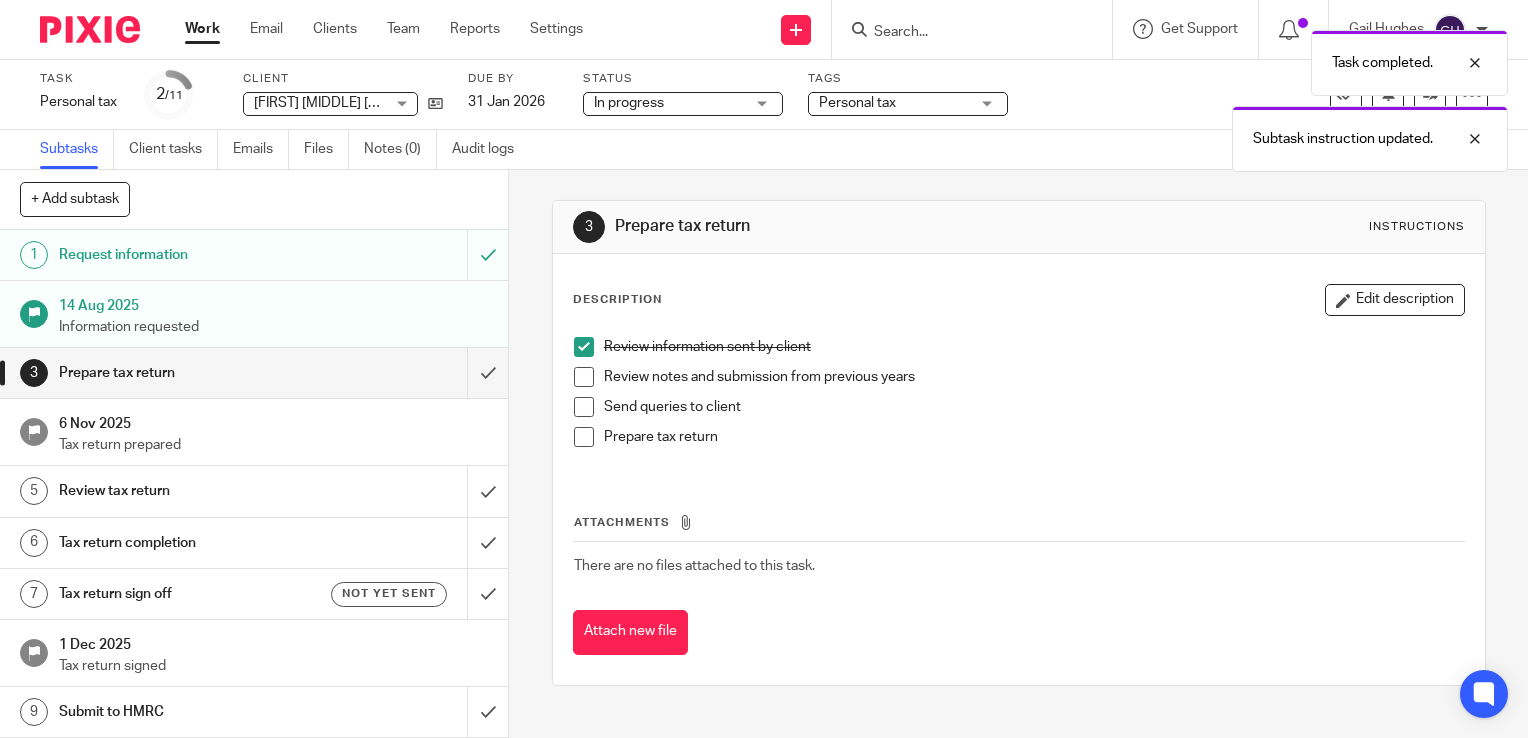 click at bounding box center (584, 377) 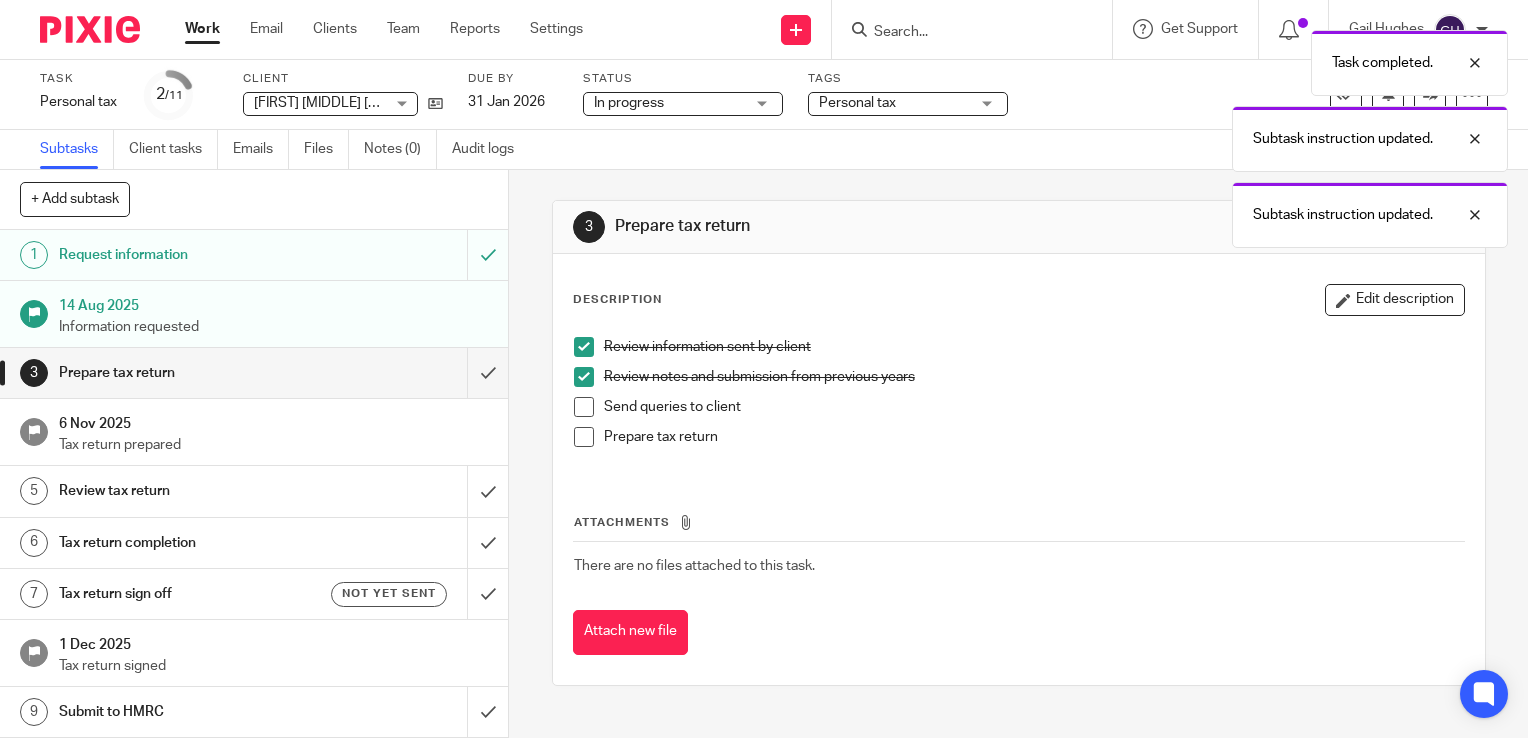 click at bounding box center [584, 407] 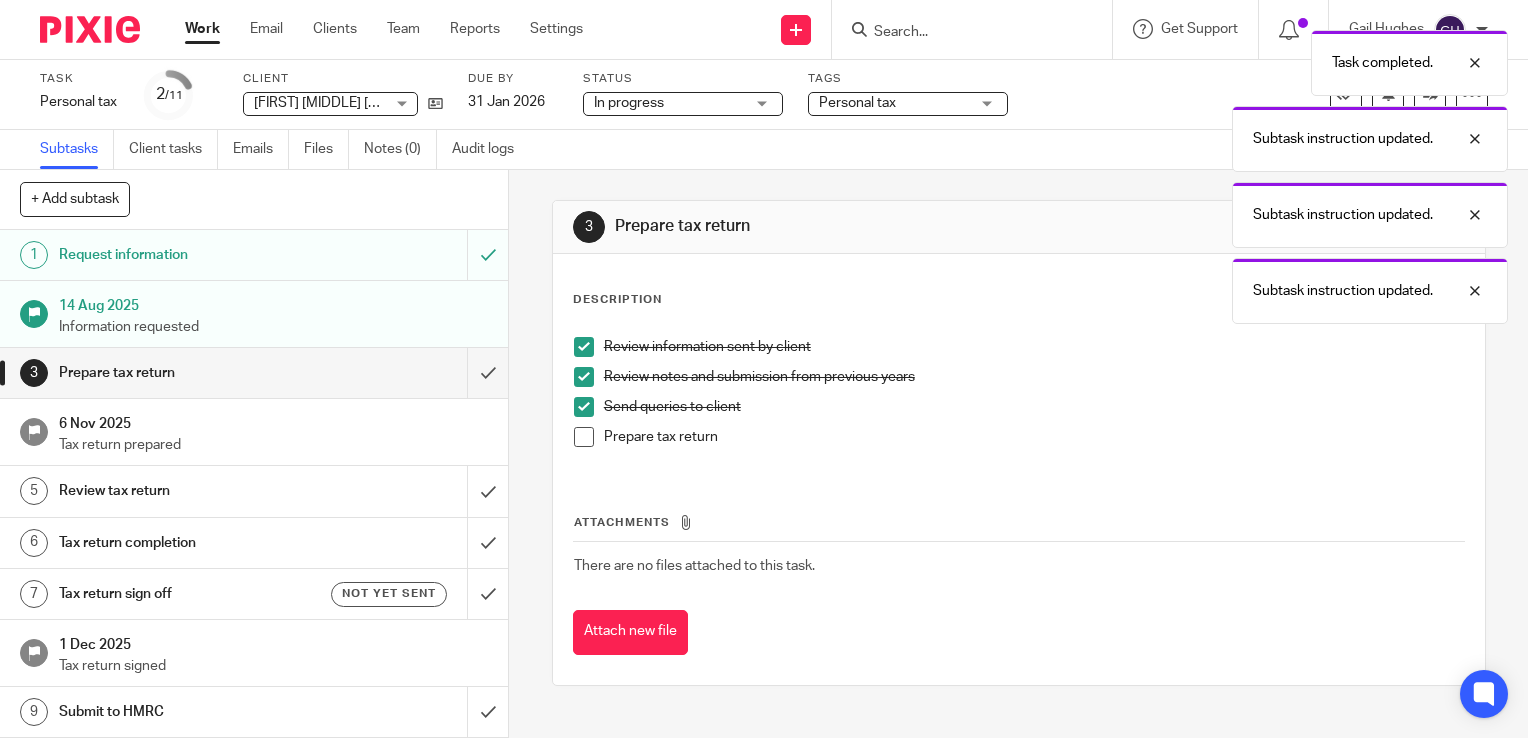 click at bounding box center [584, 437] 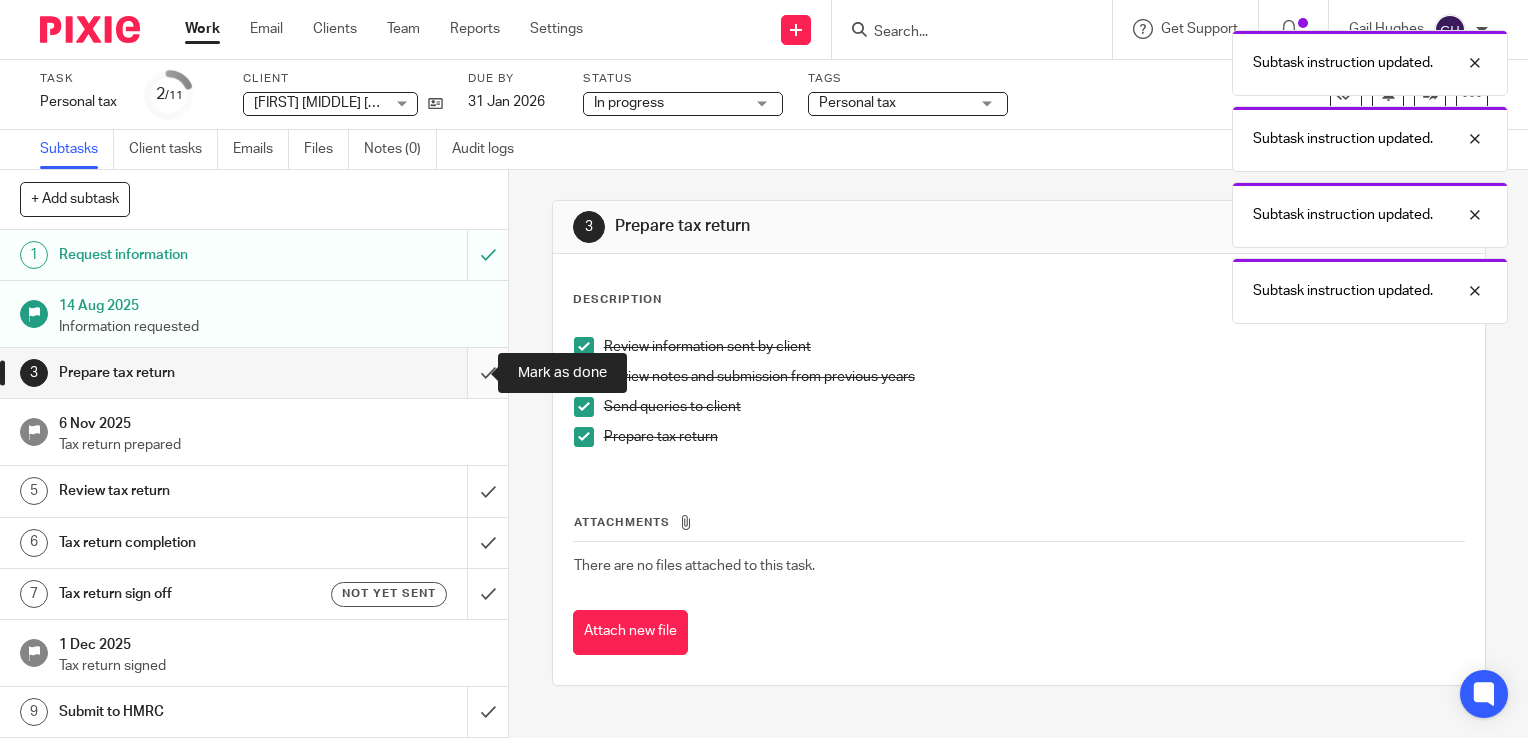 click at bounding box center [254, 373] 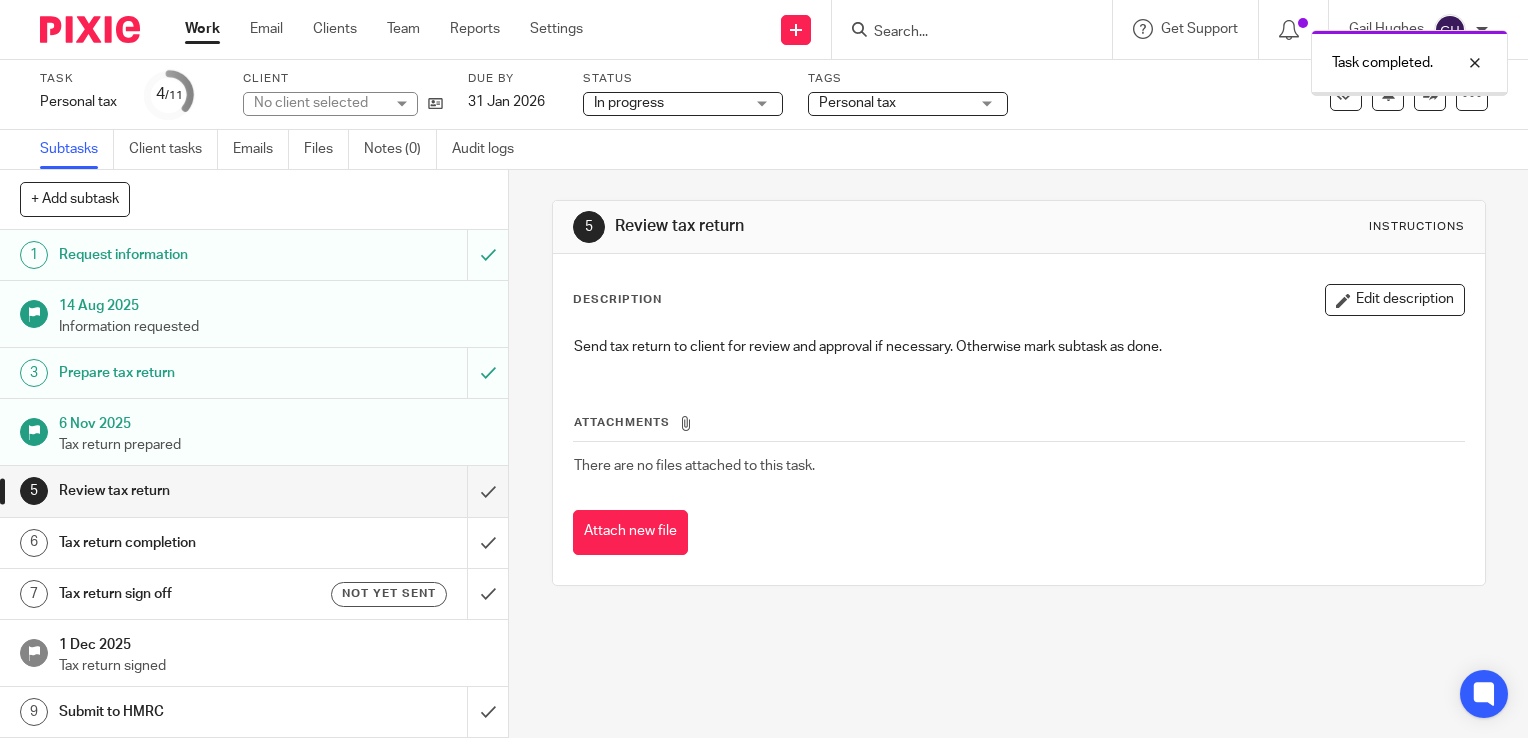 scroll, scrollTop: 0, scrollLeft: 0, axis: both 